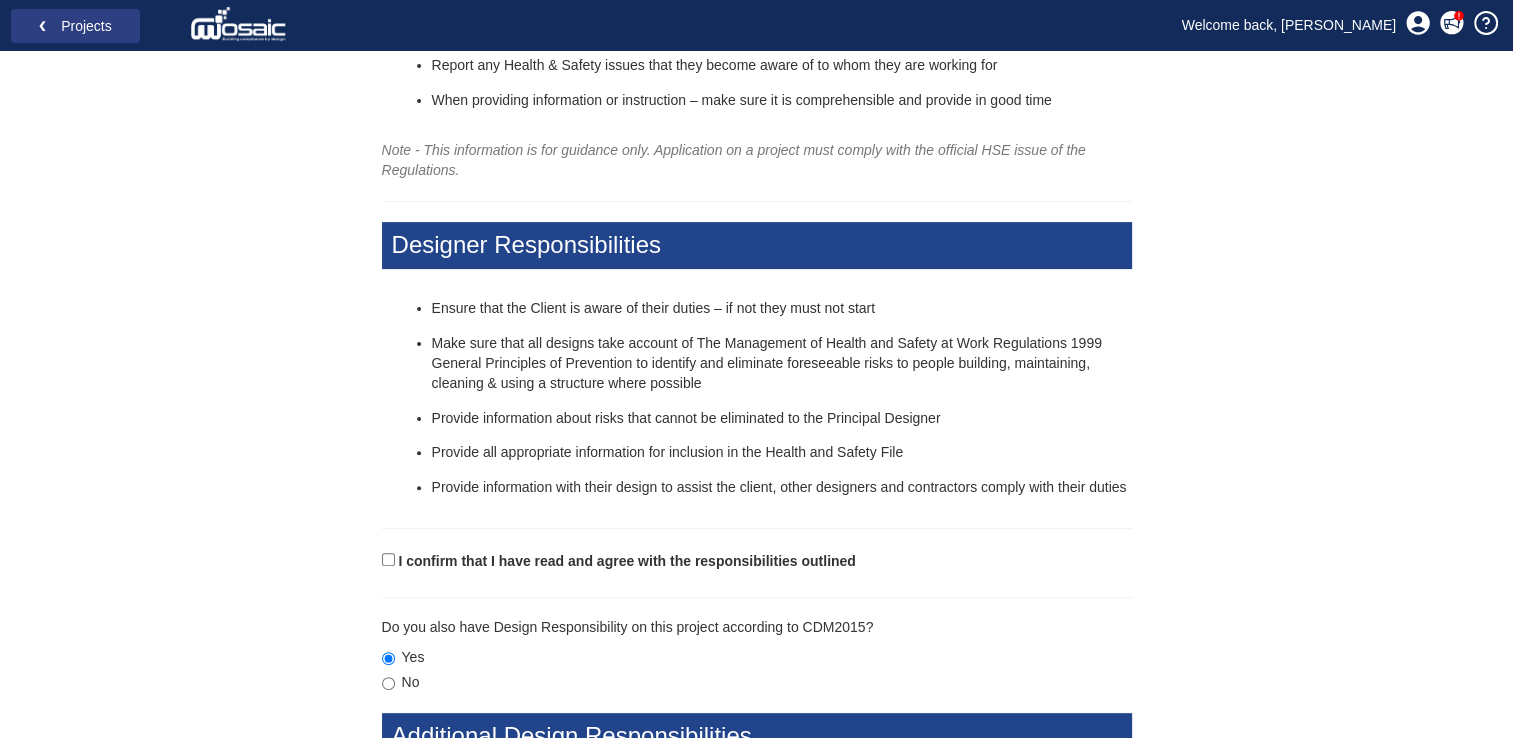 scroll, scrollTop: 700, scrollLeft: 0, axis: vertical 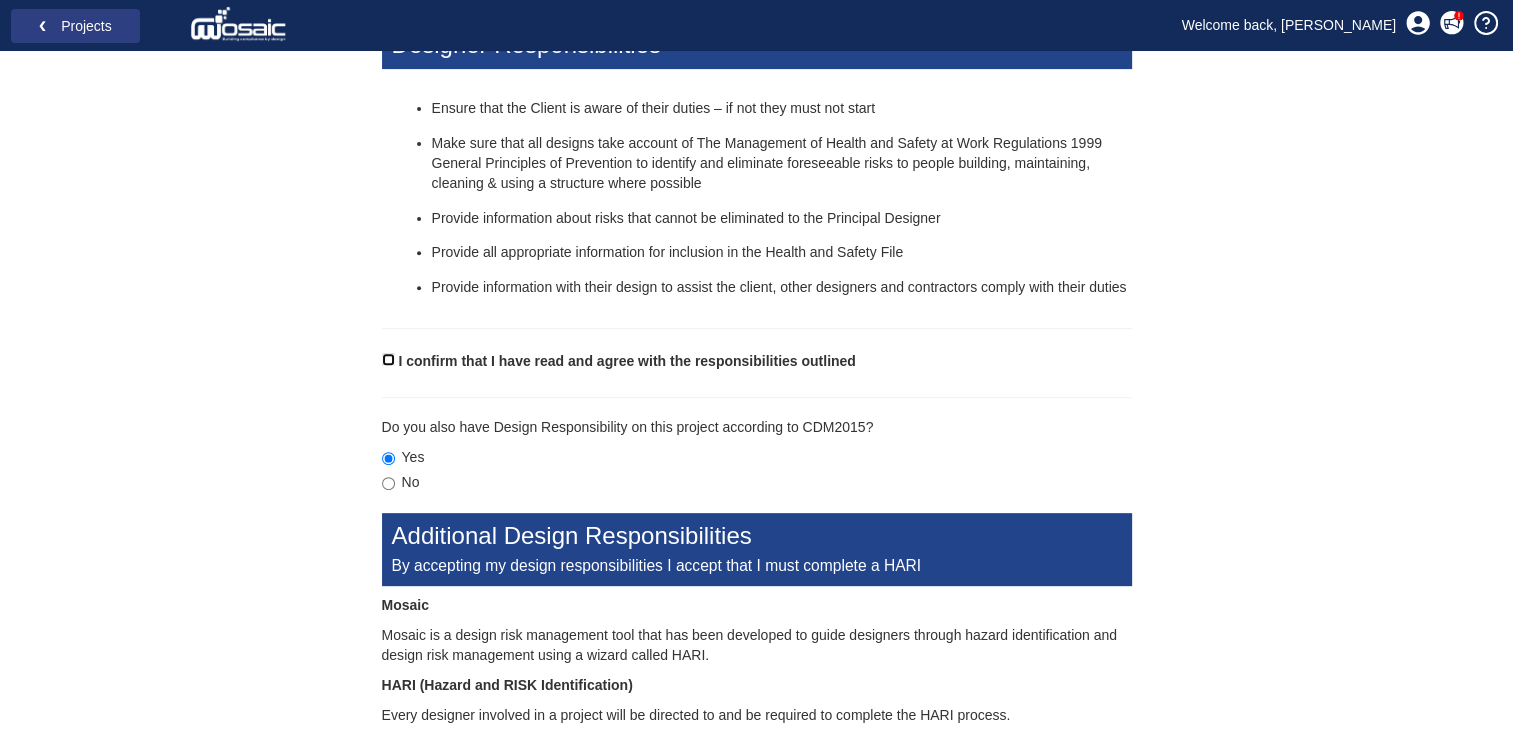 click on "I confirm that I have read and agree with the responsibilities outlined" at bounding box center [388, 359] 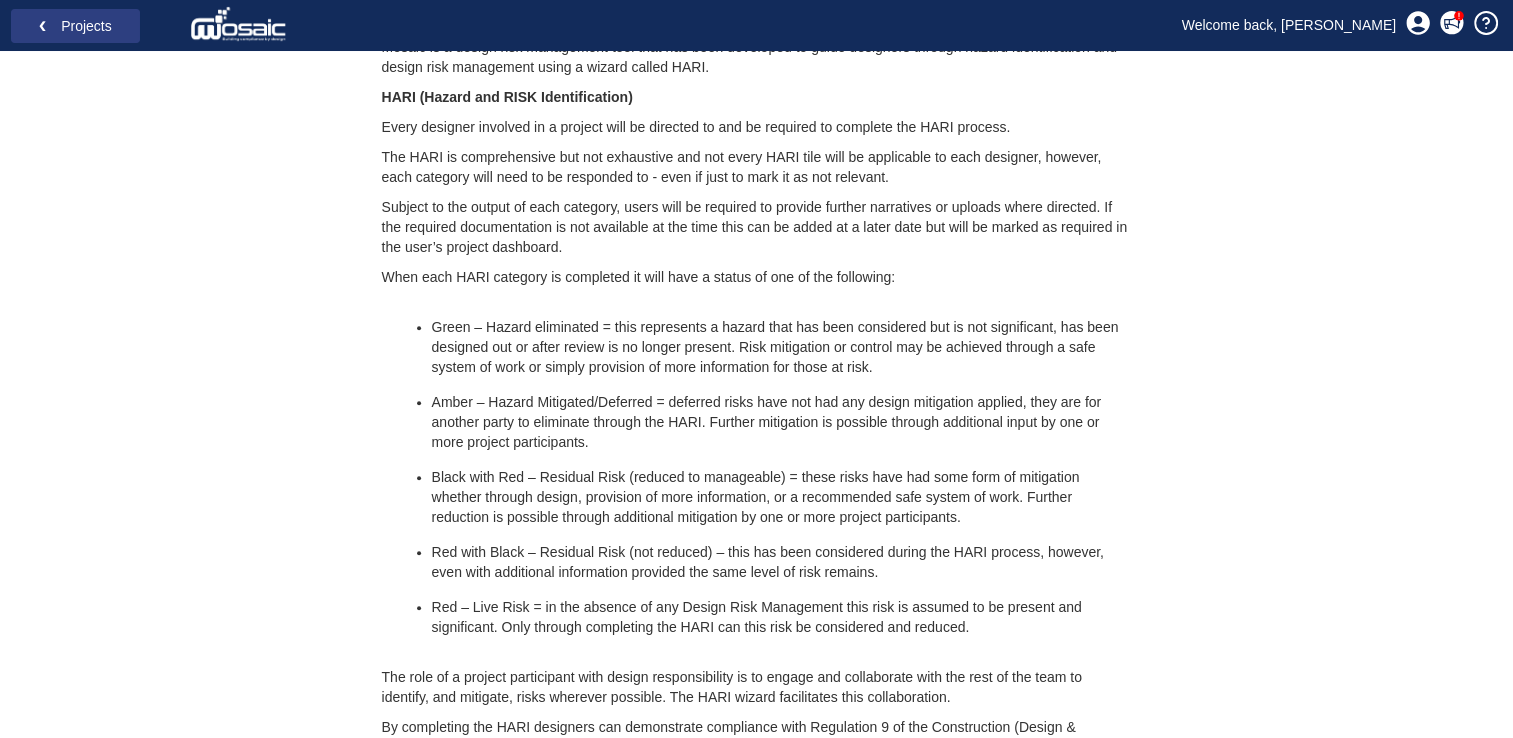 scroll, scrollTop: 1388, scrollLeft: 0, axis: vertical 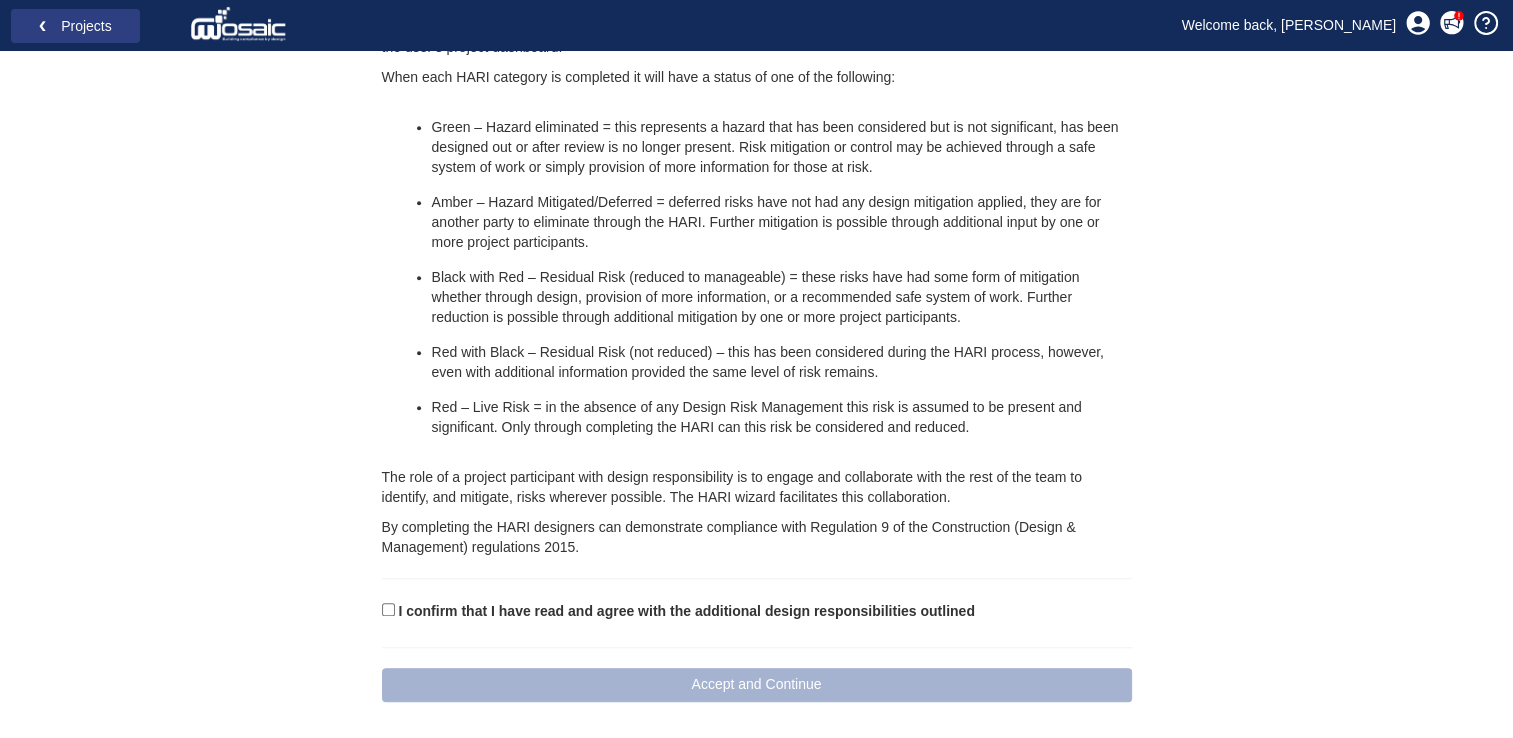 click on "Additional Design Responsibilities By accepting my design responsibilities I accept that I must complete a HARI
Mosaic
Mosaic is a design risk management tool that has been developed to guide designers through hazard identification and design risk management using a wizard called HARI.
HARI (Hazard and RISK Identification)
Every designer involved in a project will be directed to and be required to complete the HARI process.
The HARI is comprehensive but not exhaustive and not every HARI tile will be applicable to each designer, however, each category will need to be responded to - even if just to mark it as not relevant.
Subject to the output of each category, users will be required to provide further narratives or uploads where directed. If the required documentation is not available at the time this can be added at a later date but will be marked as required in the user’s project dashboard." at bounding box center (757, 175) 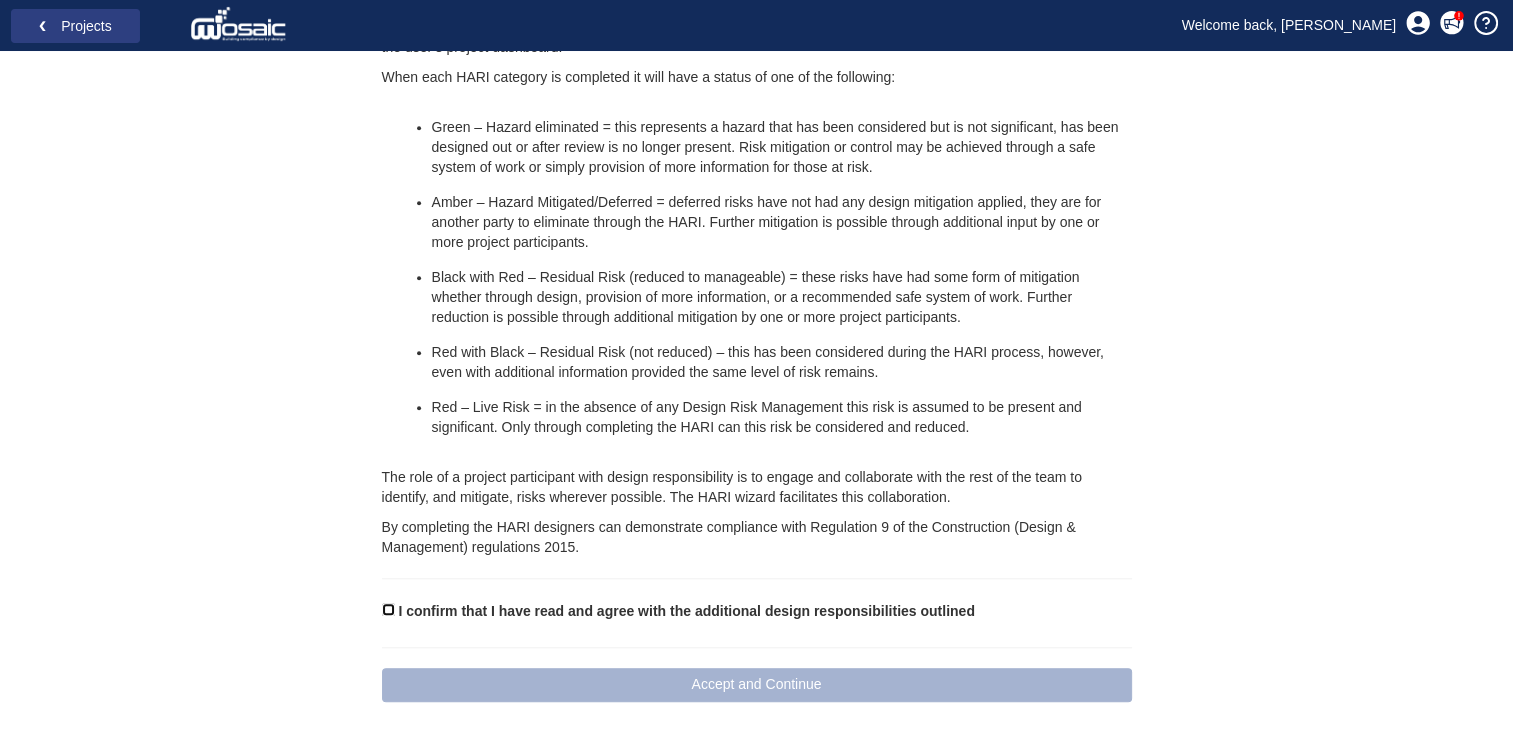 click on "I confirm that I have read and agree with the additional design responsibilities outlined" at bounding box center [388, 609] 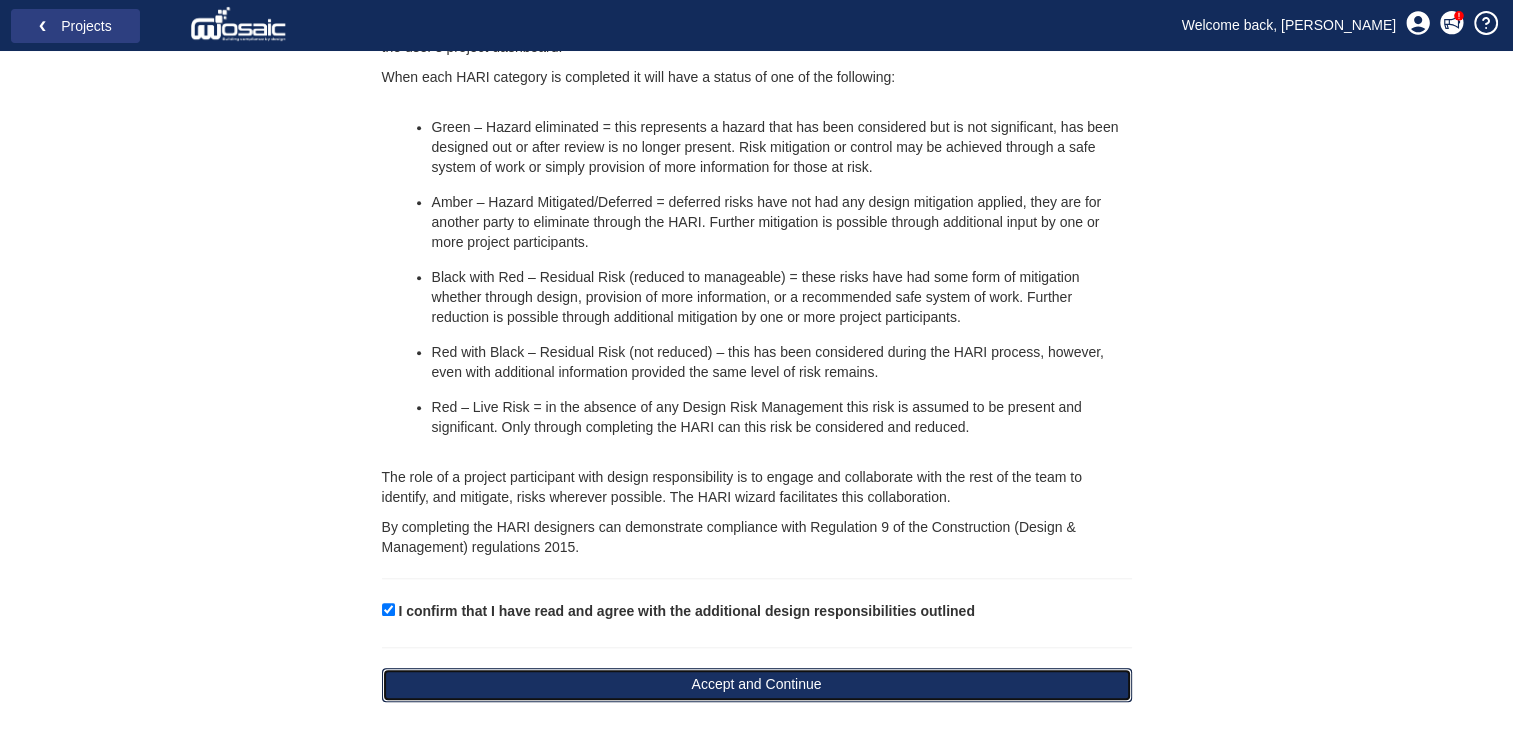 click on "Accept and Continue" at bounding box center [757, 685] 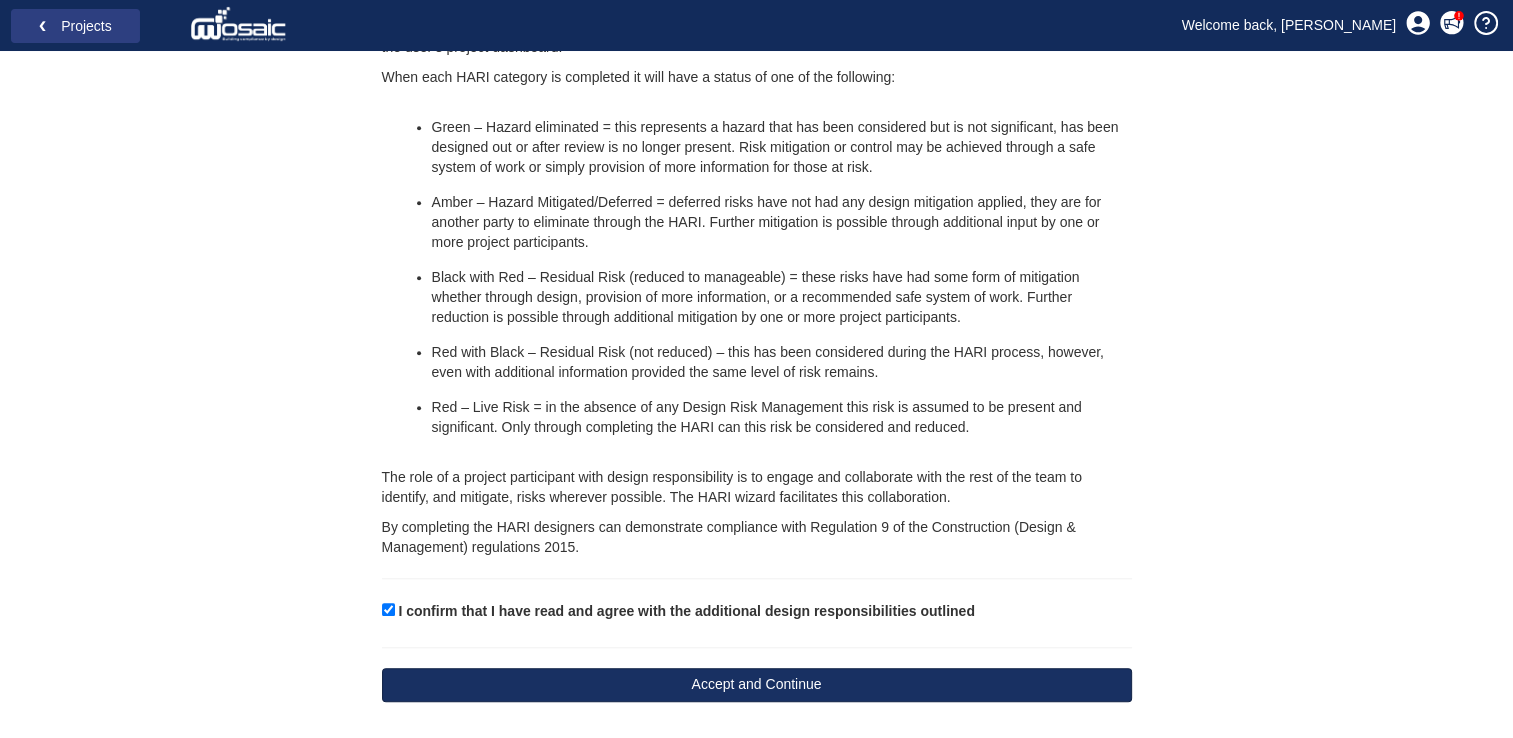 scroll, scrollTop: 1455, scrollLeft: 0, axis: vertical 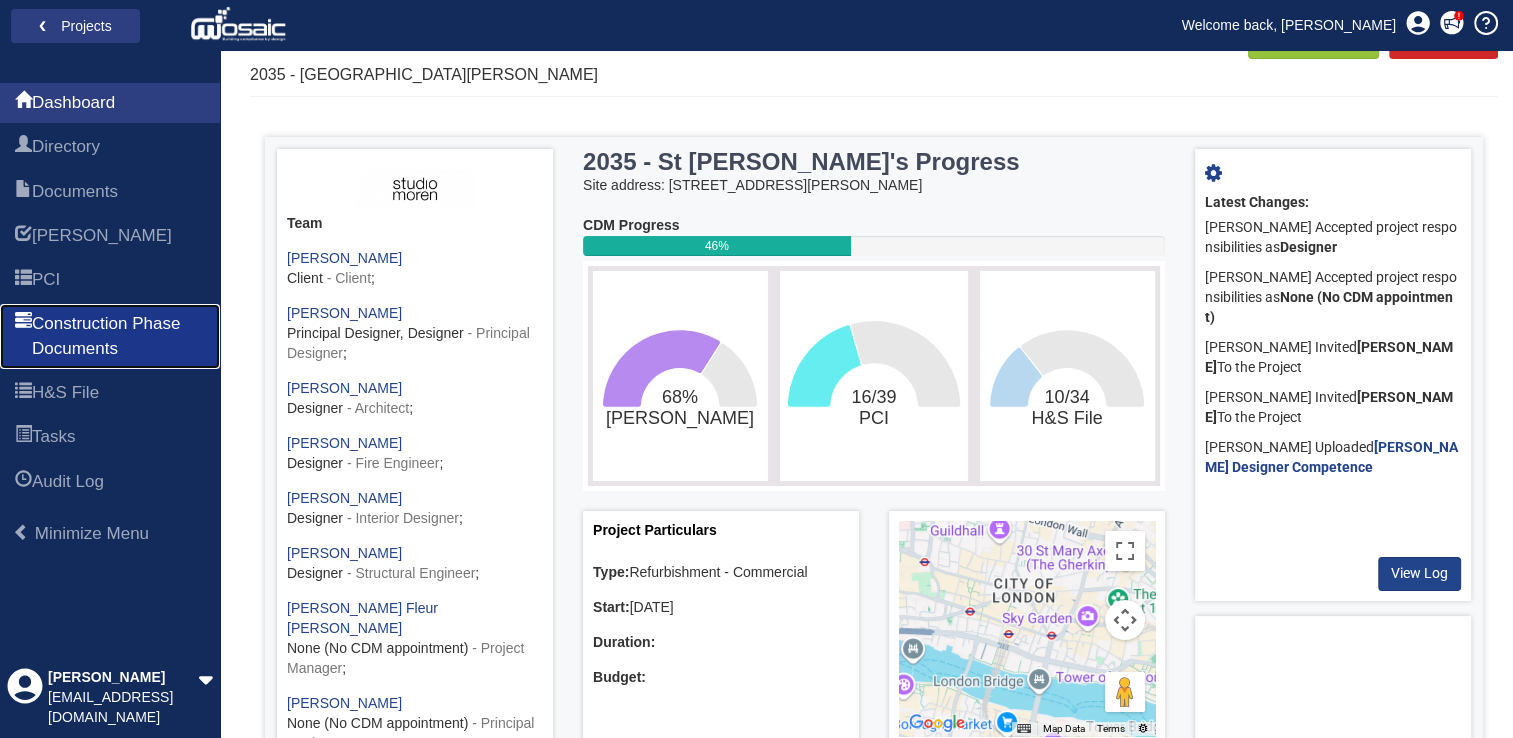 click on "Construction Phase Documents" at bounding box center (118, 336) 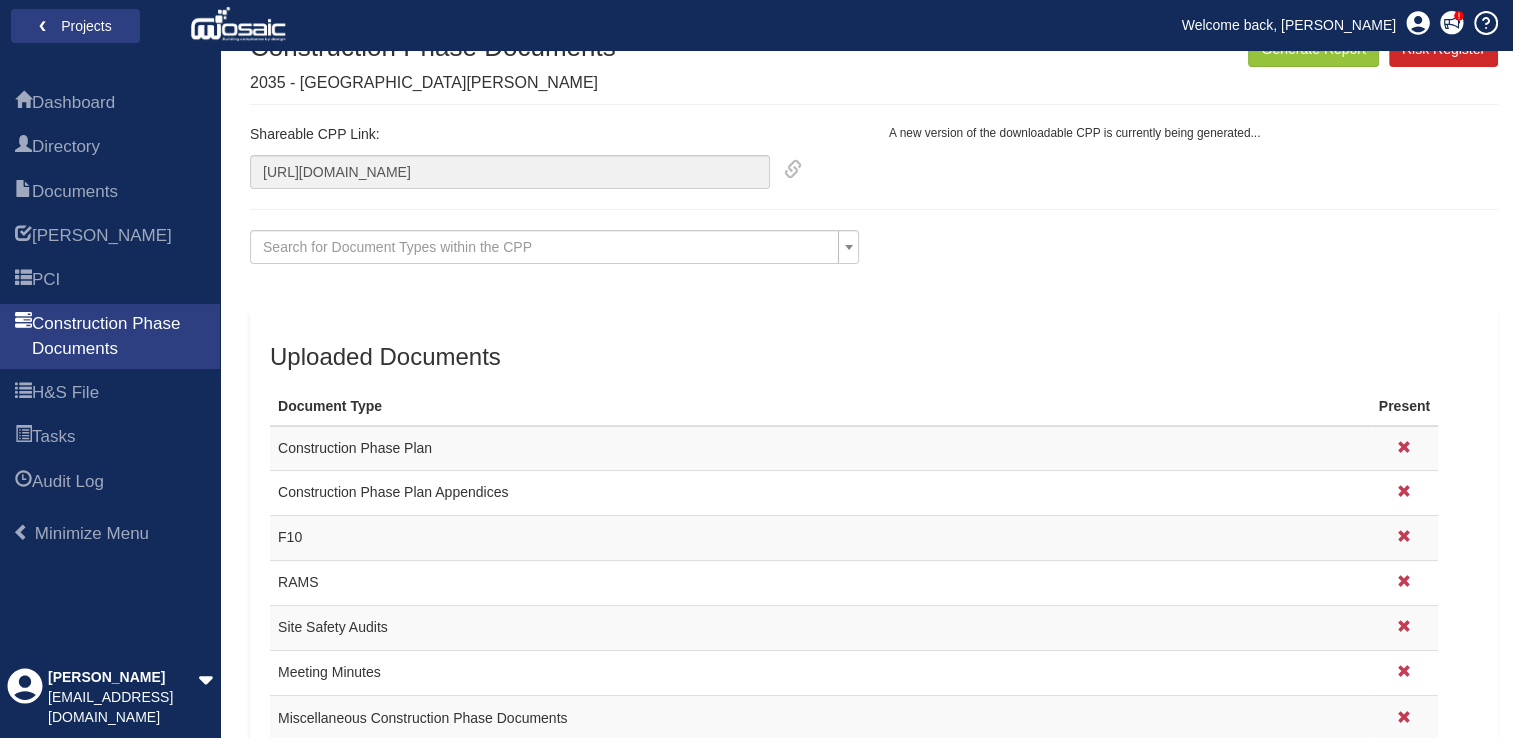 scroll, scrollTop: 96, scrollLeft: 0, axis: vertical 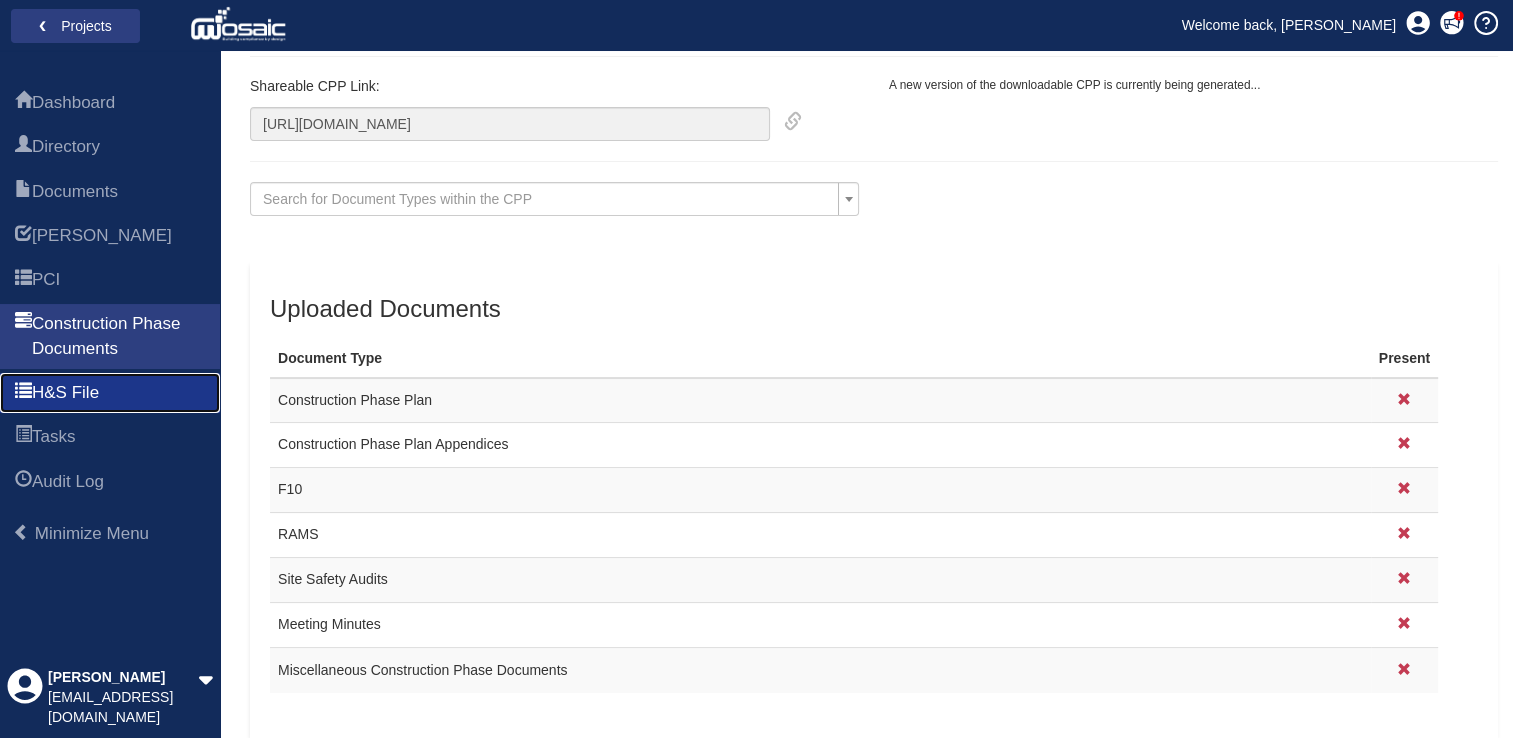 click on "H&S File" at bounding box center [65, 393] 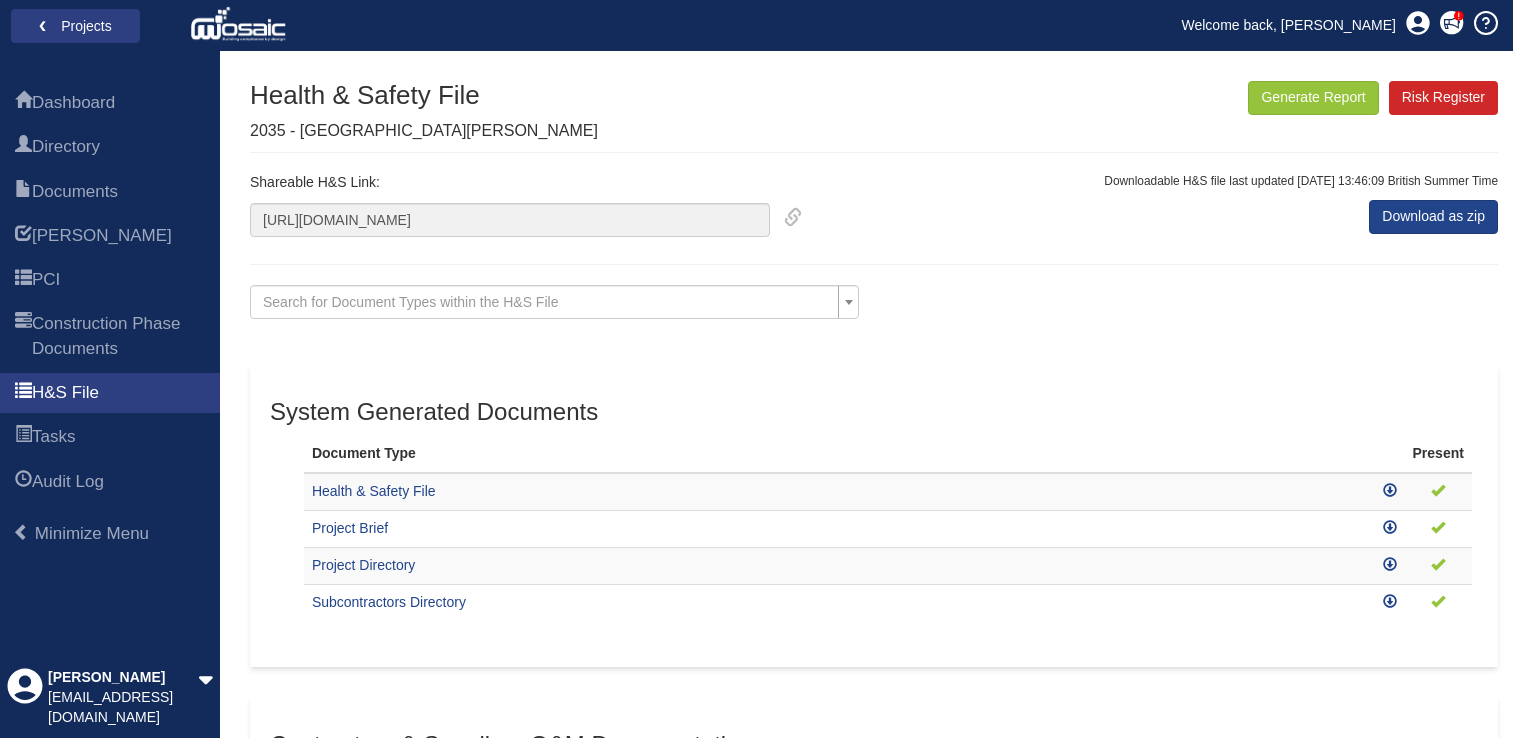 scroll, scrollTop: 0, scrollLeft: 0, axis: both 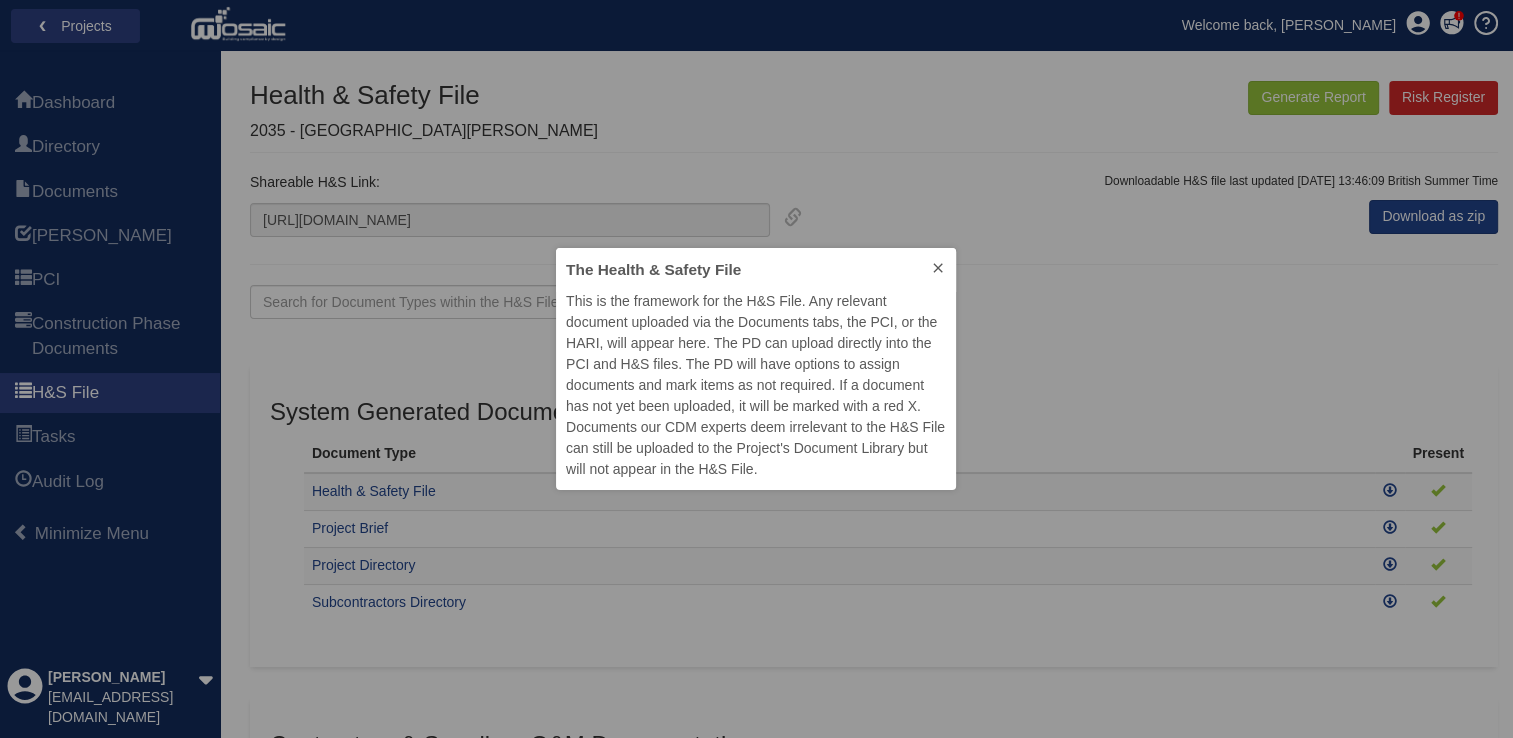 click 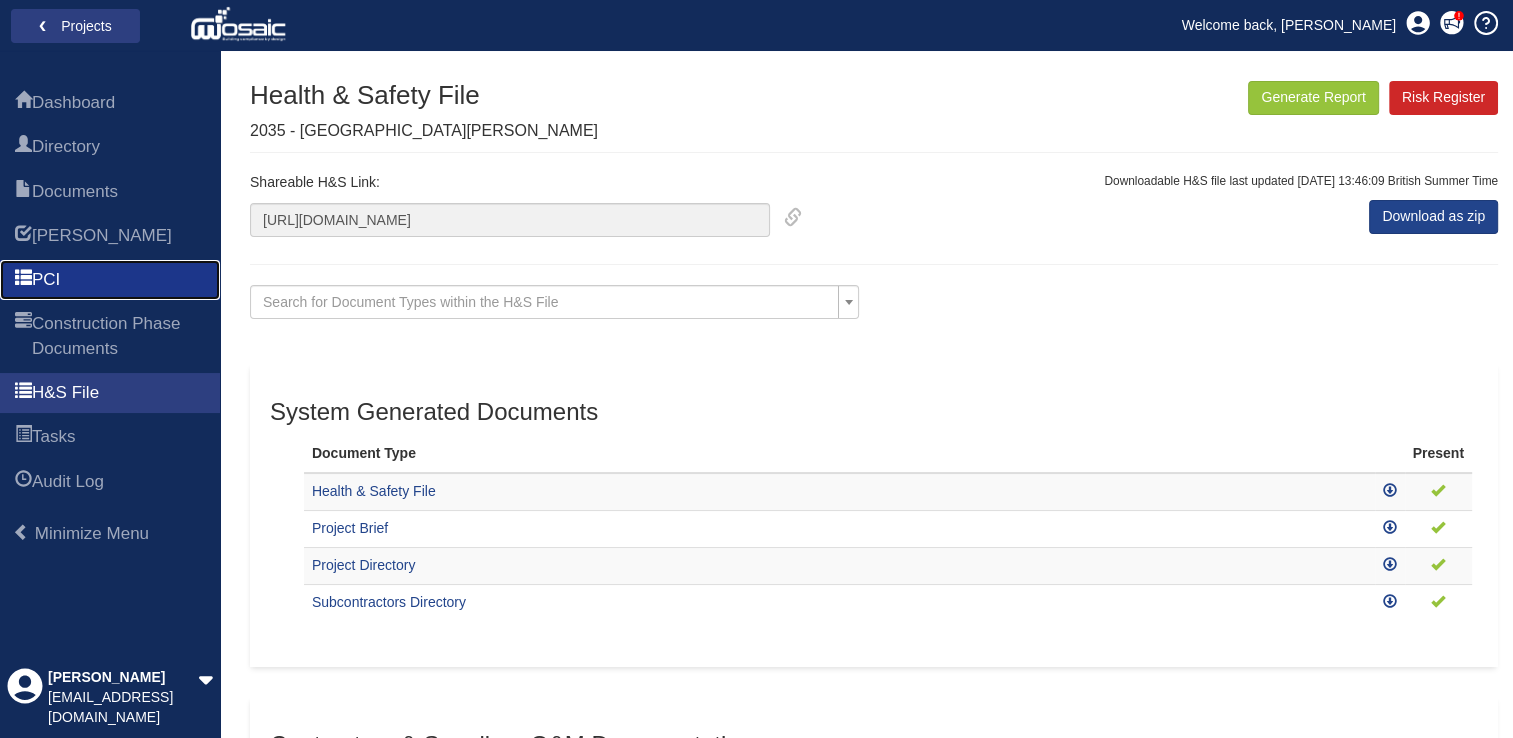 click on "PCI" at bounding box center (110, 280) 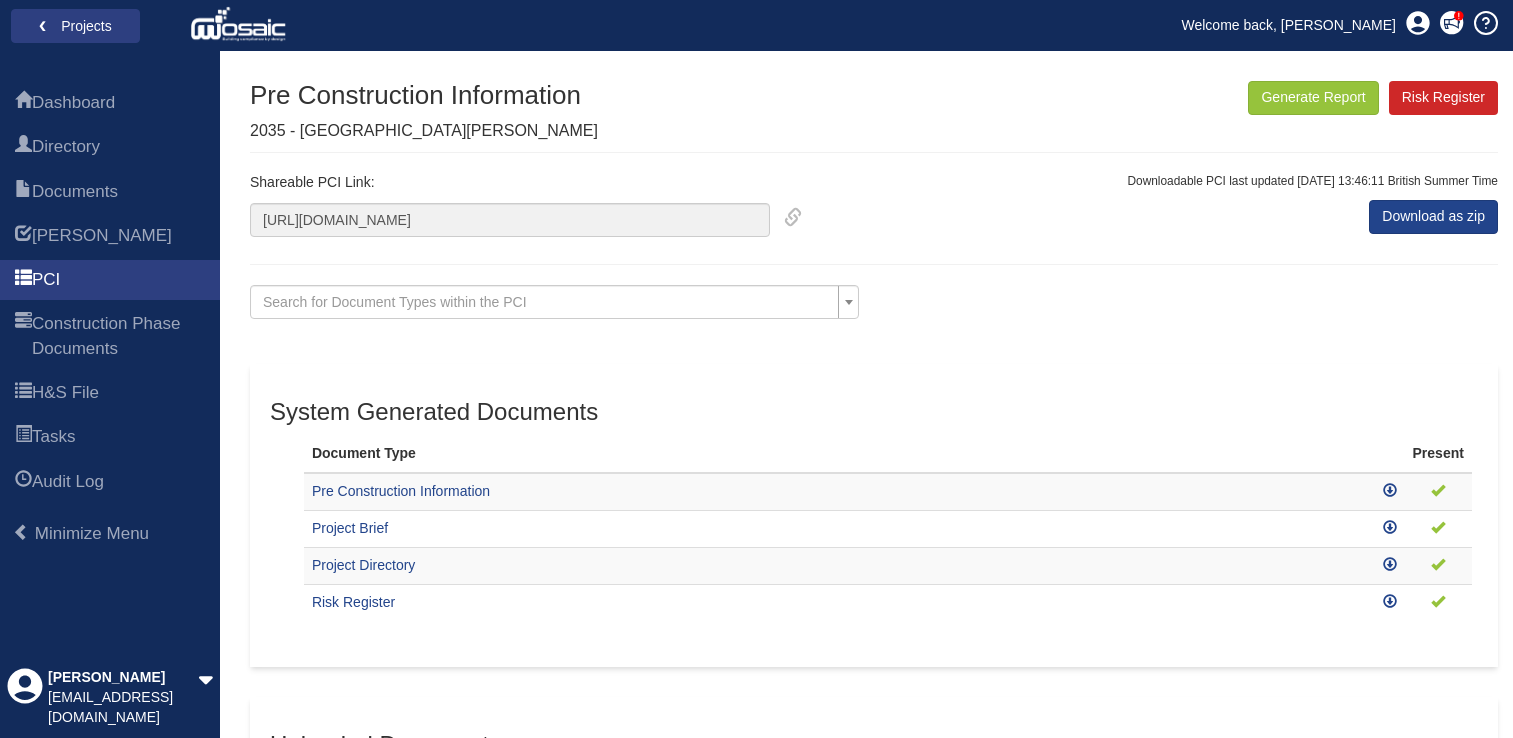 scroll, scrollTop: 0, scrollLeft: 0, axis: both 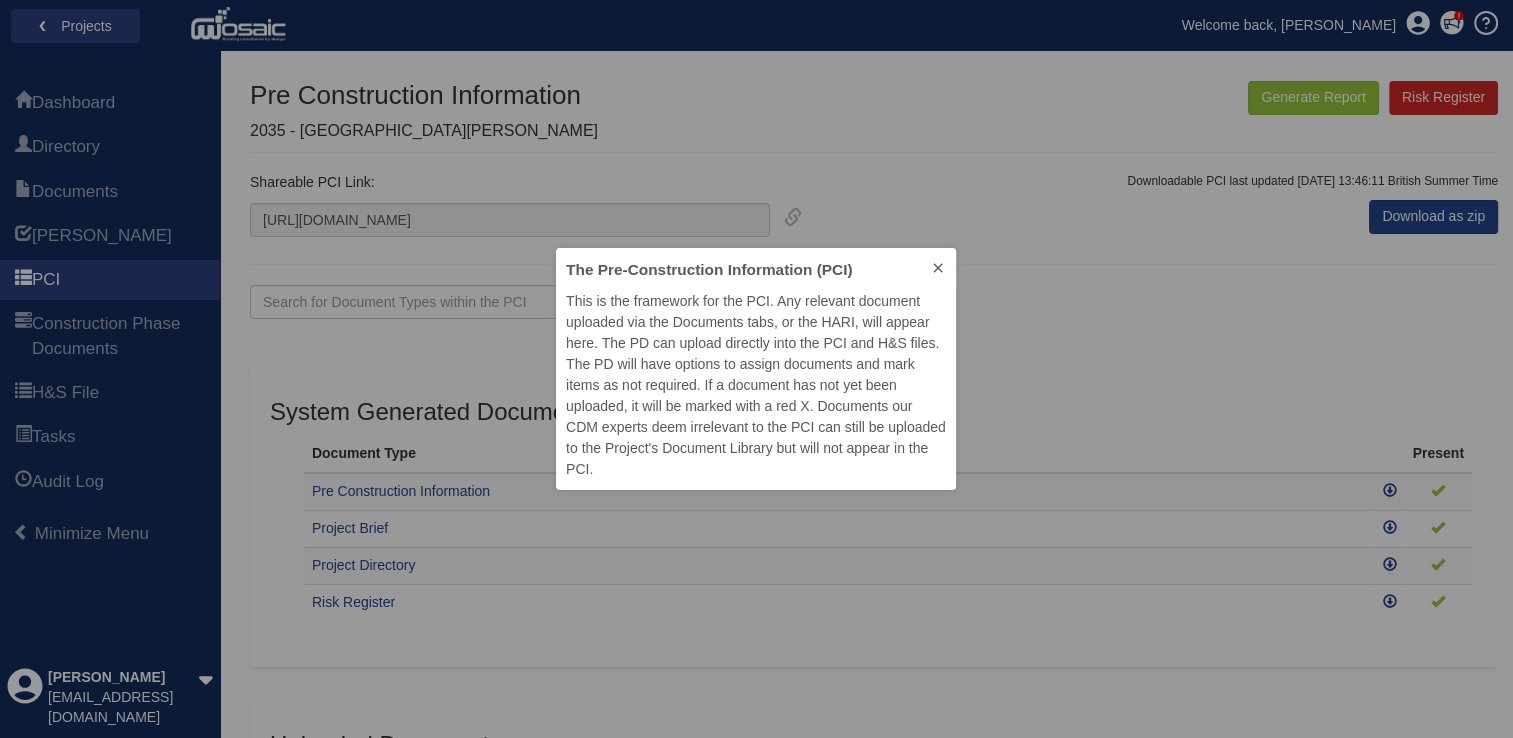 click 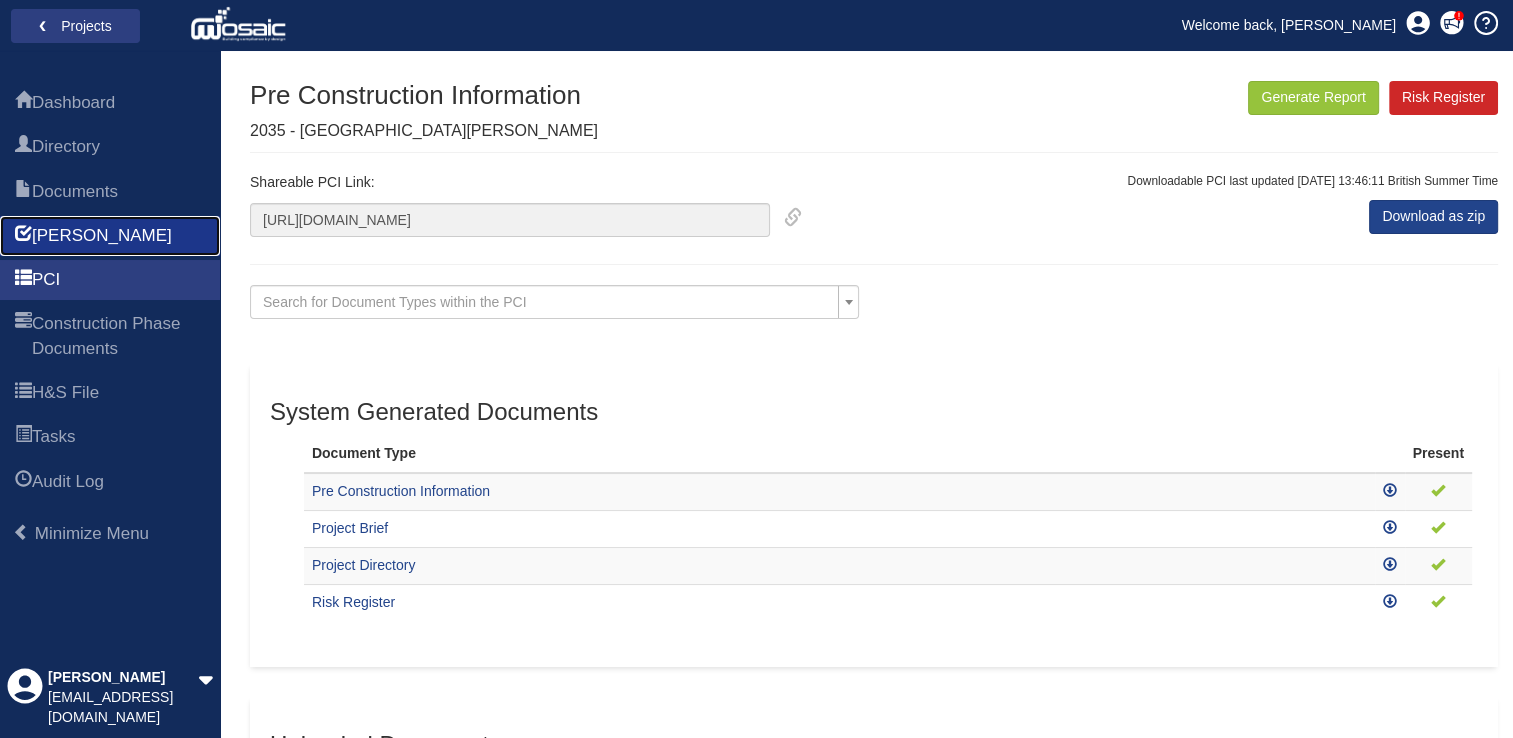 click on "[PERSON_NAME]" at bounding box center [102, 236] 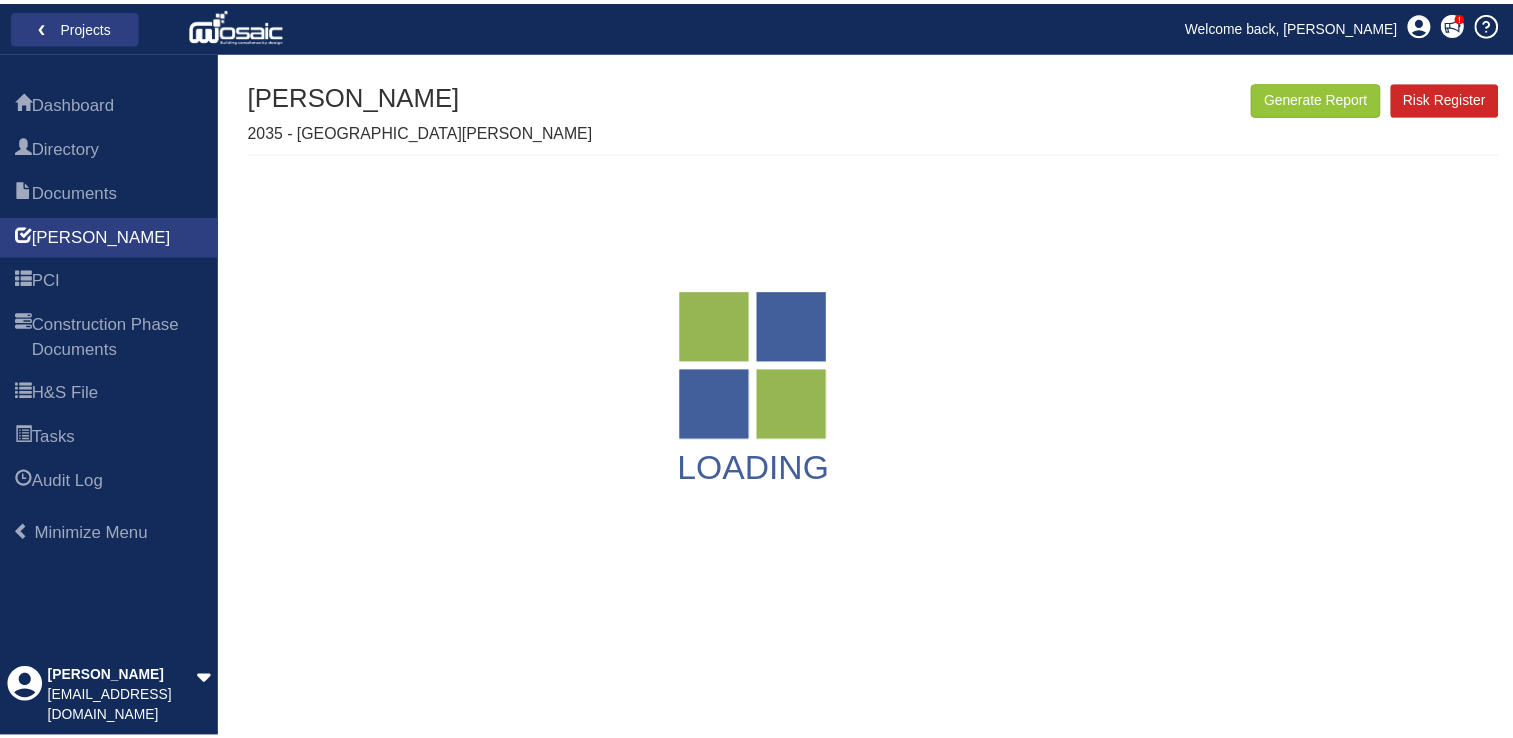 scroll, scrollTop: 0, scrollLeft: 0, axis: both 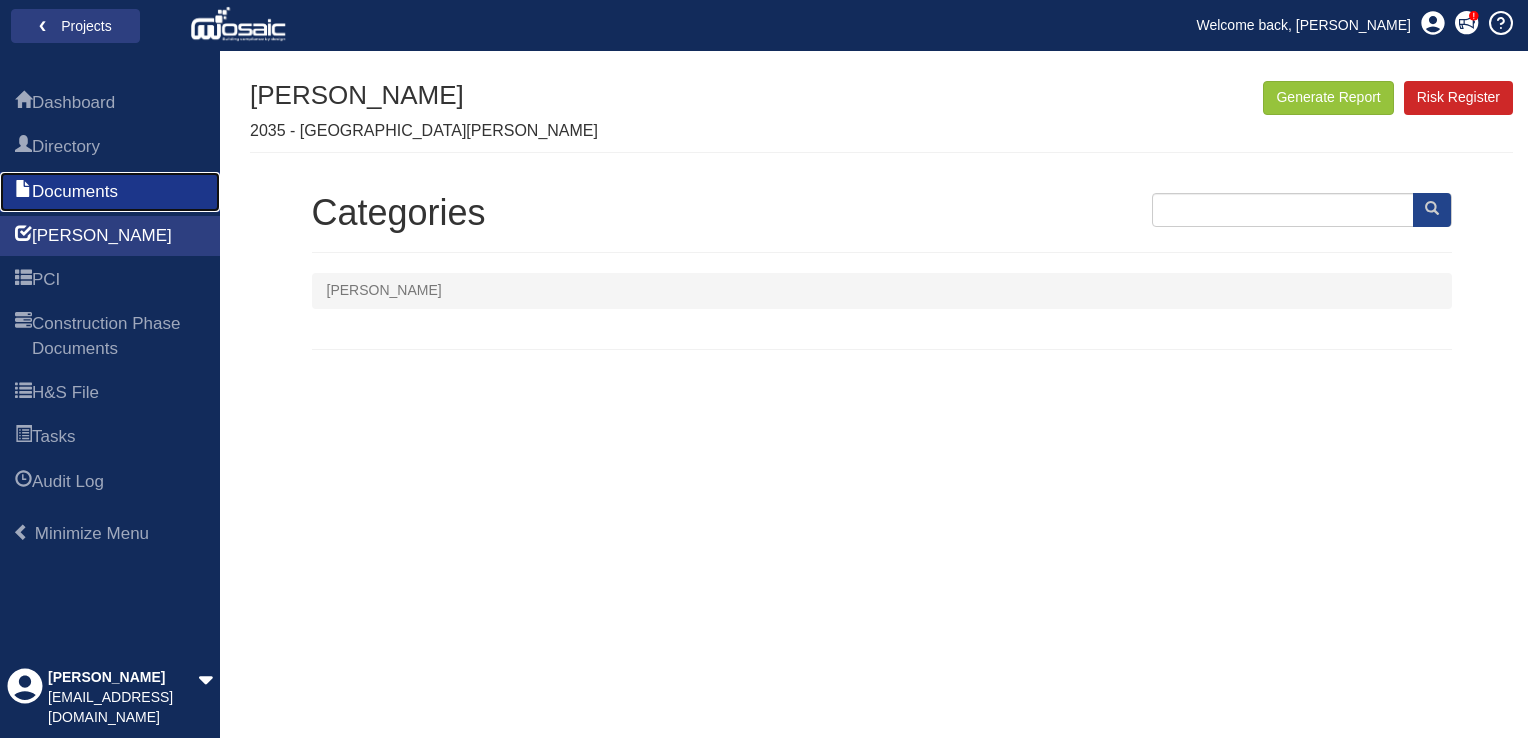 click on "Documents" at bounding box center (75, 192) 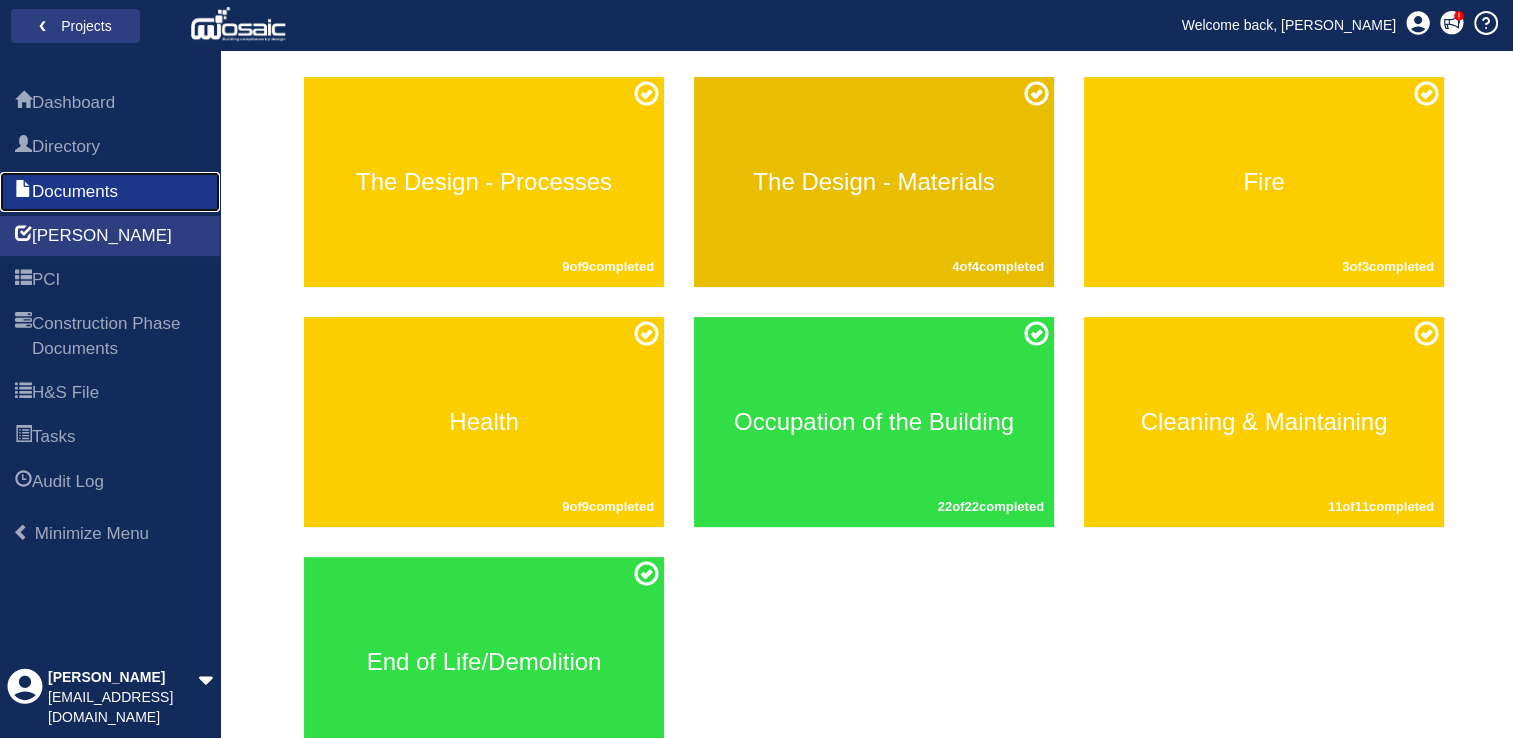 scroll, scrollTop: 500, scrollLeft: 0, axis: vertical 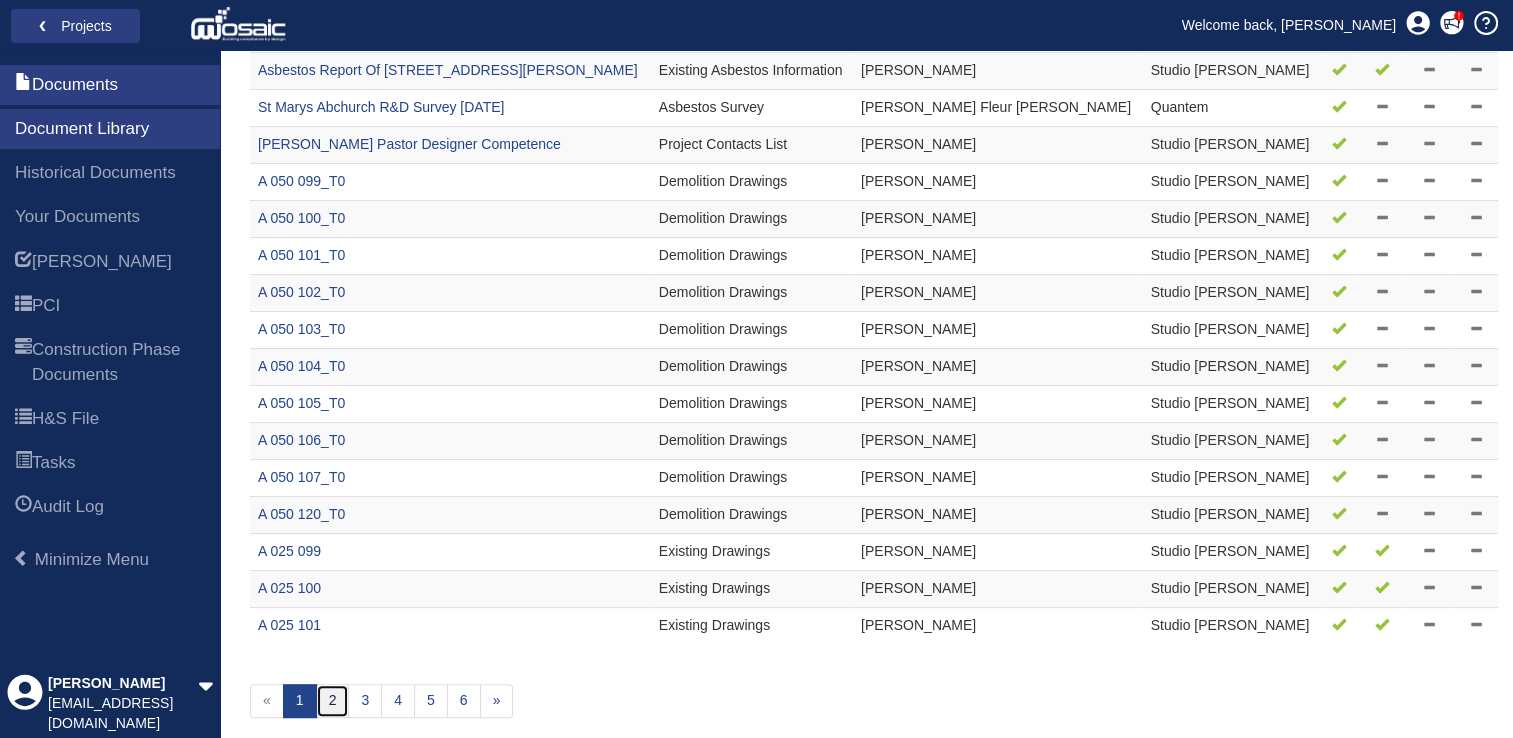 click on "2" at bounding box center [333, 701] 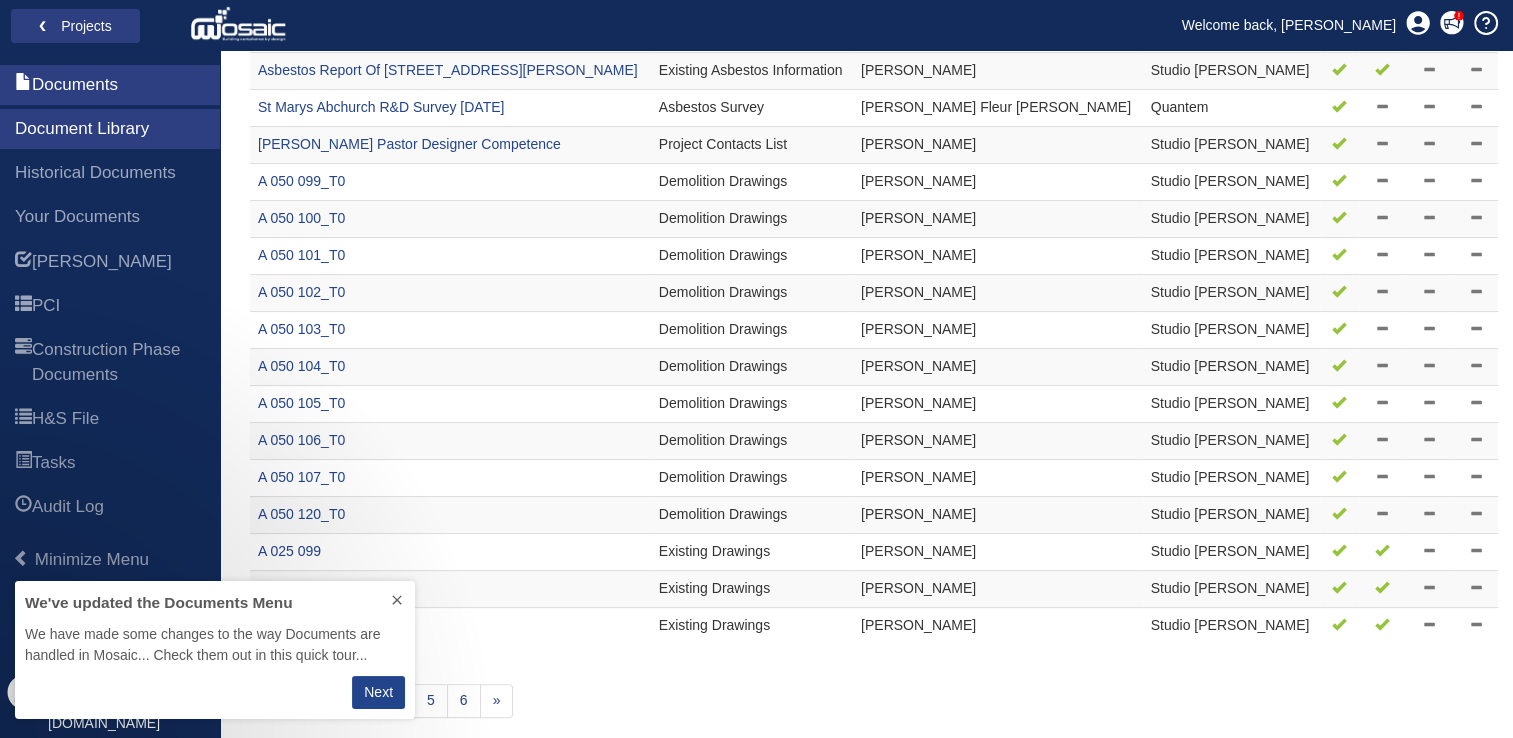 scroll, scrollTop: 16, scrollLeft: 16, axis: both 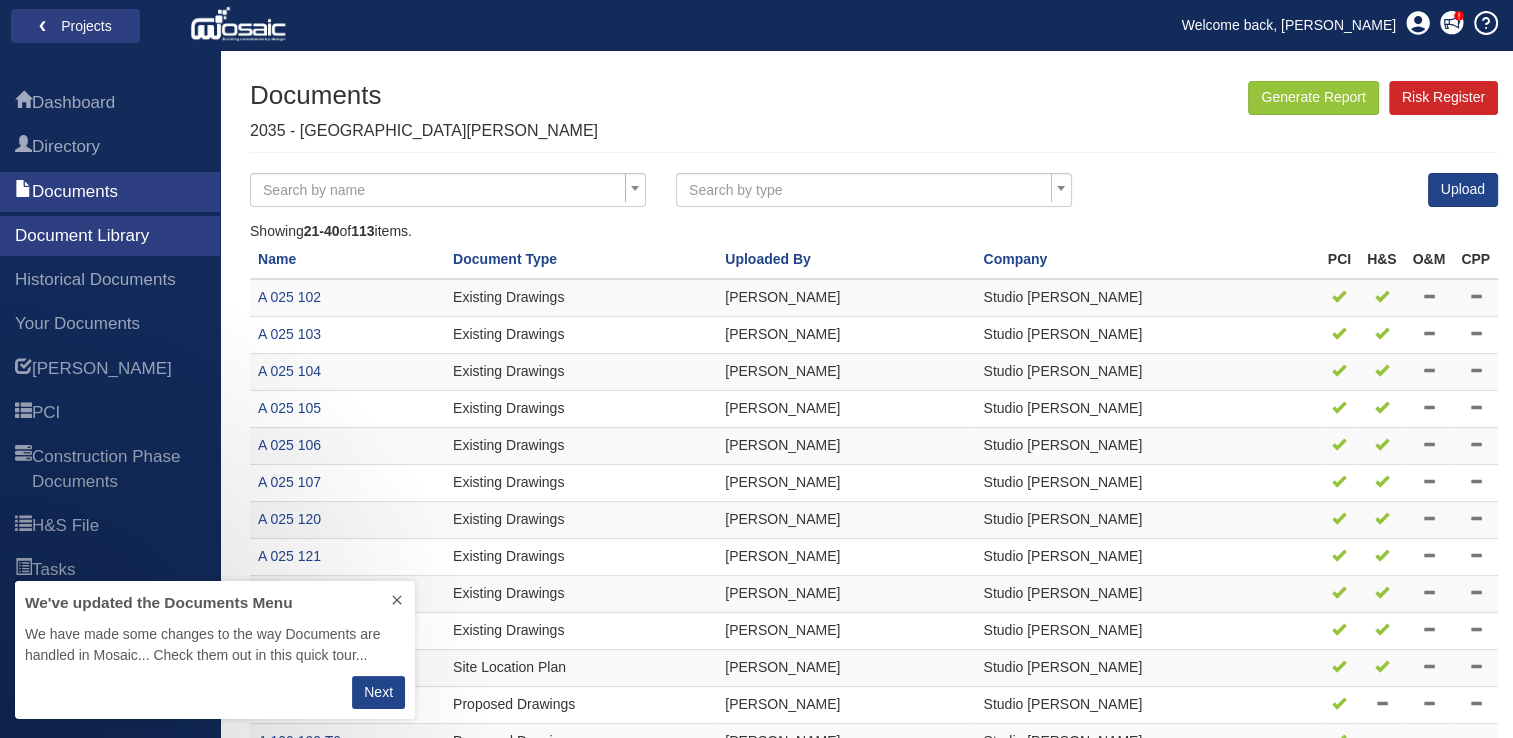 click 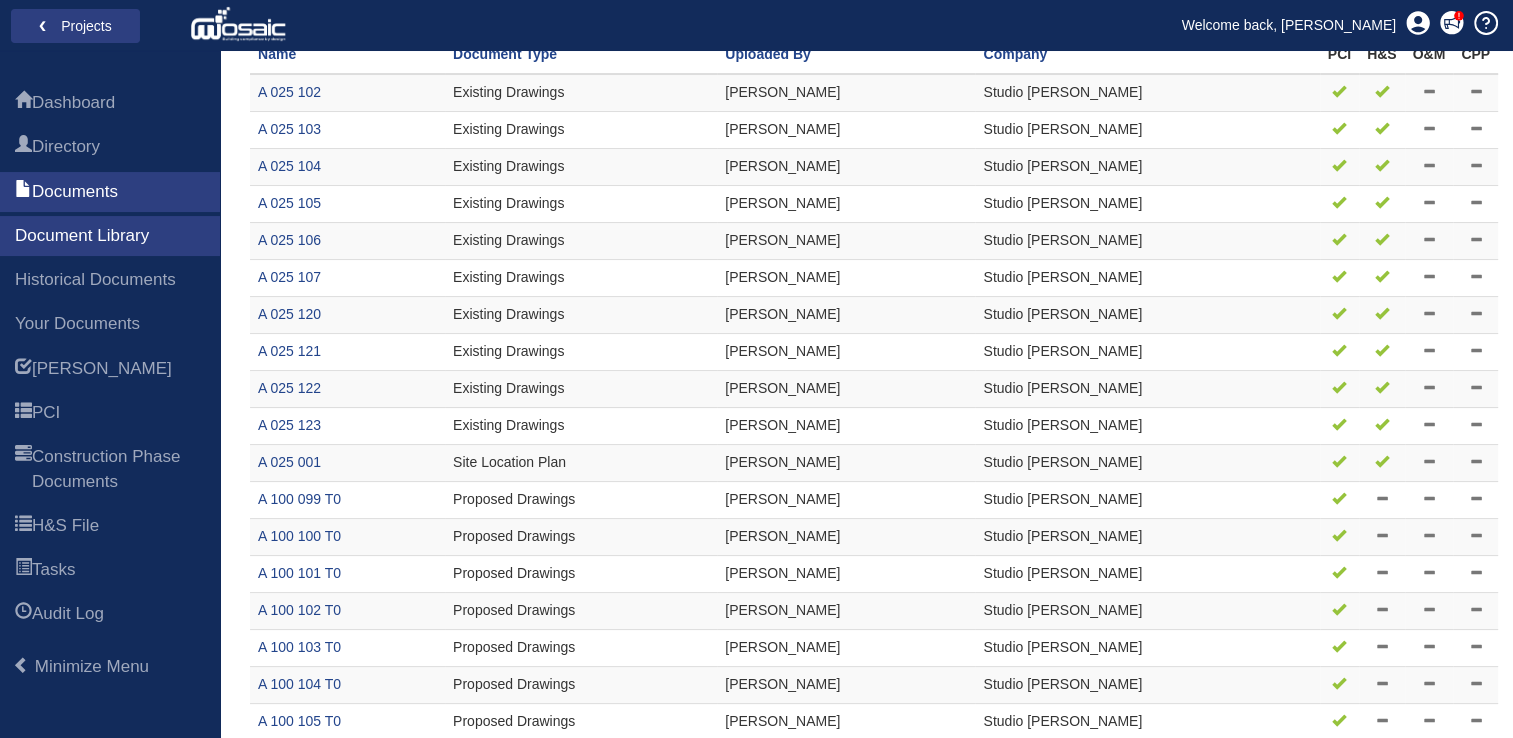 scroll, scrollTop: 375, scrollLeft: 0, axis: vertical 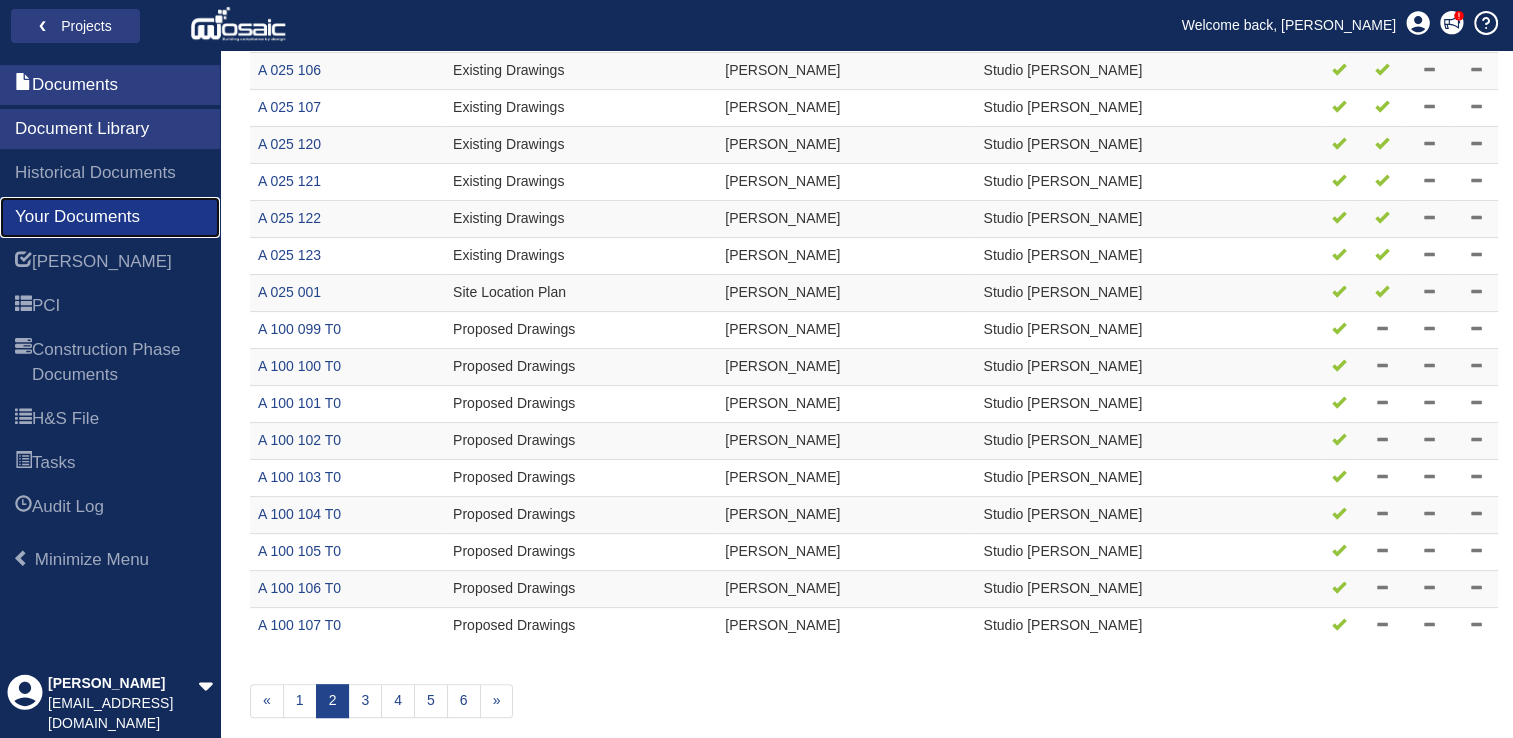 click on "Your Documents" at bounding box center (77, 217) 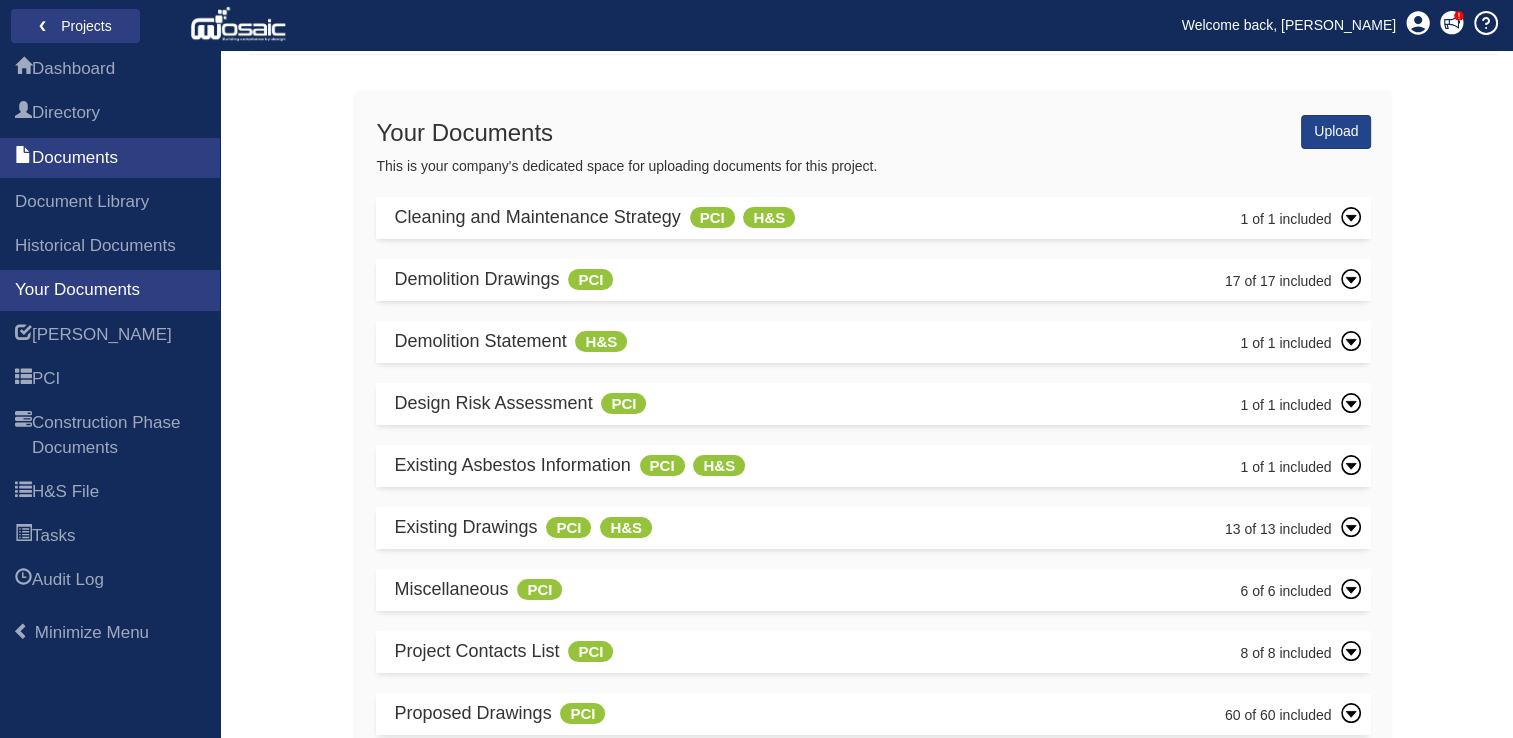 scroll, scrollTop: 170, scrollLeft: 0, axis: vertical 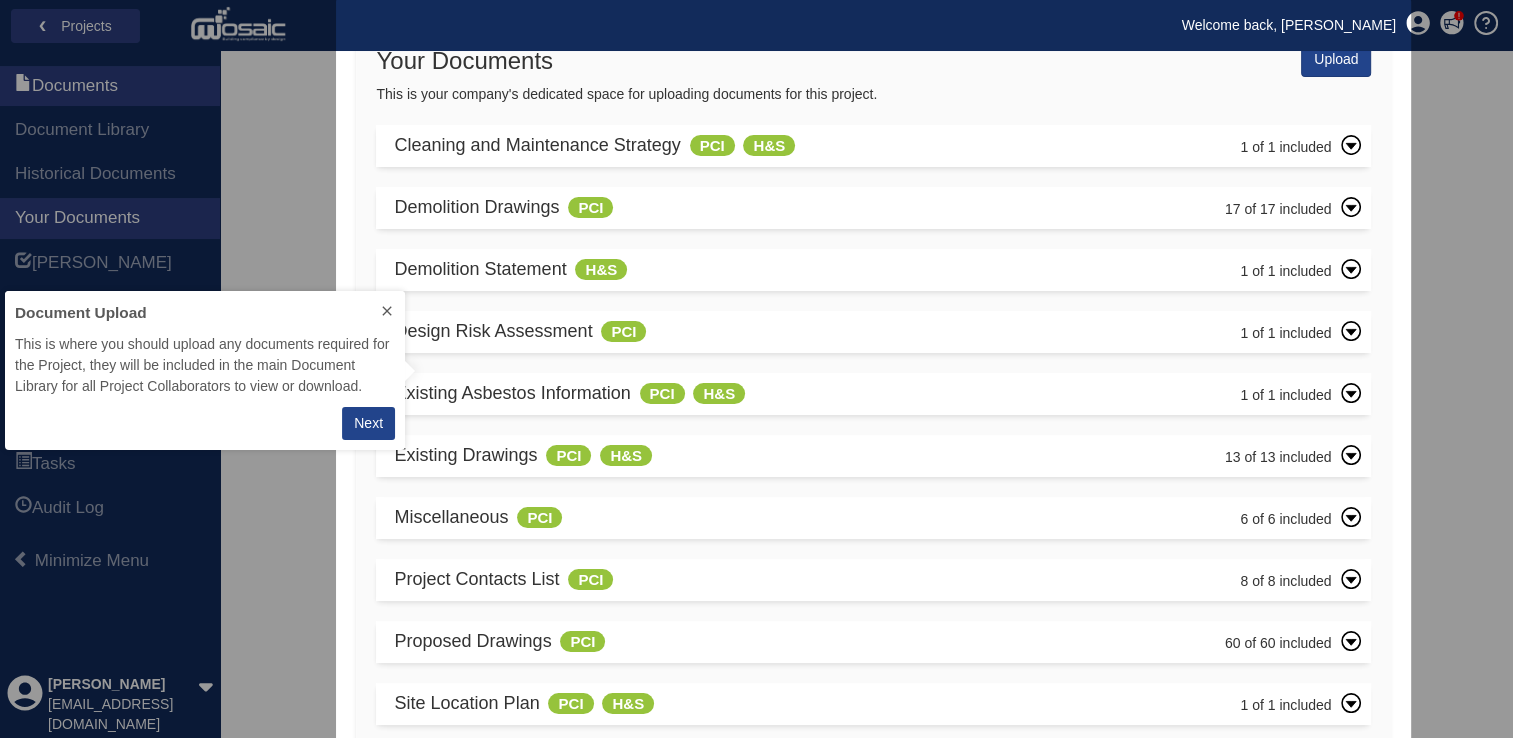 click at bounding box center [387, 312] 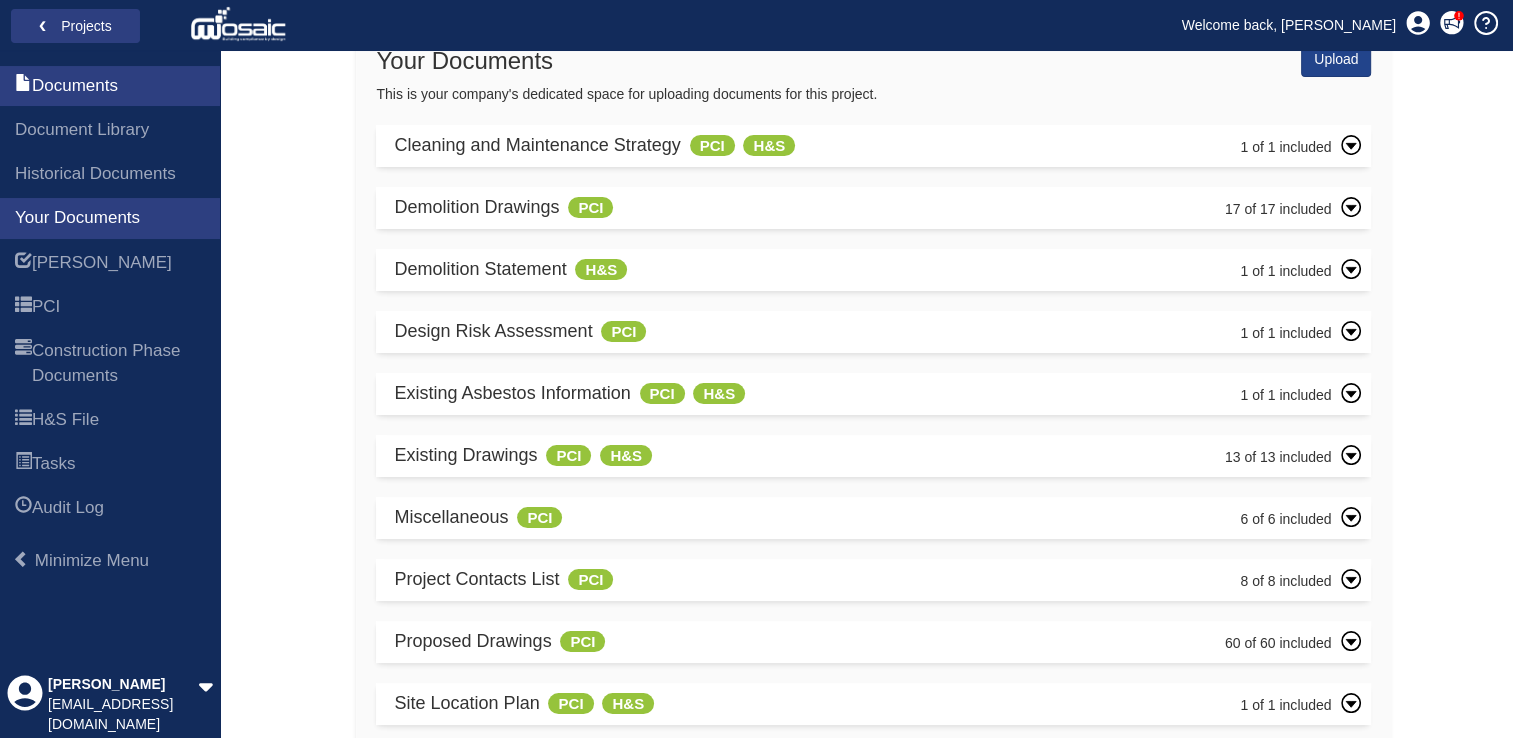 click on "Proposed Drawings
PCI
60 of 60 included" at bounding box center [877, 642] 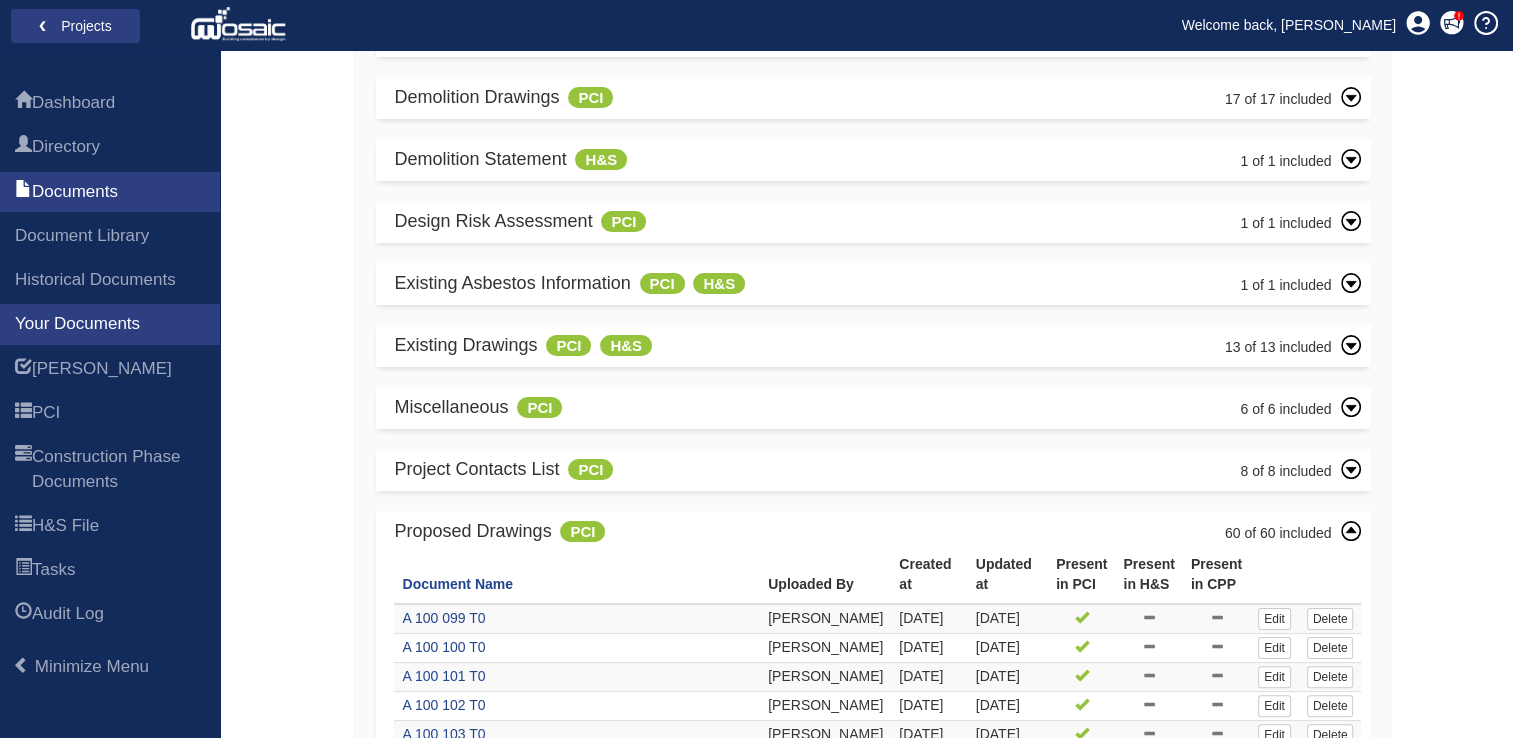 scroll, scrollTop: 279, scrollLeft: 0, axis: vertical 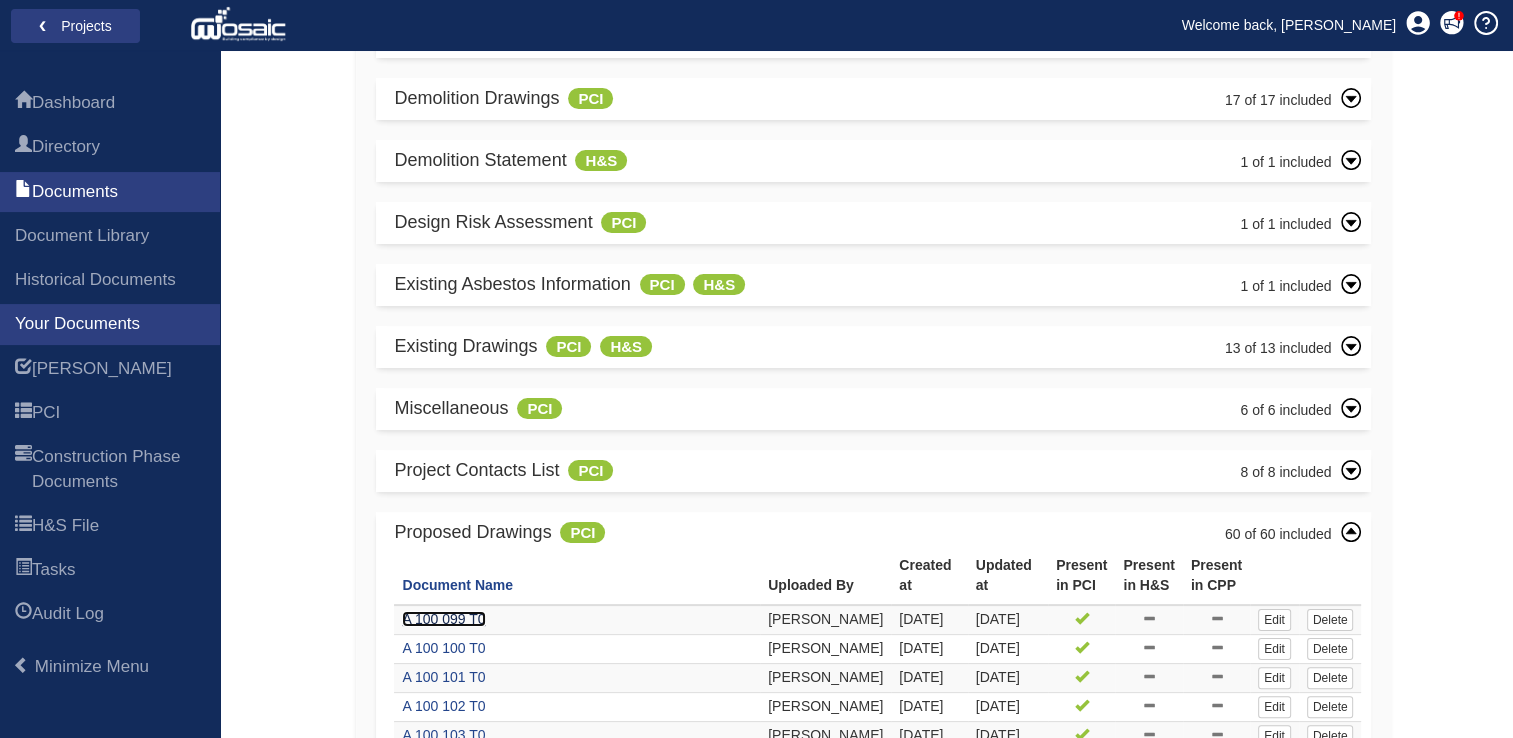 click on "A 100 099 T0" at bounding box center [443, 619] 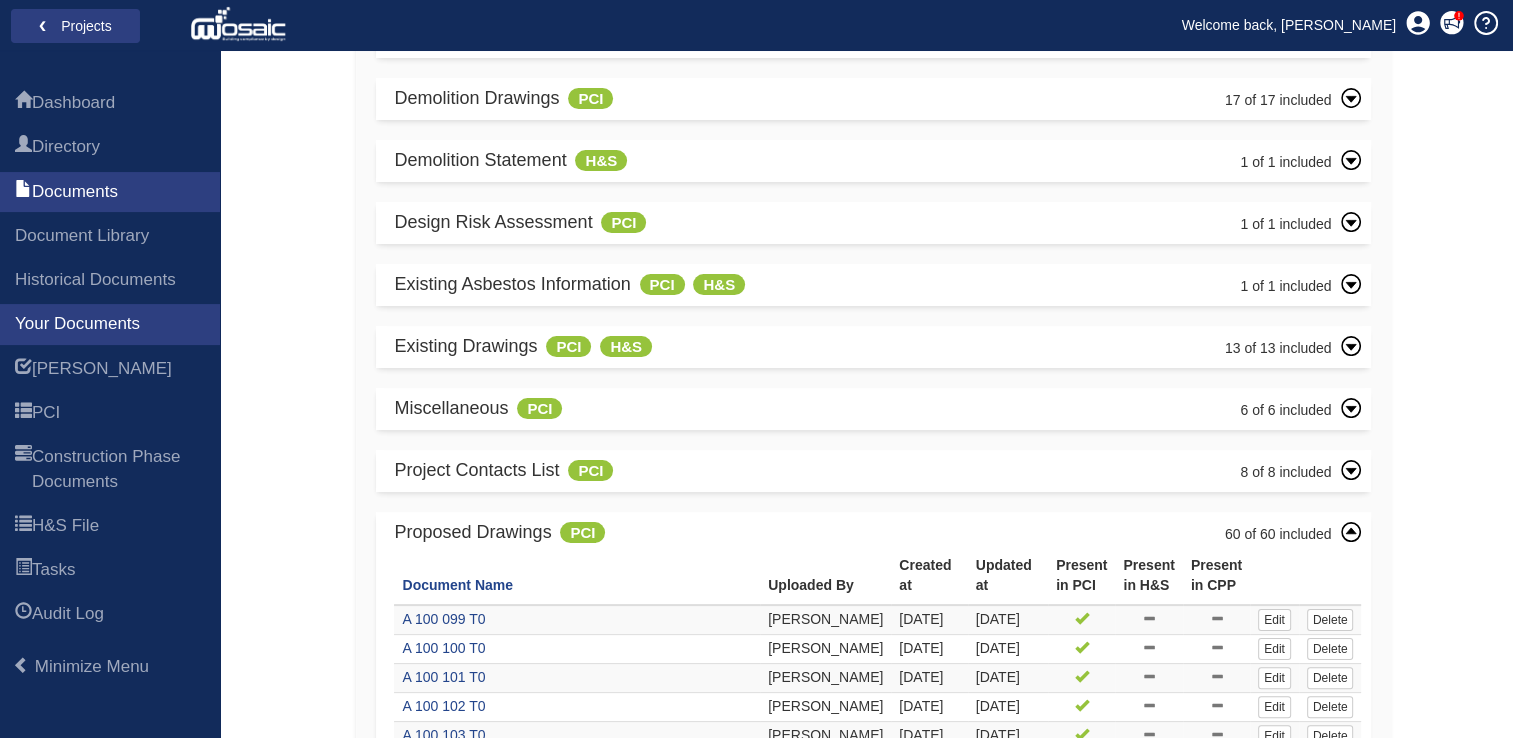 click 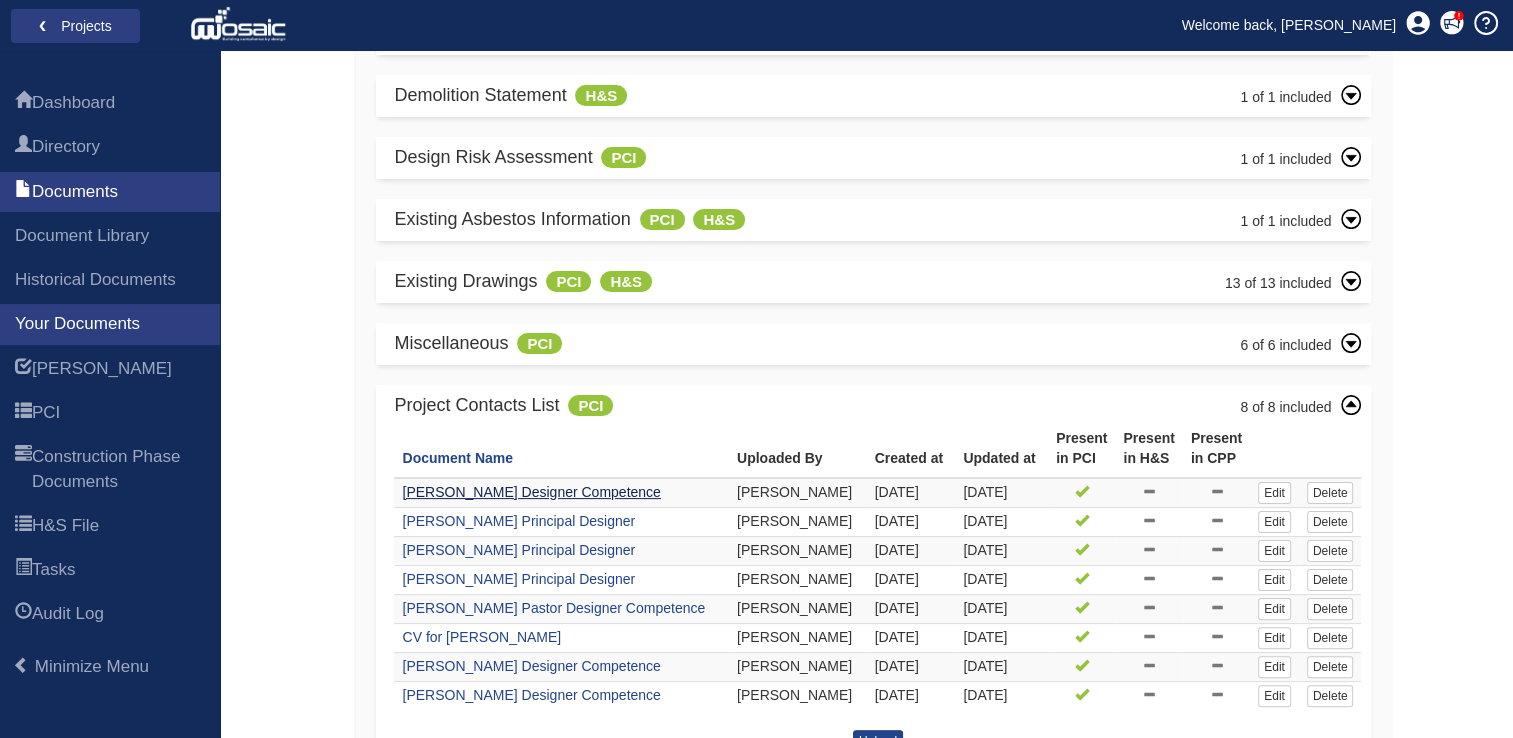 scroll, scrollTop: 379, scrollLeft: 0, axis: vertical 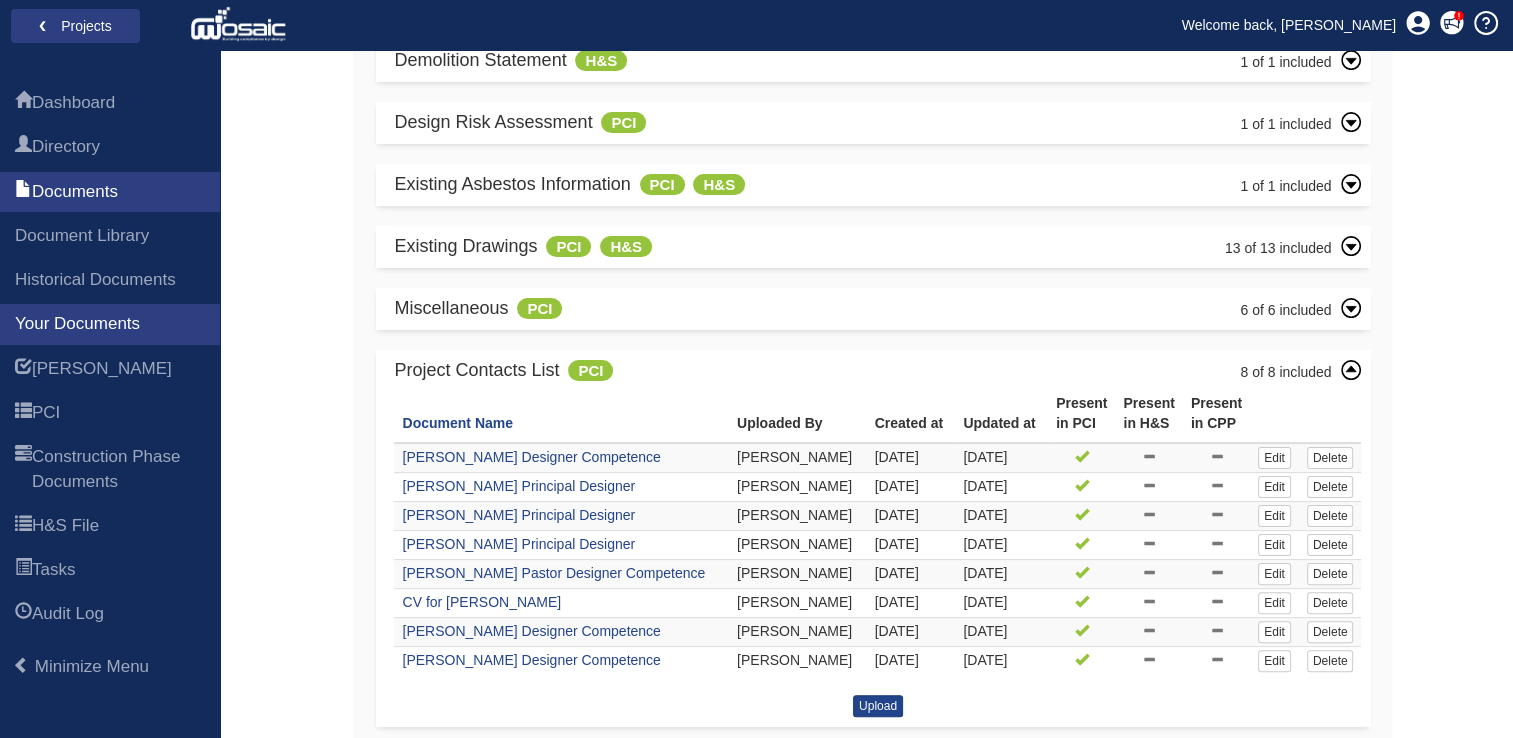 click 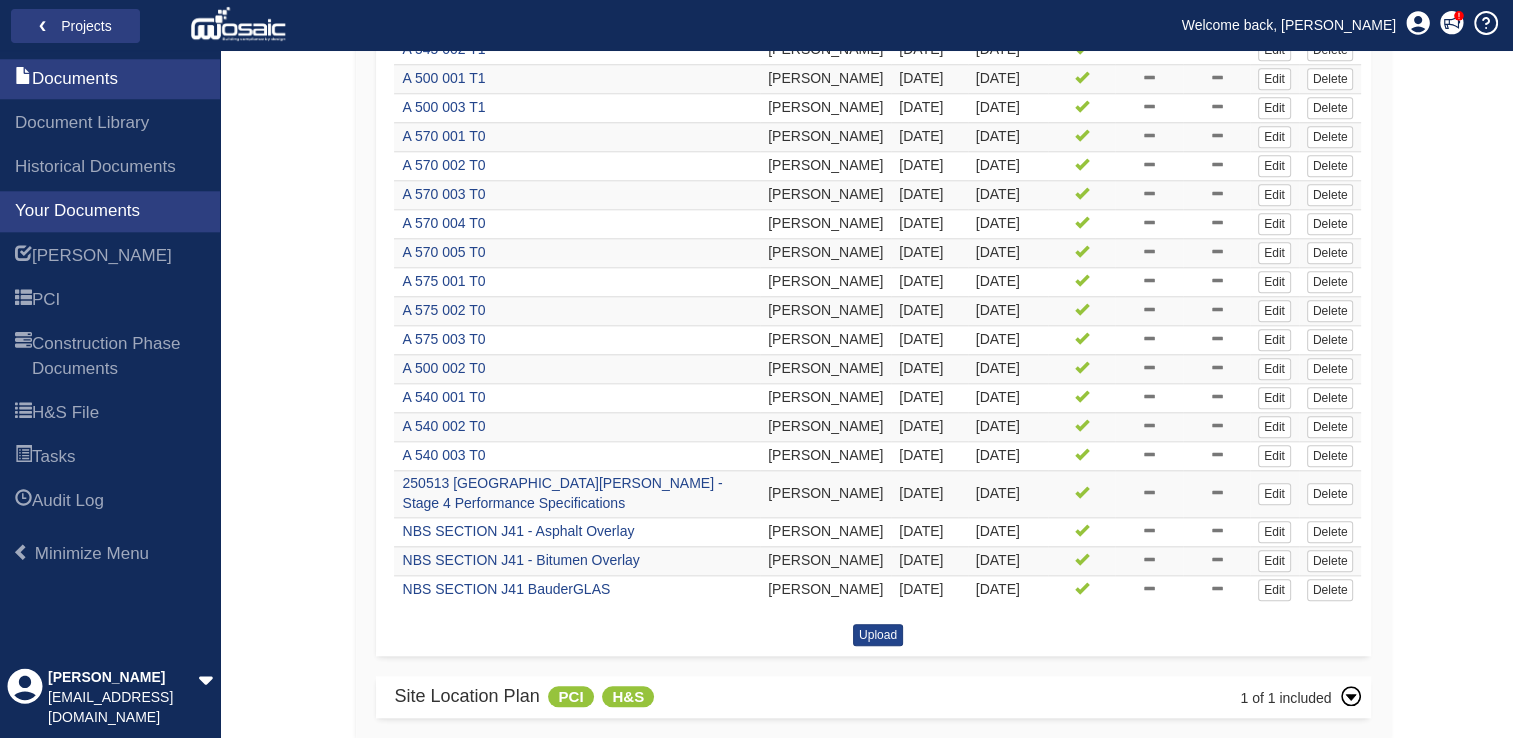 scroll, scrollTop: 3079, scrollLeft: 0, axis: vertical 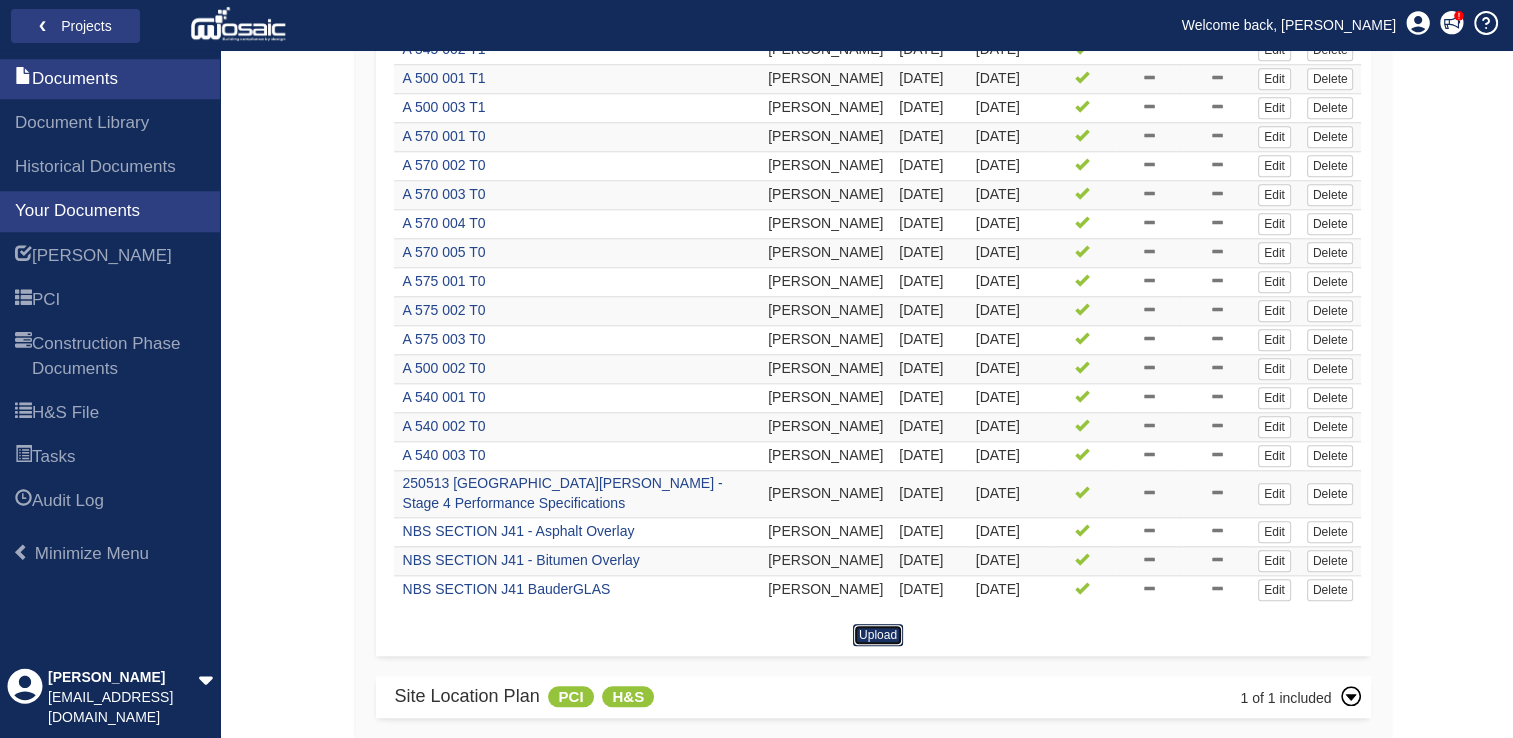 click on "Upload" at bounding box center [878, 635] 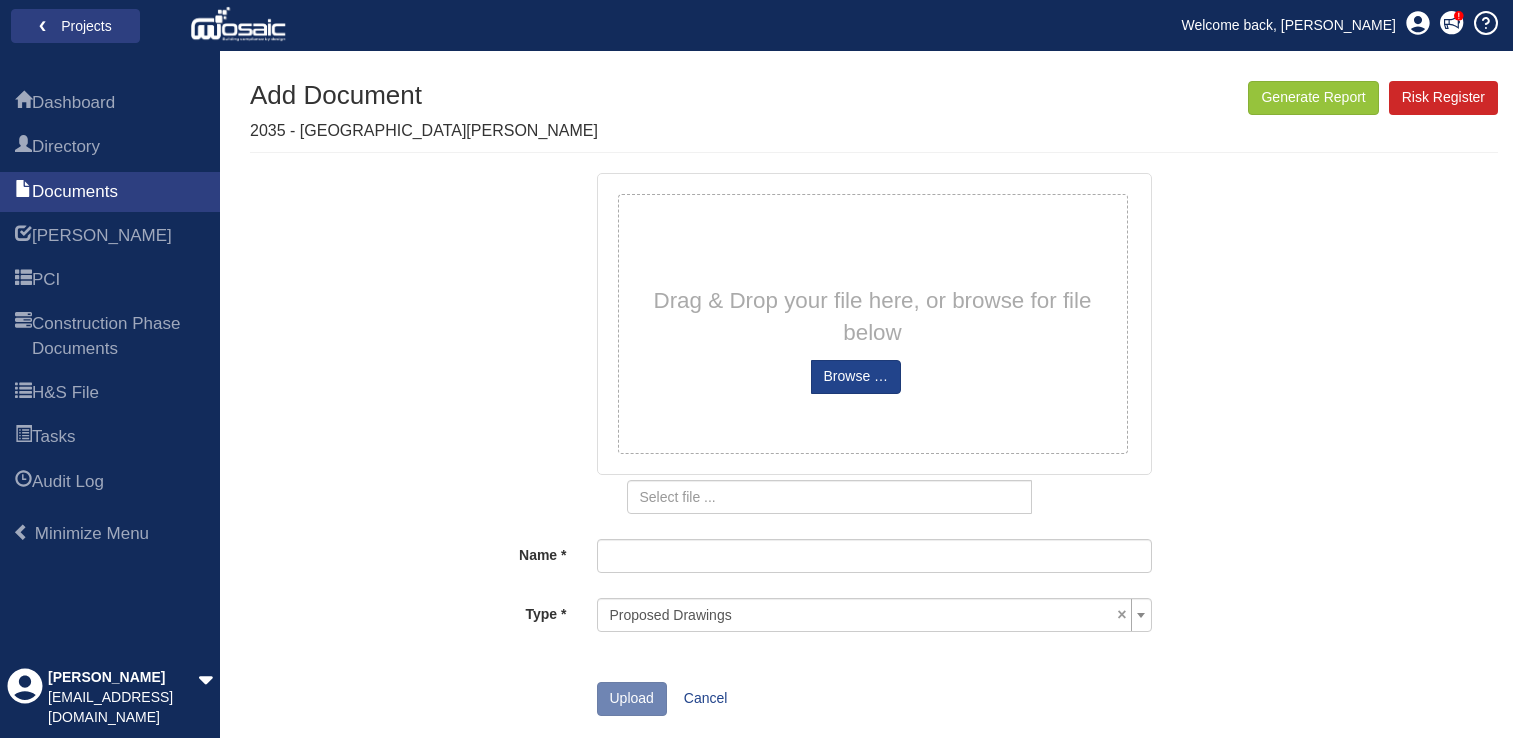 scroll, scrollTop: 0, scrollLeft: 0, axis: both 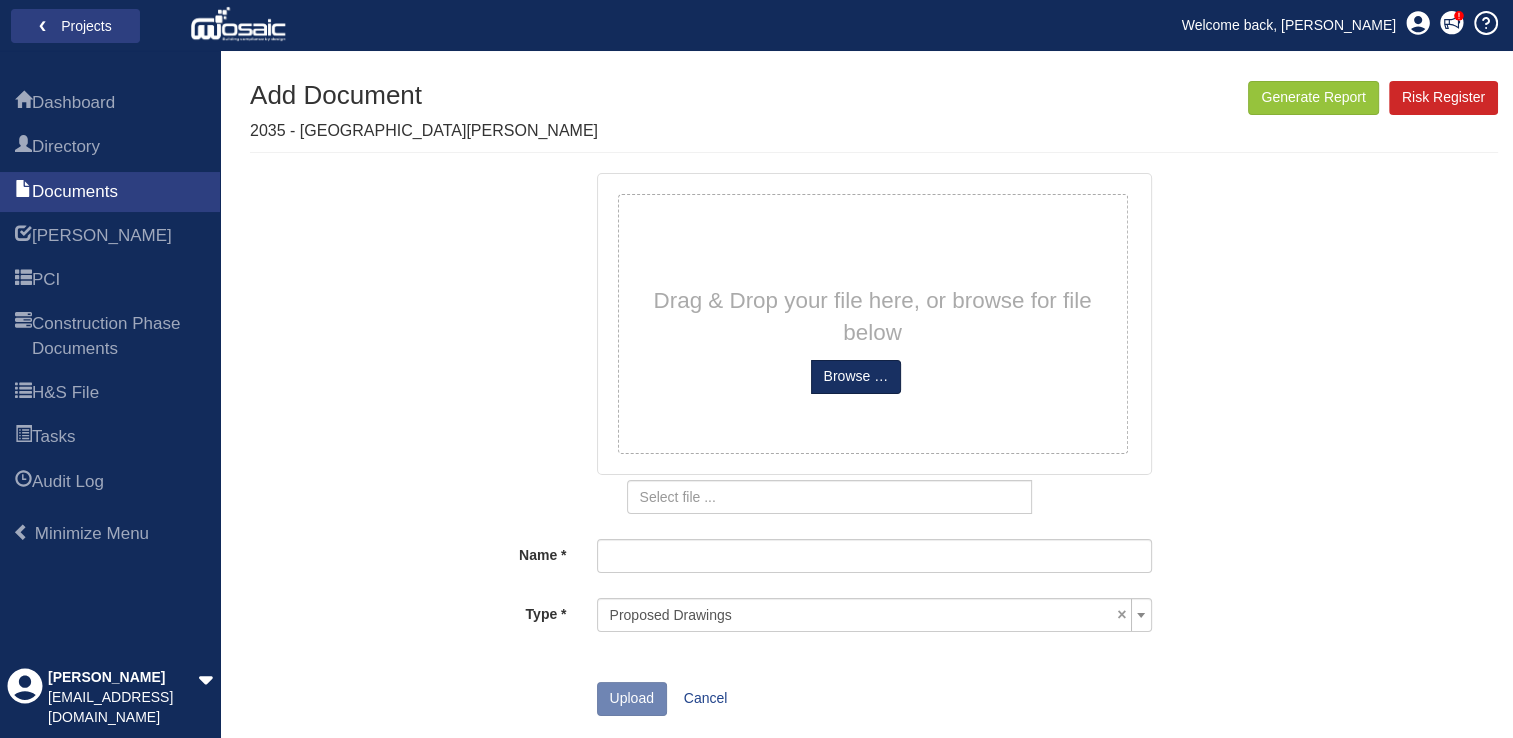 click at bounding box center (856, 377) 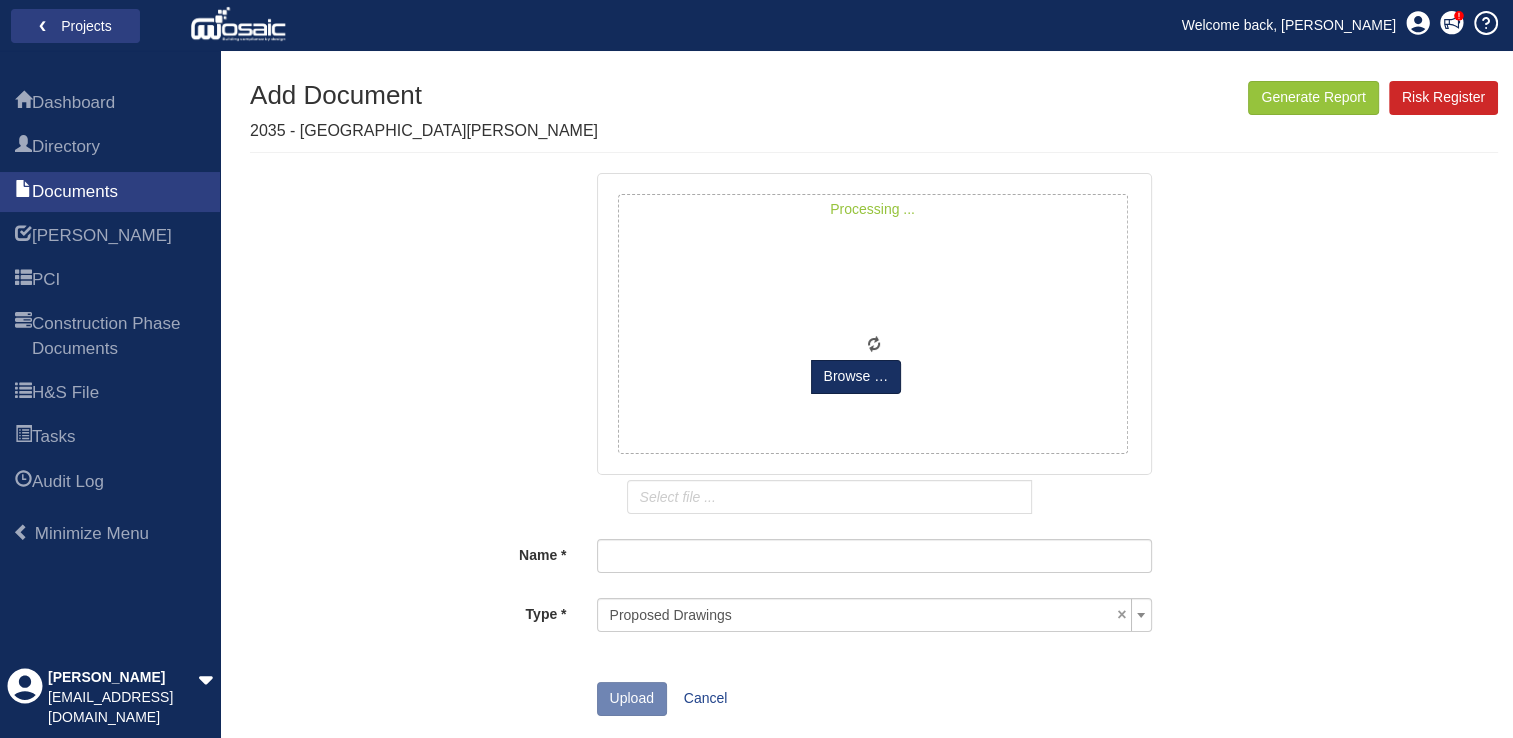 type on "ID GR 230 100 GA _ FF_E Plan.pdf" 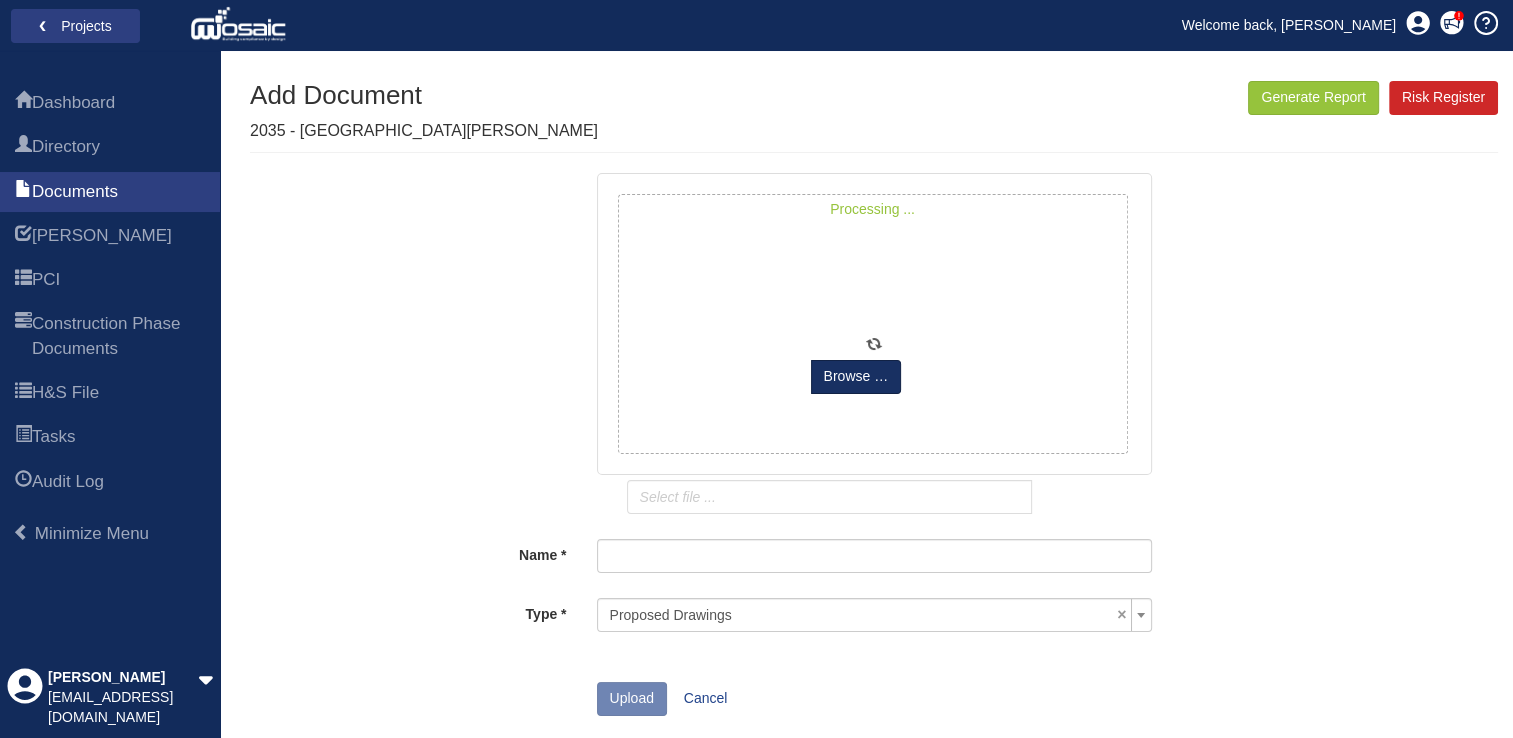 type on "ID GR 230 100 GA & FF&E Plan" 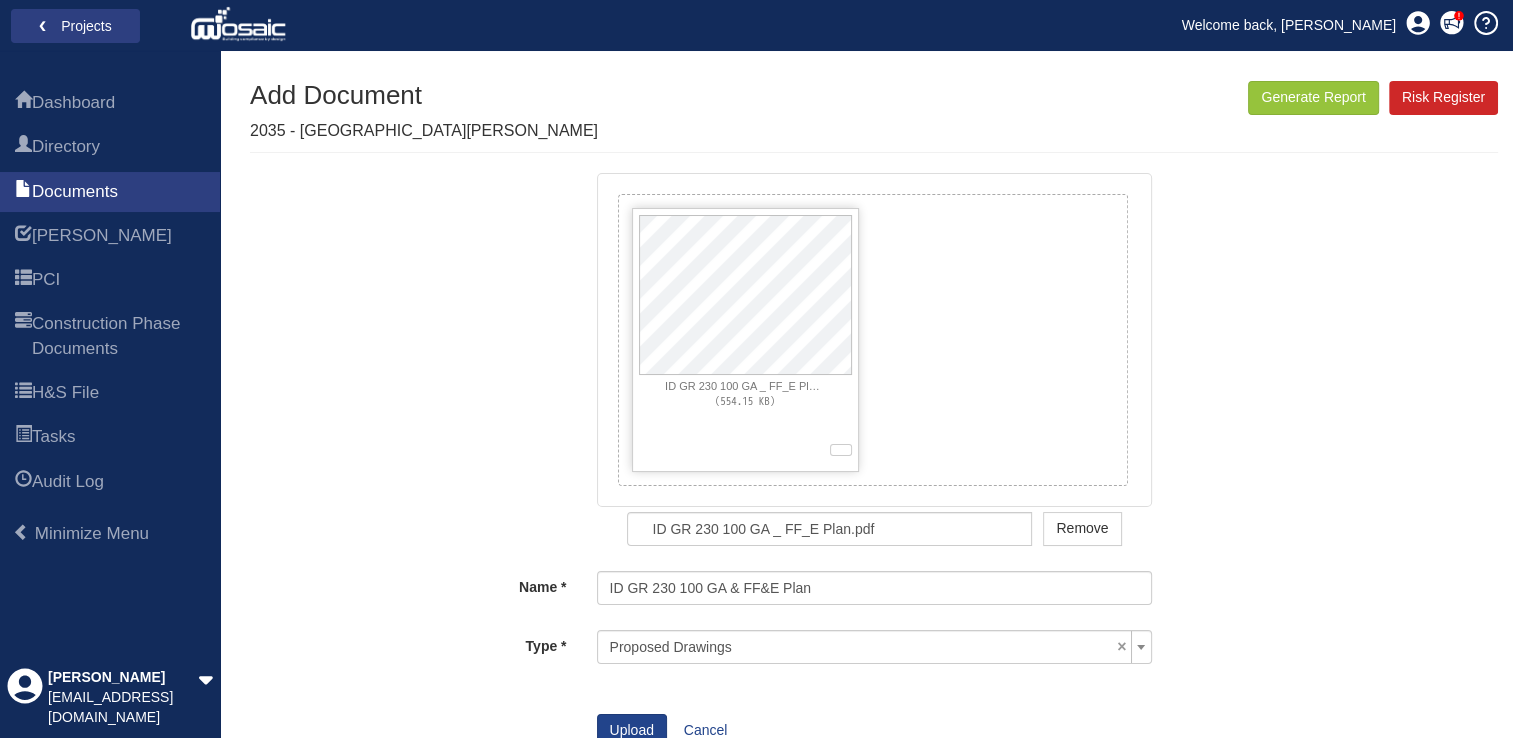 click on "ID GR 230 100 GA _ FF_E Plan.pdf
(554.15 KB)" at bounding box center [873, 340] 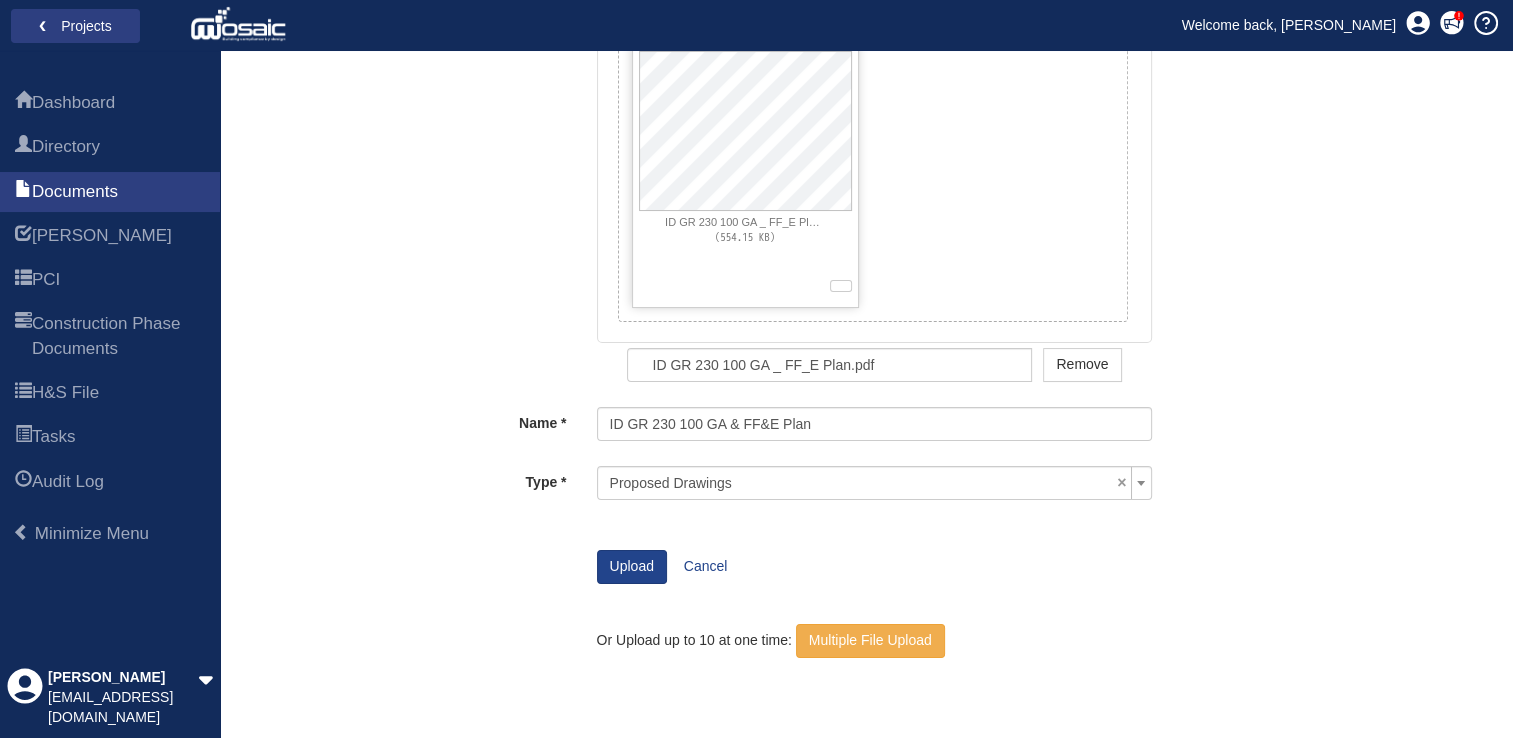 scroll, scrollTop: 200, scrollLeft: 0, axis: vertical 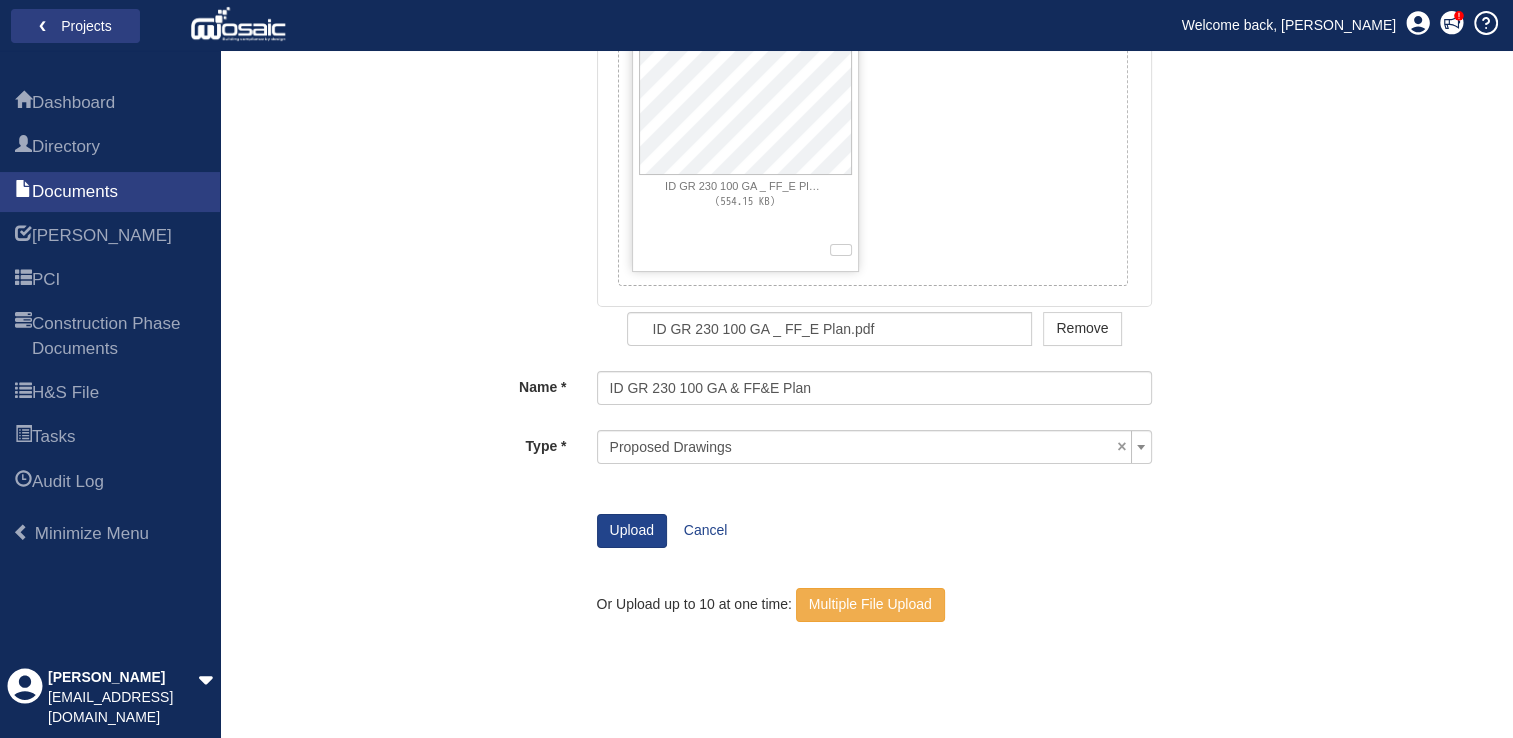 click on "ID GR 230 100 GA _ FF_E Plan.pdf
(554.15 KB)" at bounding box center (873, 140) 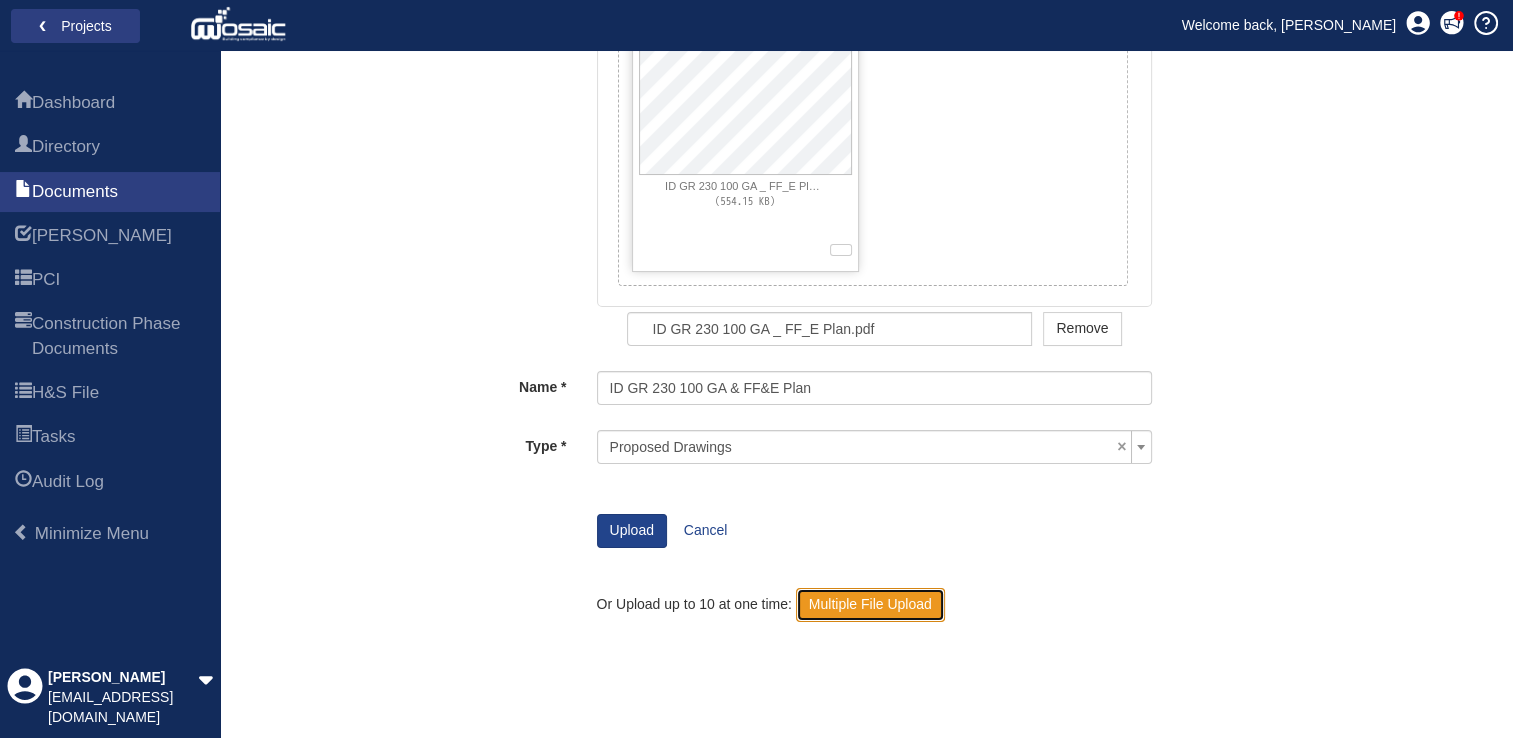 click on "Multiple File Upload" at bounding box center (870, 605) 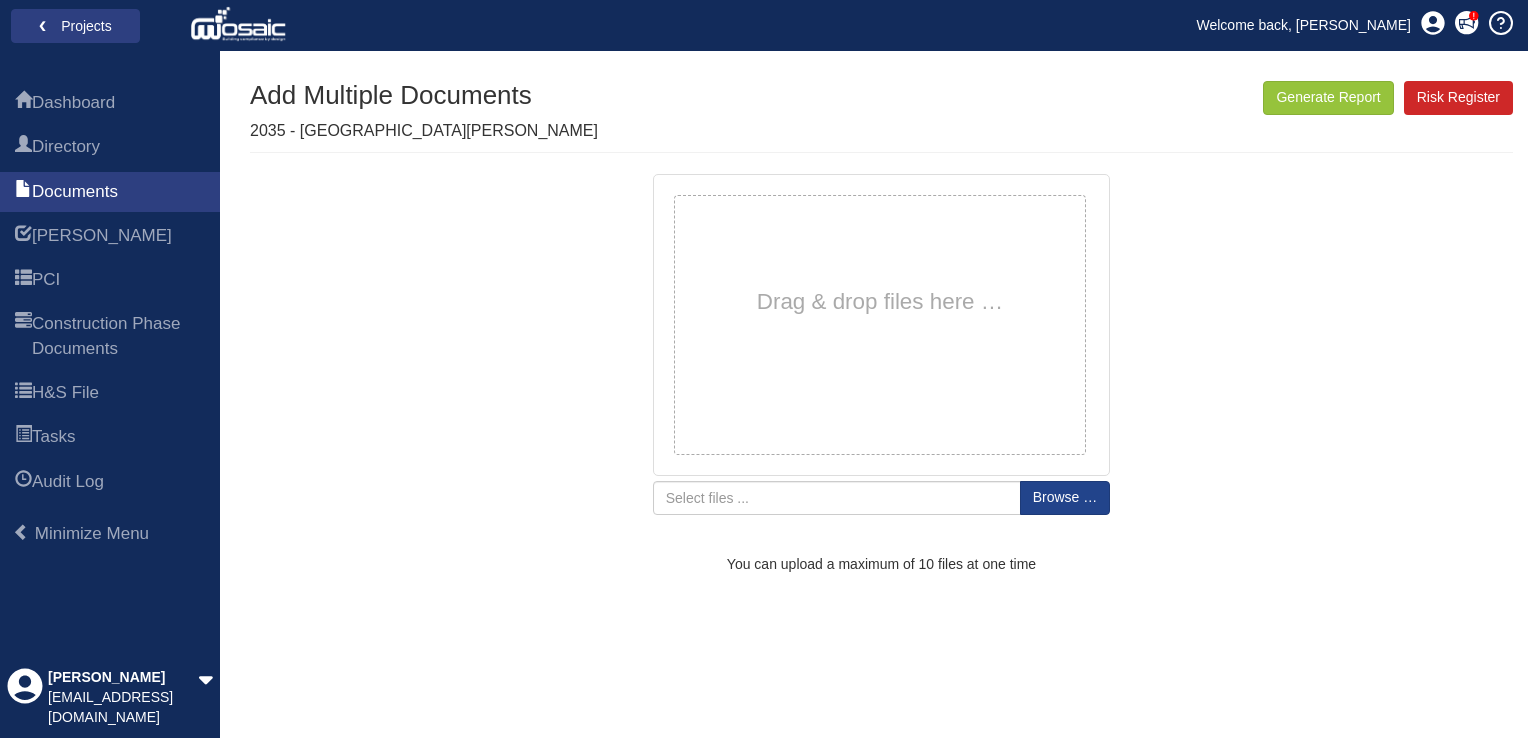 scroll, scrollTop: 0, scrollLeft: 0, axis: both 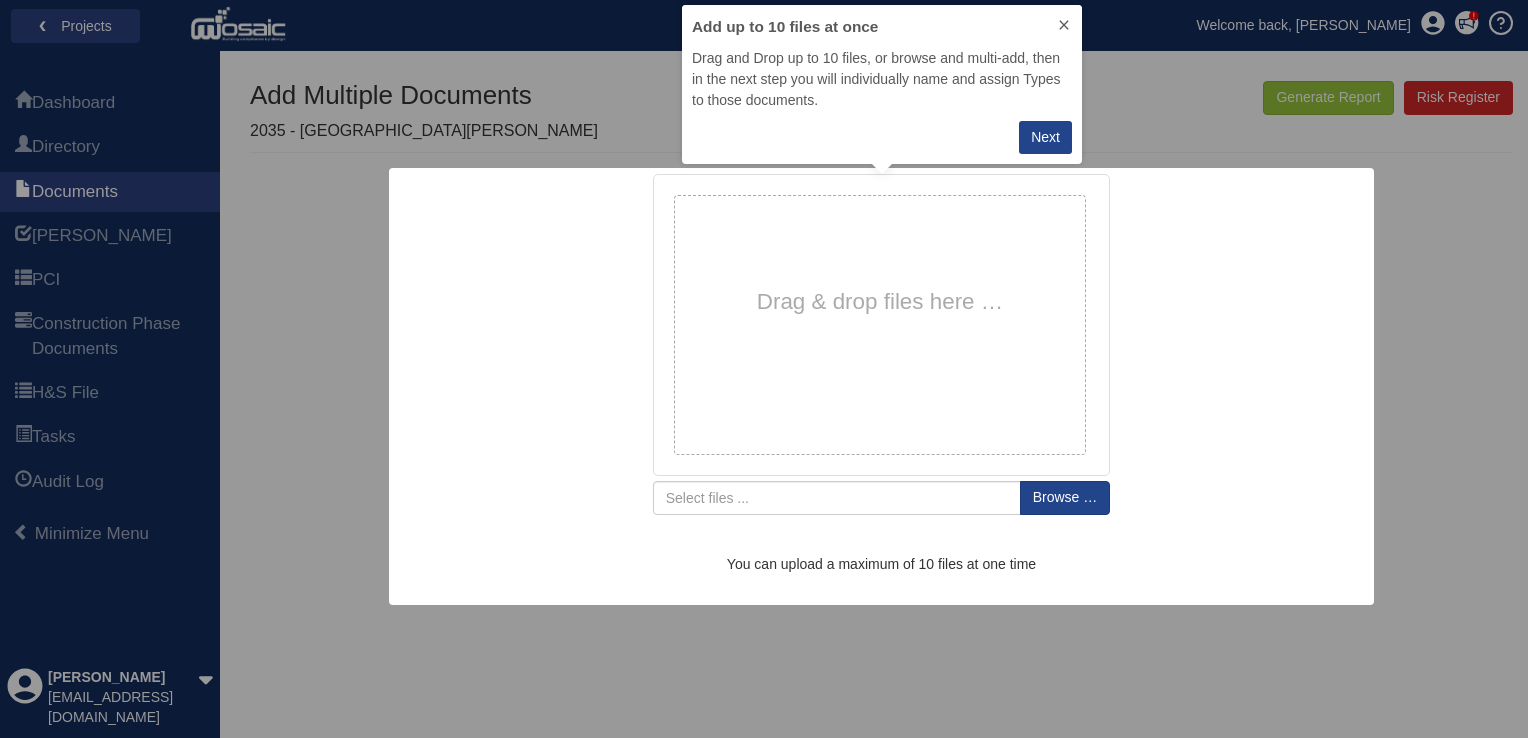 click on "Drag & drop files here …" at bounding box center [880, 302] 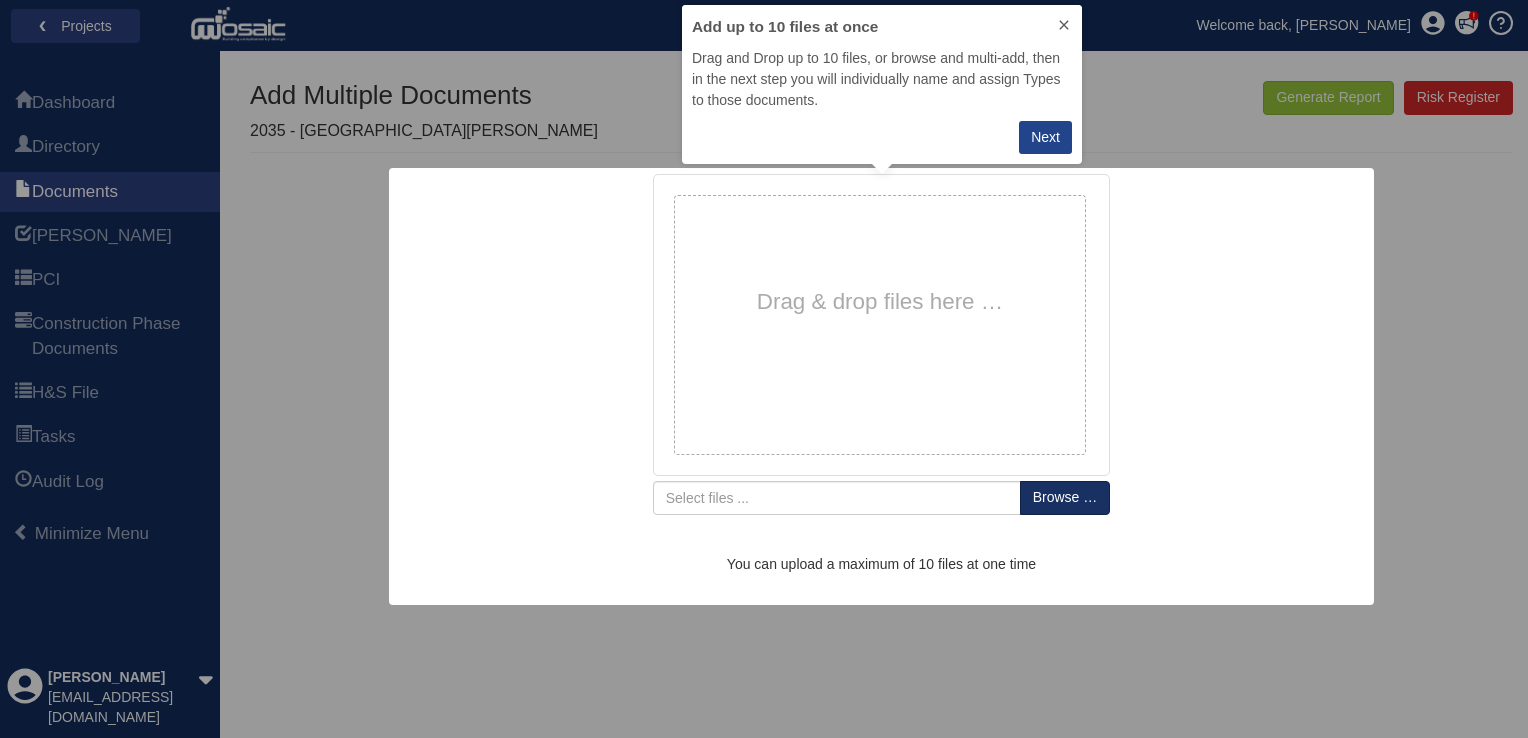 click at bounding box center [1065, 498] 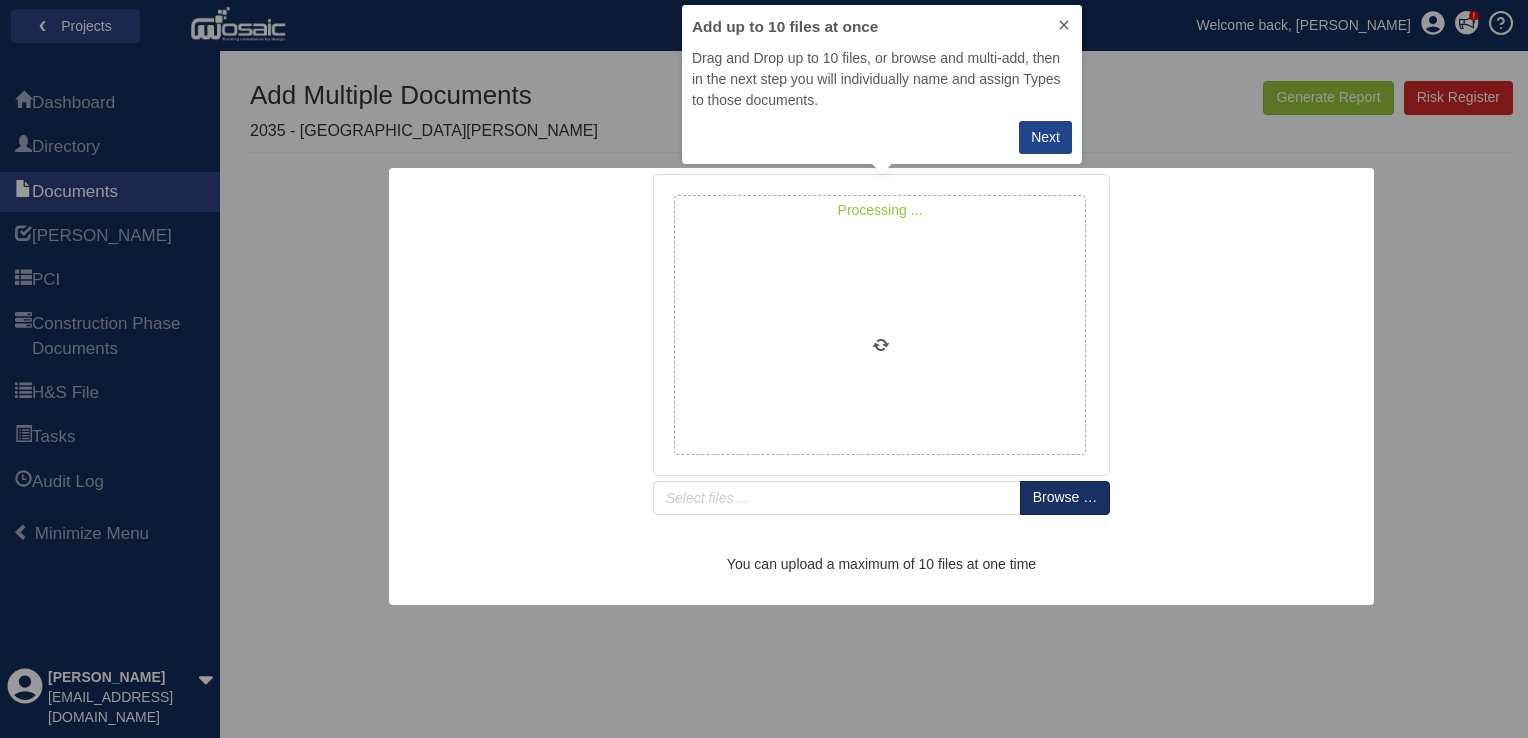 type on "ID GR 230 100 GA & FF&E Plan" 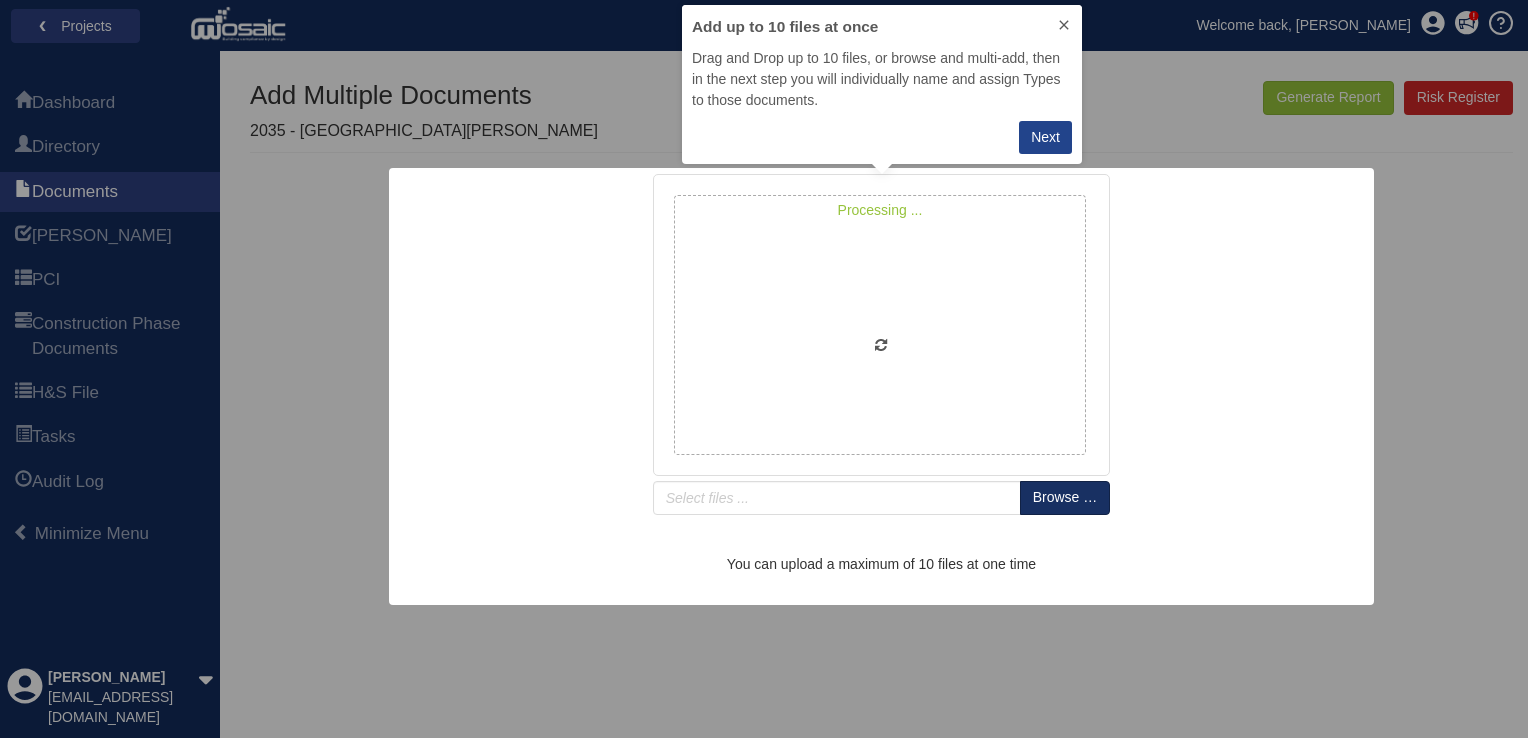 type on "ID GR 230 110 Finishes Plan" 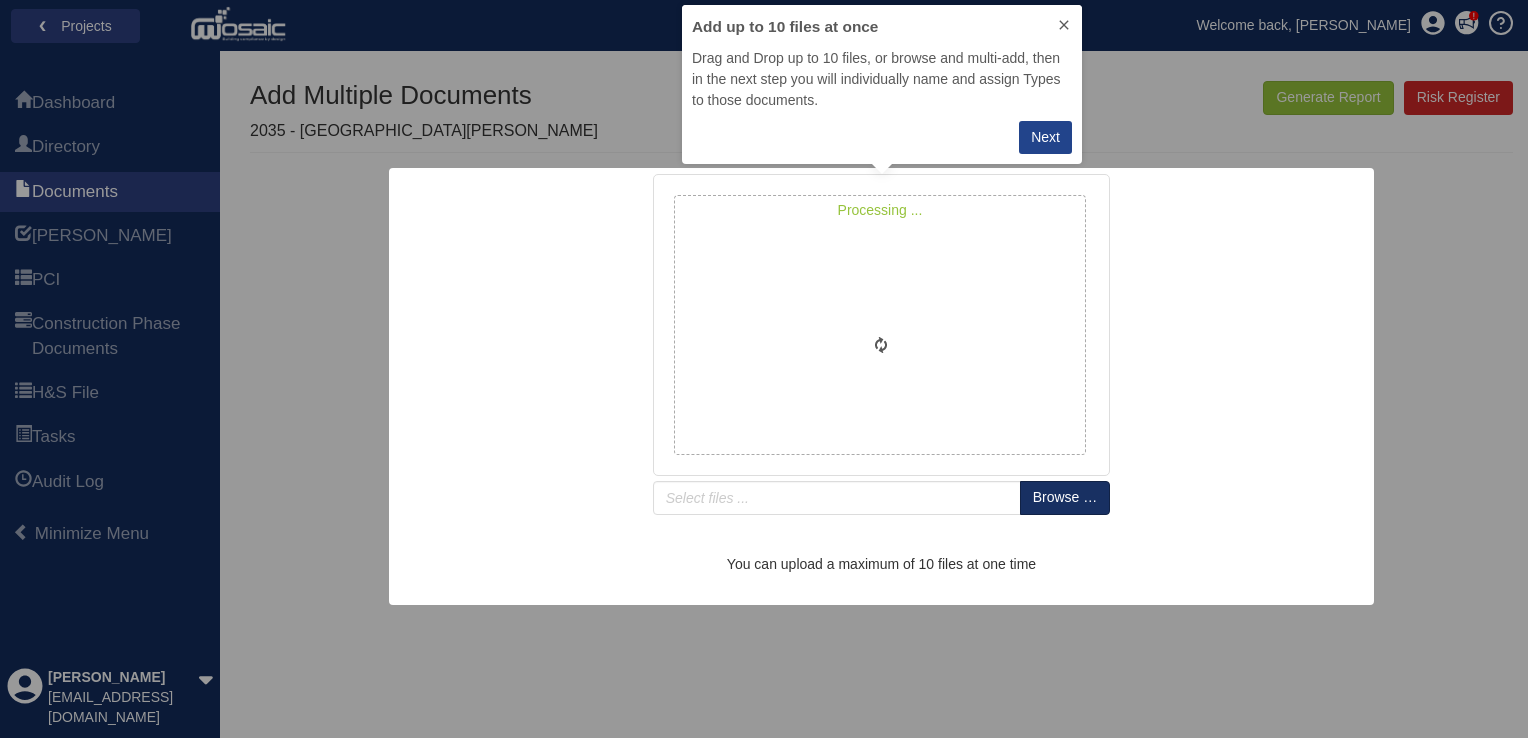 type on "ID GR 230 120 Reflected Ceiling Plan" 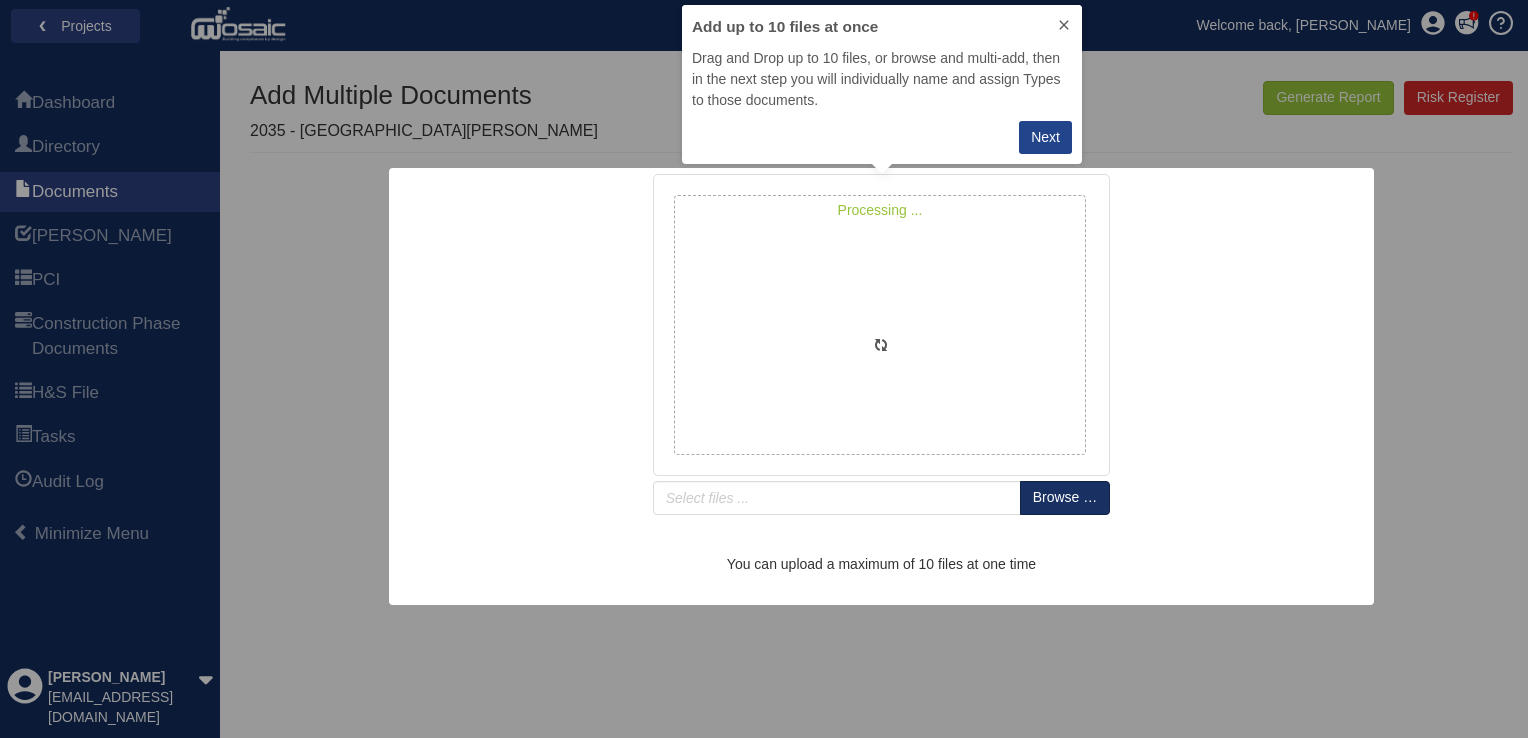 type on "ID GR 230 200 Elevations" 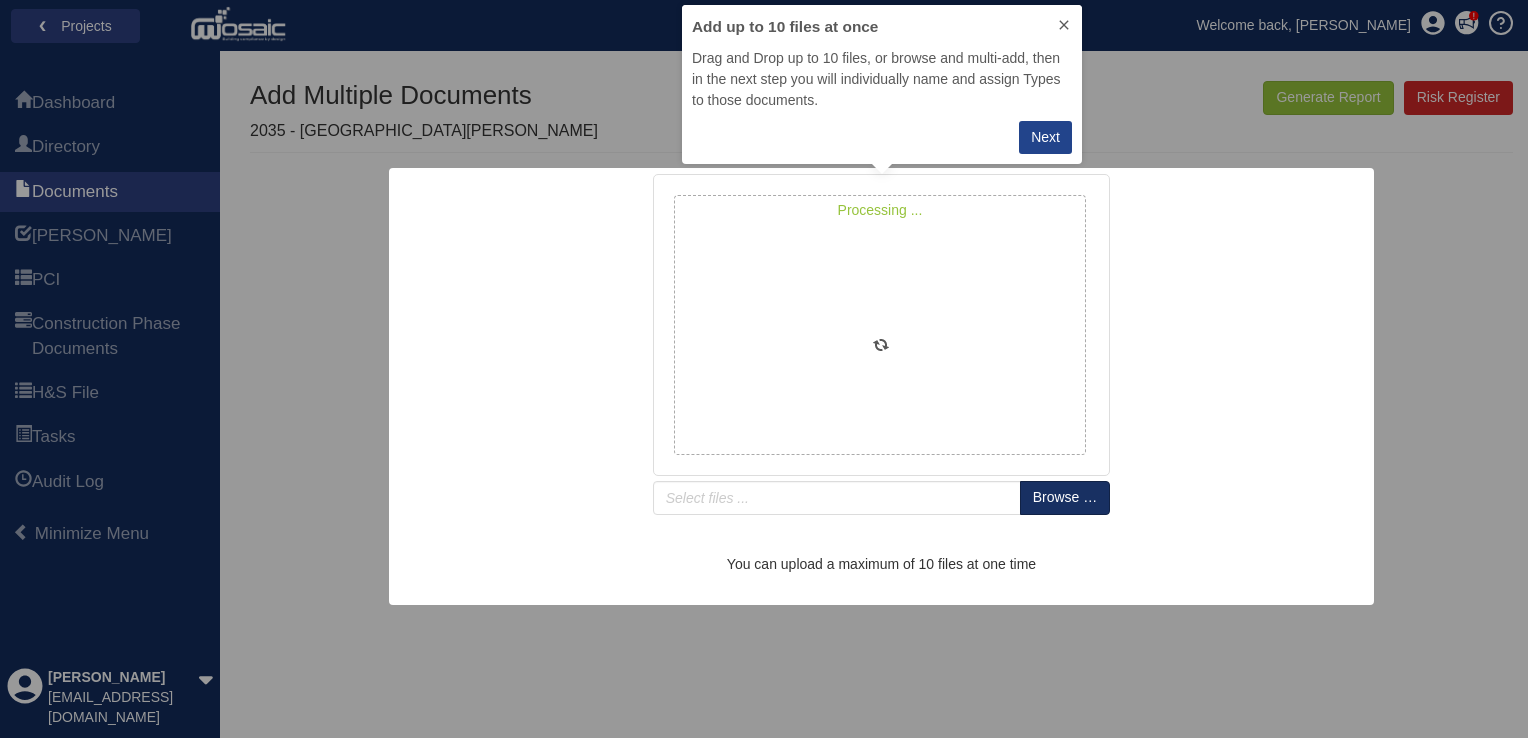 type on "ID GR 230 201 Bathroom Elevations" 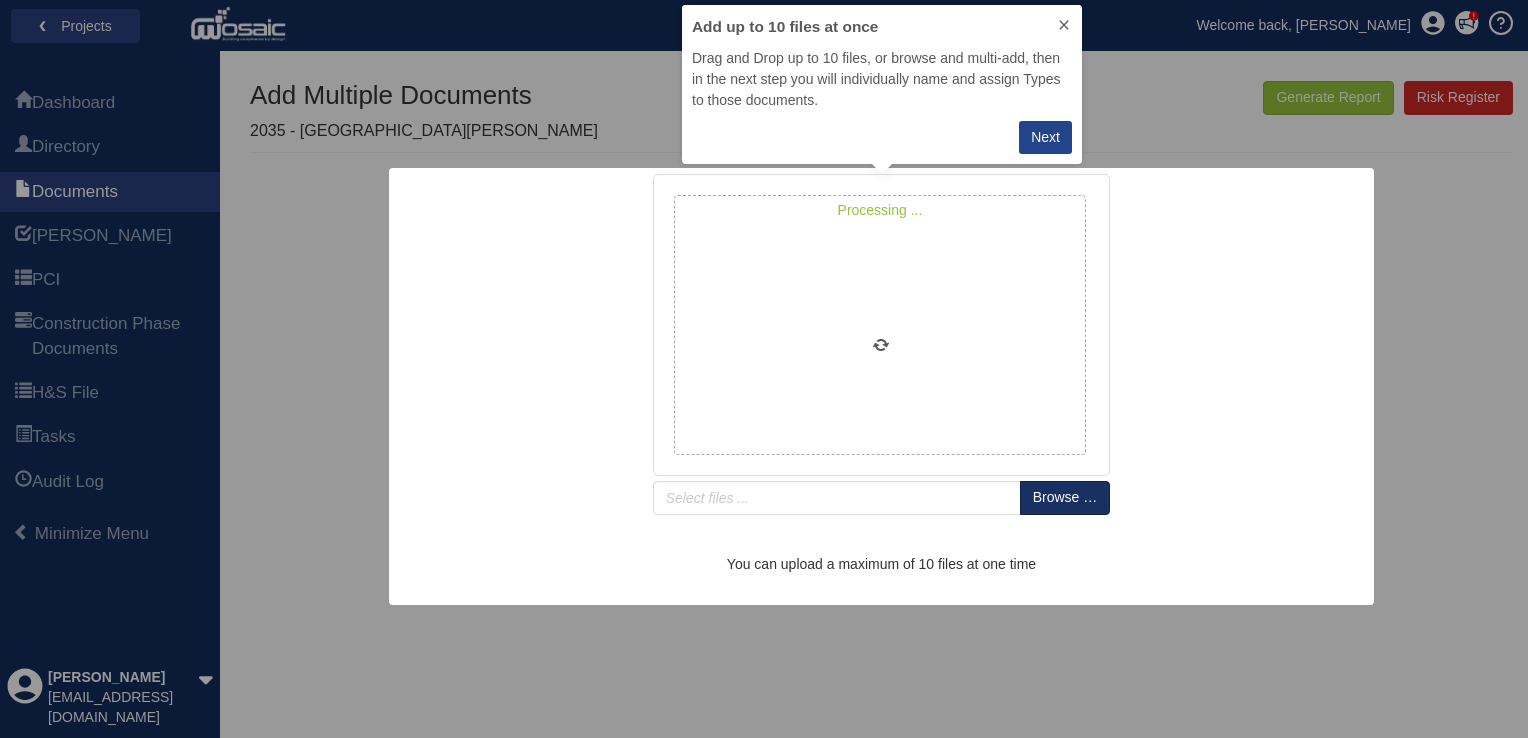 type on "ID GR 230 202 Circulation Elevations" 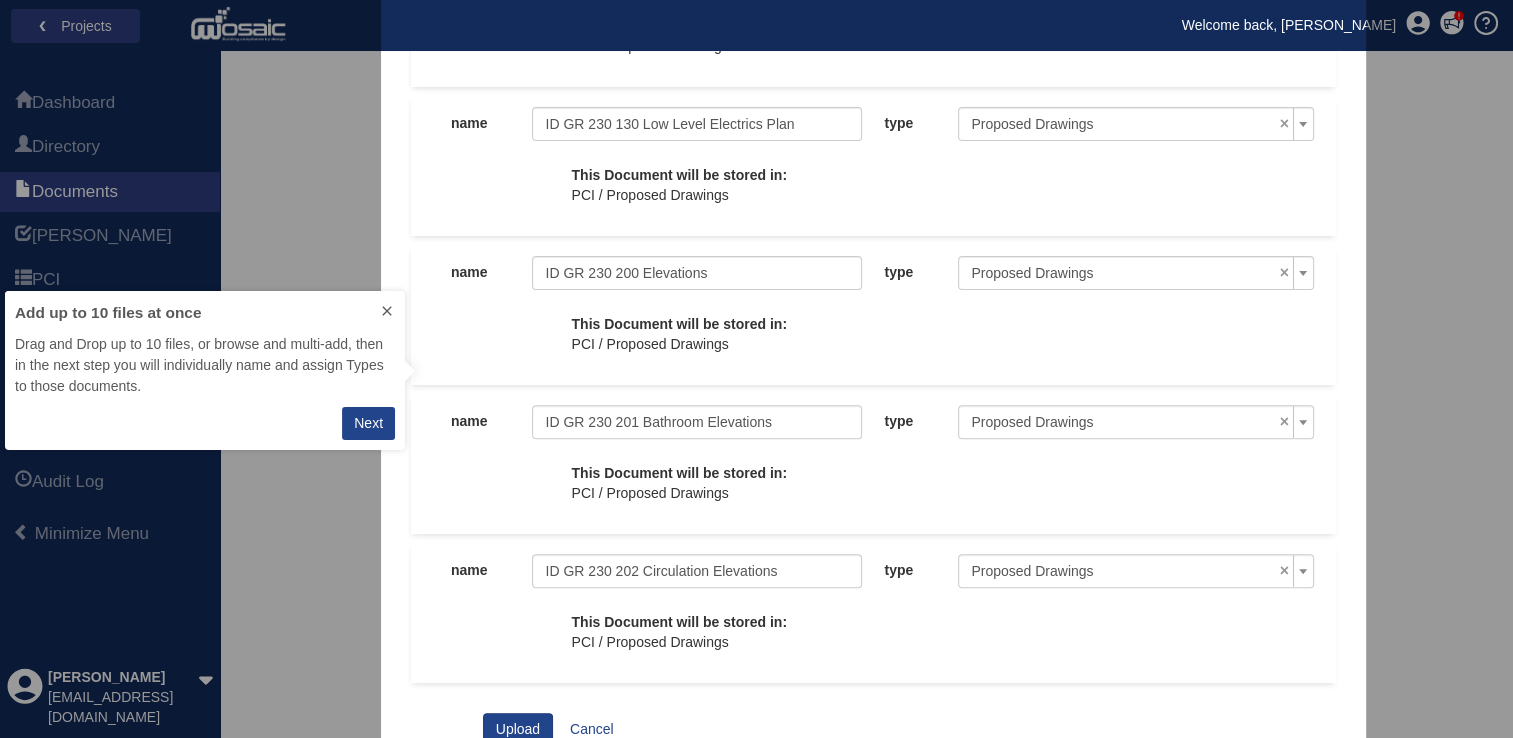 scroll, scrollTop: 596, scrollLeft: 0, axis: vertical 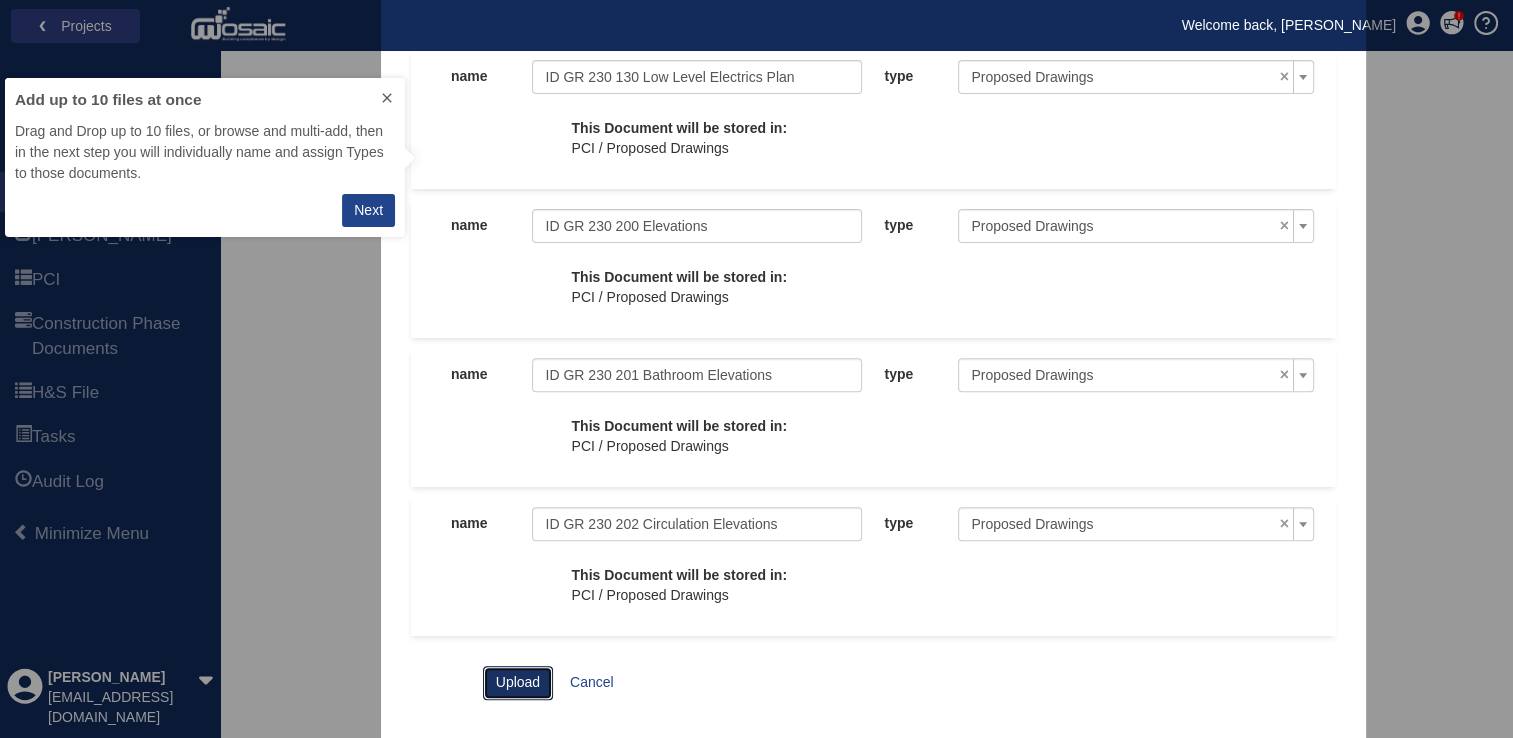 click on "Upload" at bounding box center (518, 683) 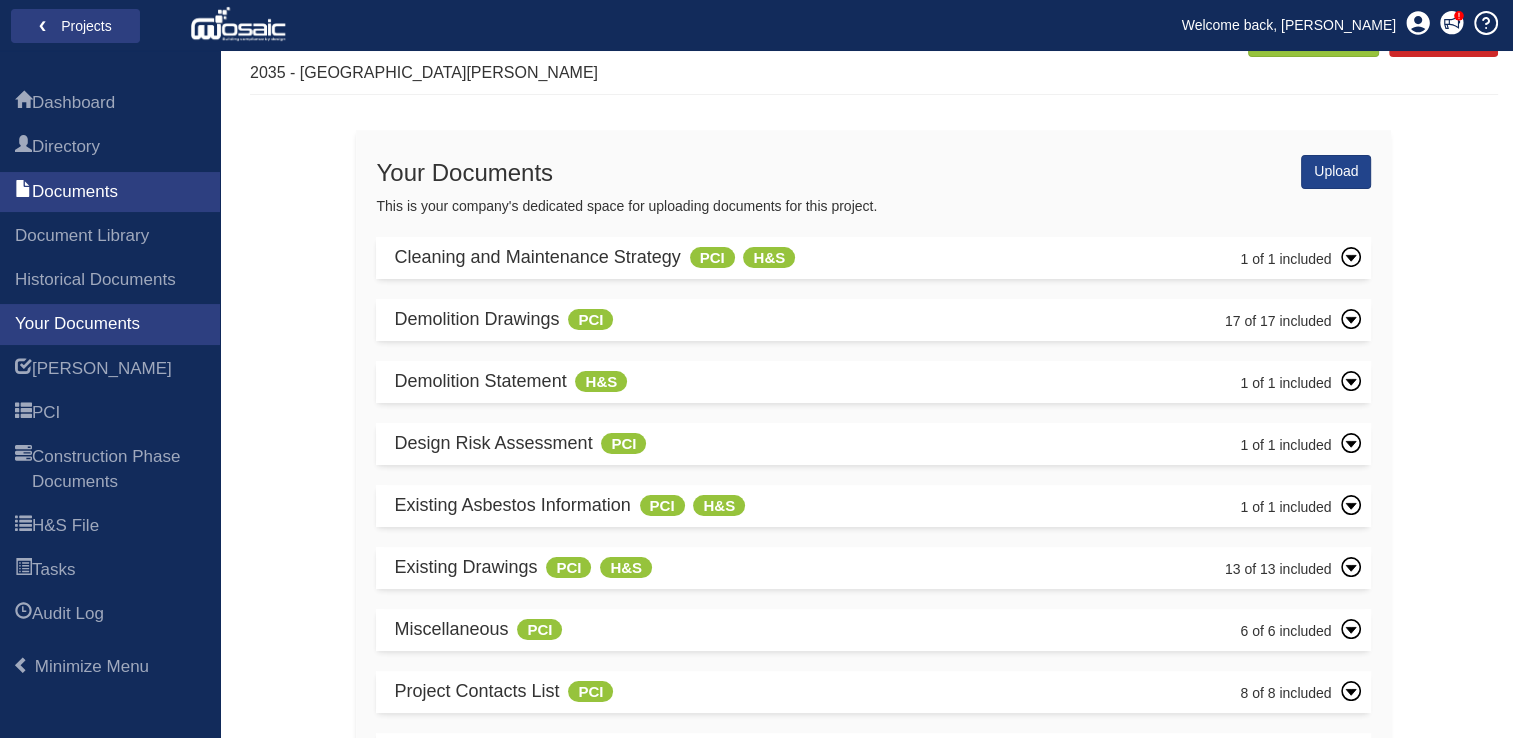 scroll, scrollTop: 242, scrollLeft: 0, axis: vertical 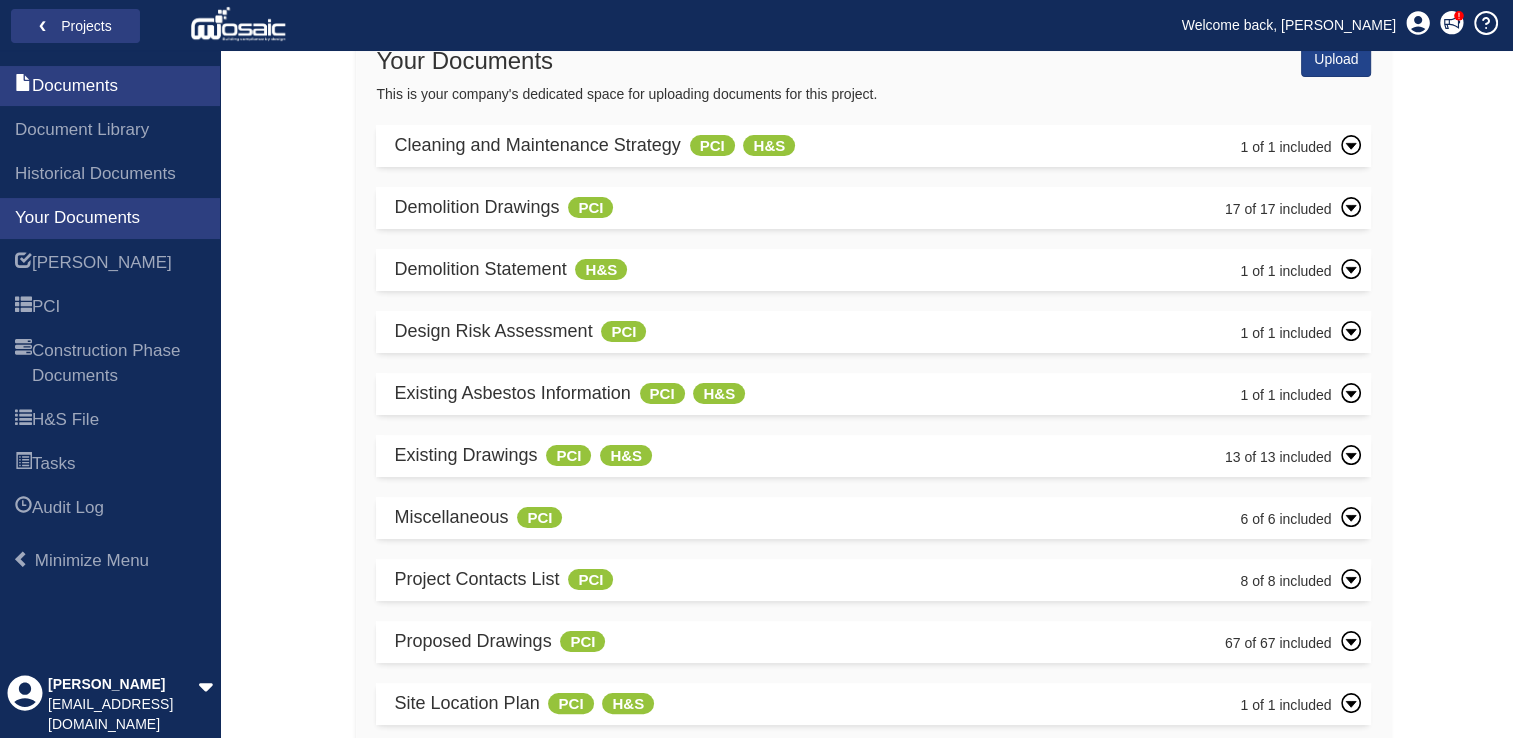 click on "Proposed Drawings" at bounding box center [472, 642] 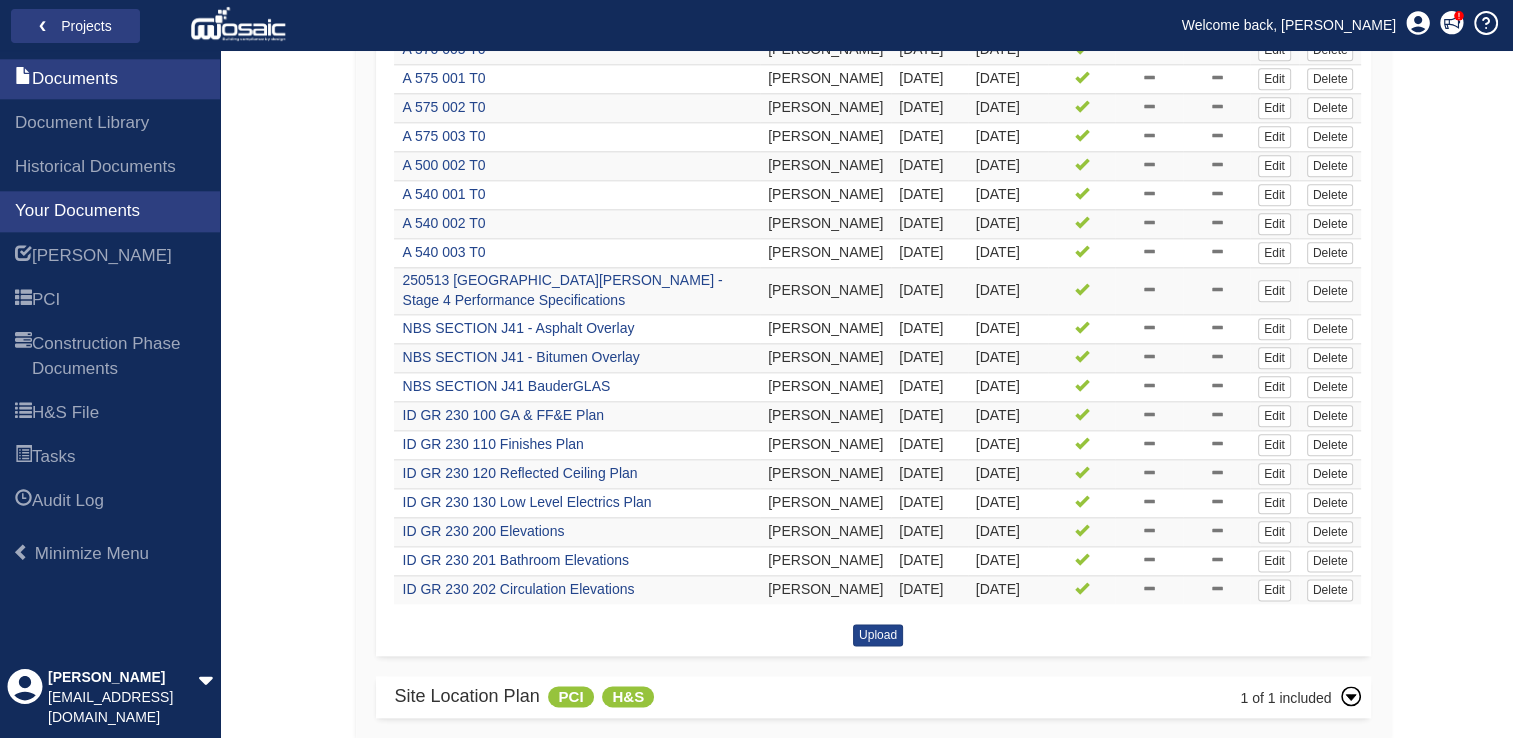 scroll, scrollTop: 3442, scrollLeft: 0, axis: vertical 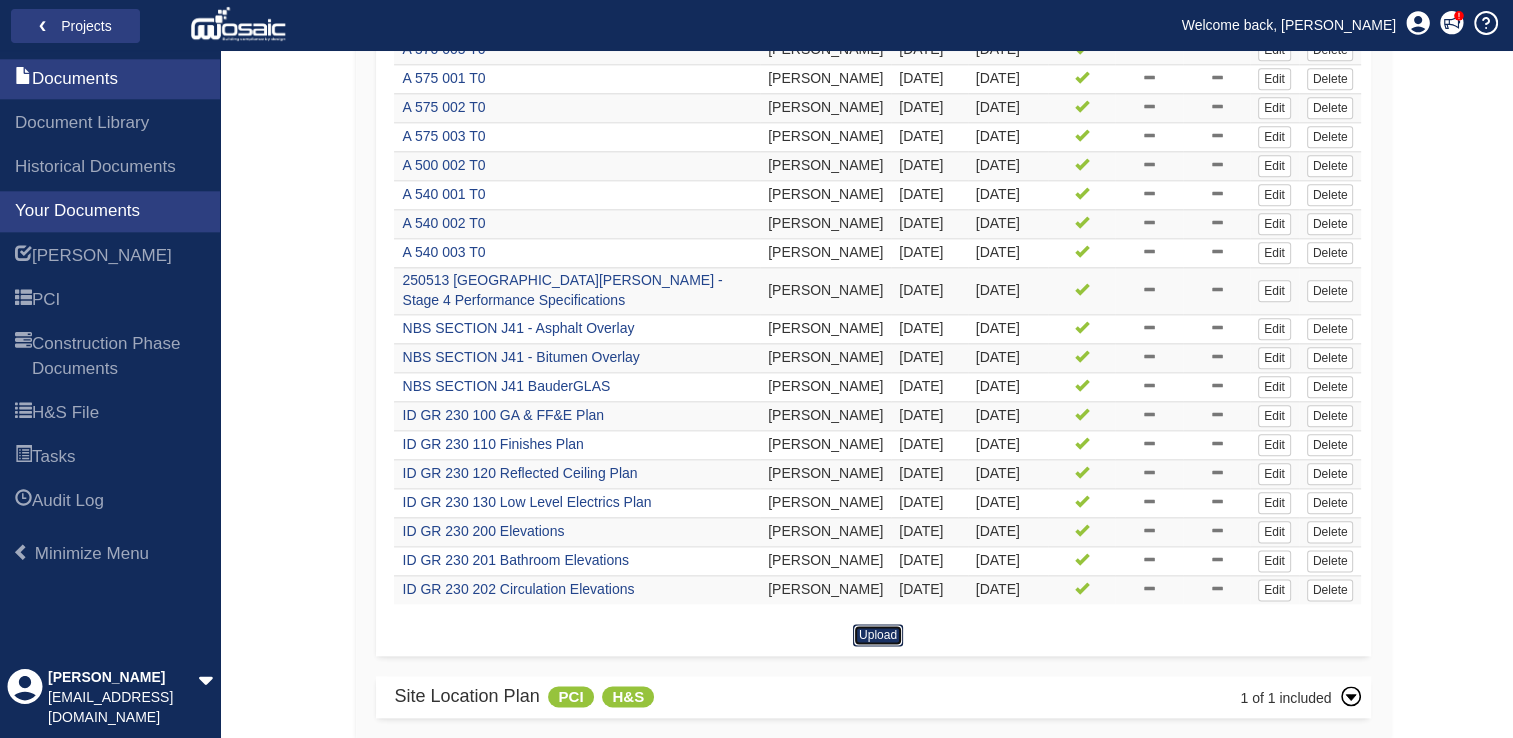 click on "Upload" at bounding box center (878, 635) 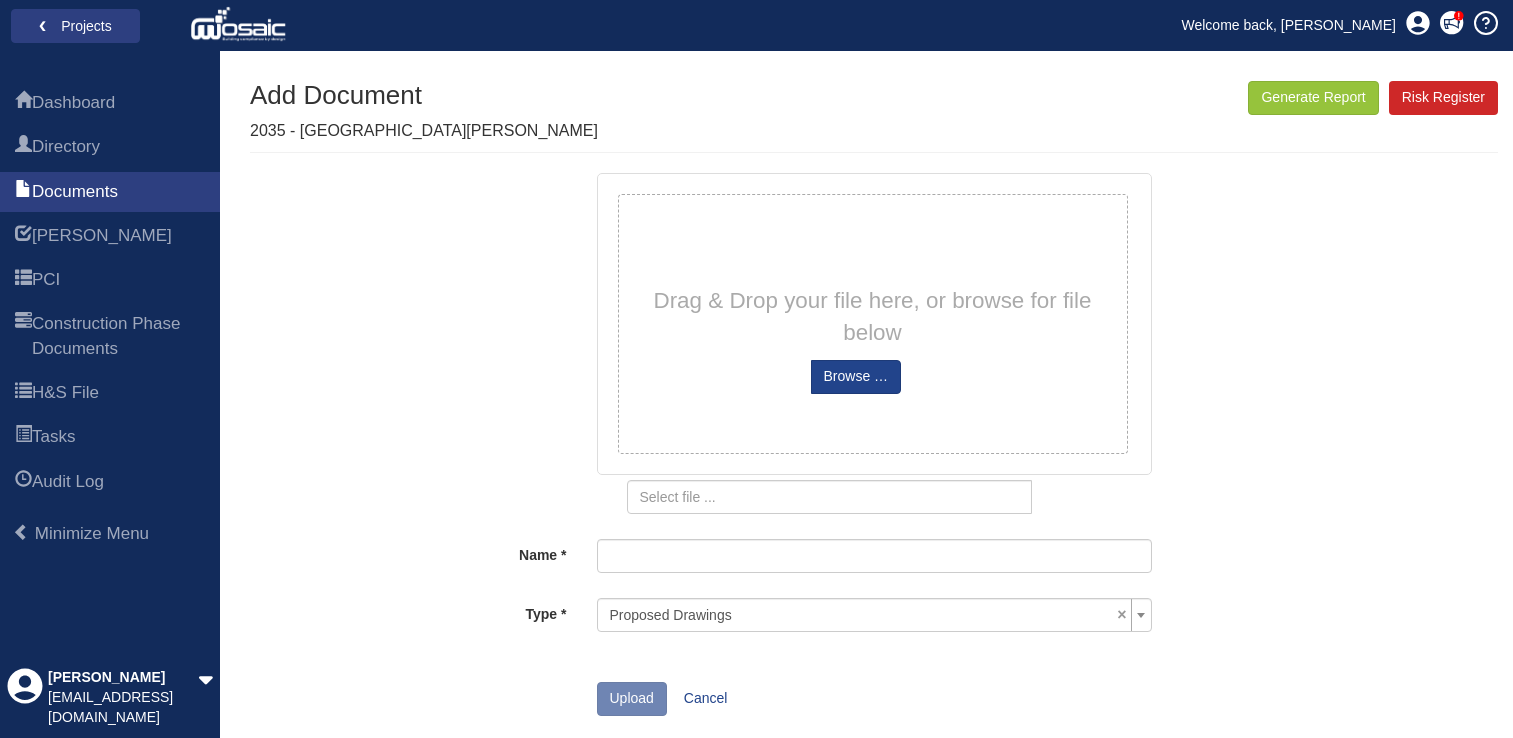 scroll, scrollTop: 0, scrollLeft: 0, axis: both 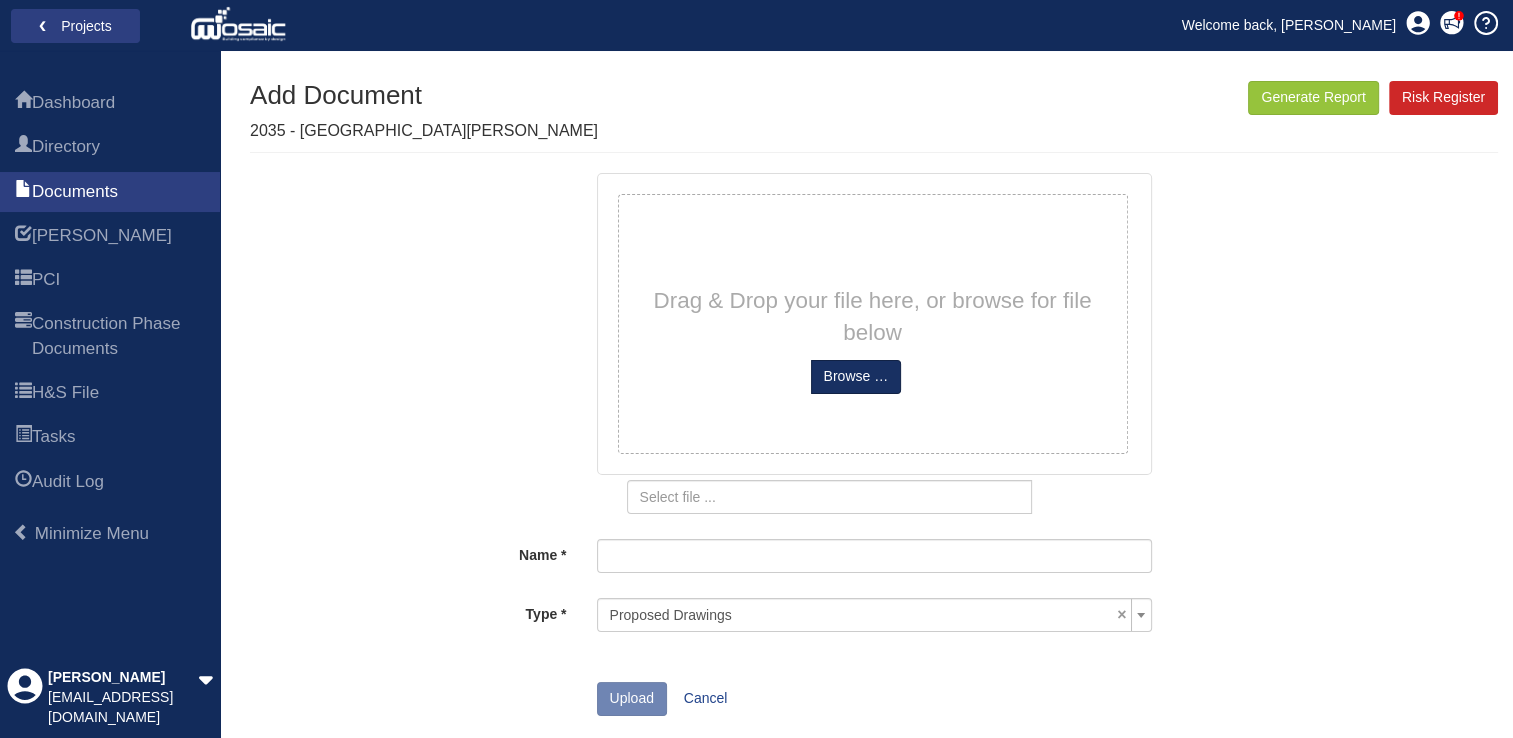 click at bounding box center [856, 377] 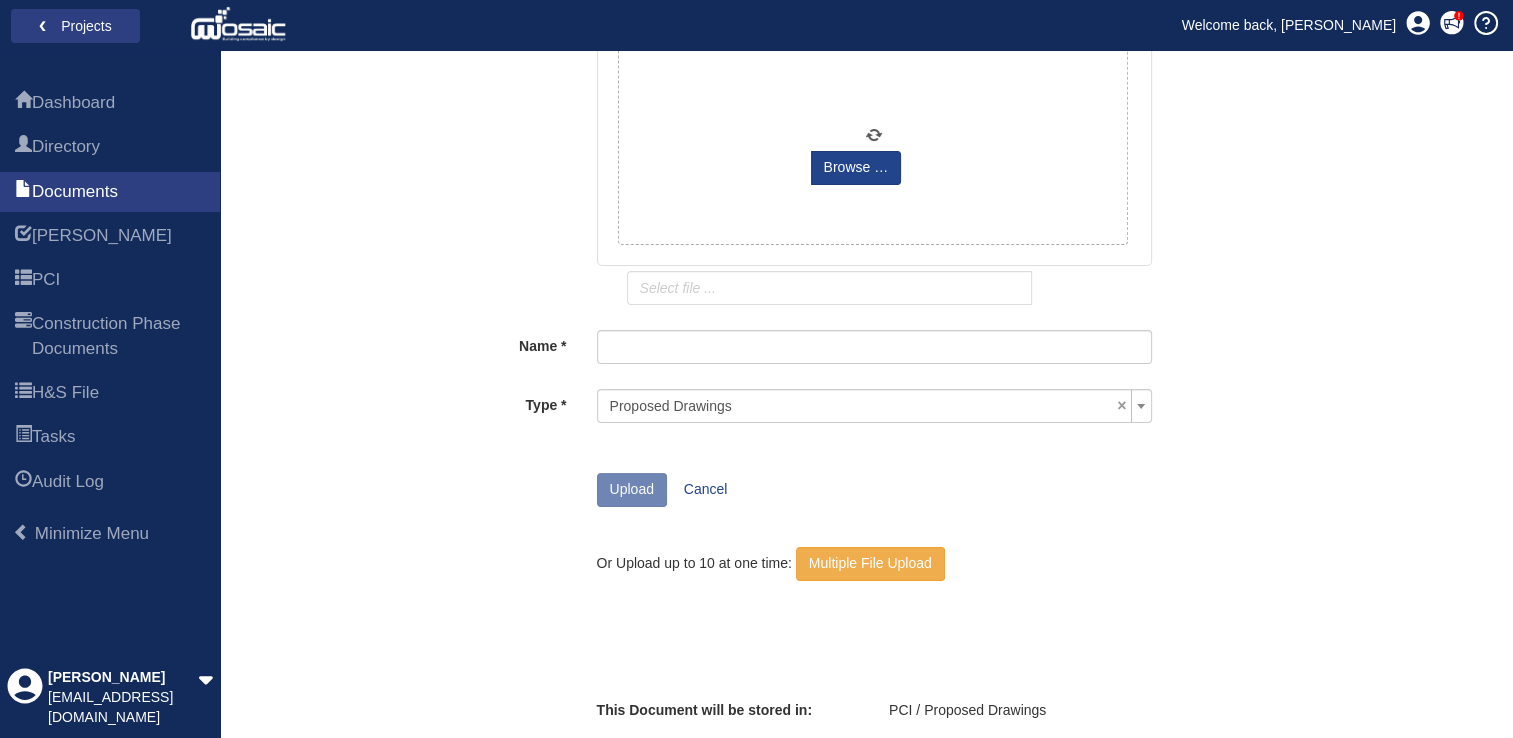 scroll, scrollTop: 210, scrollLeft: 0, axis: vertical 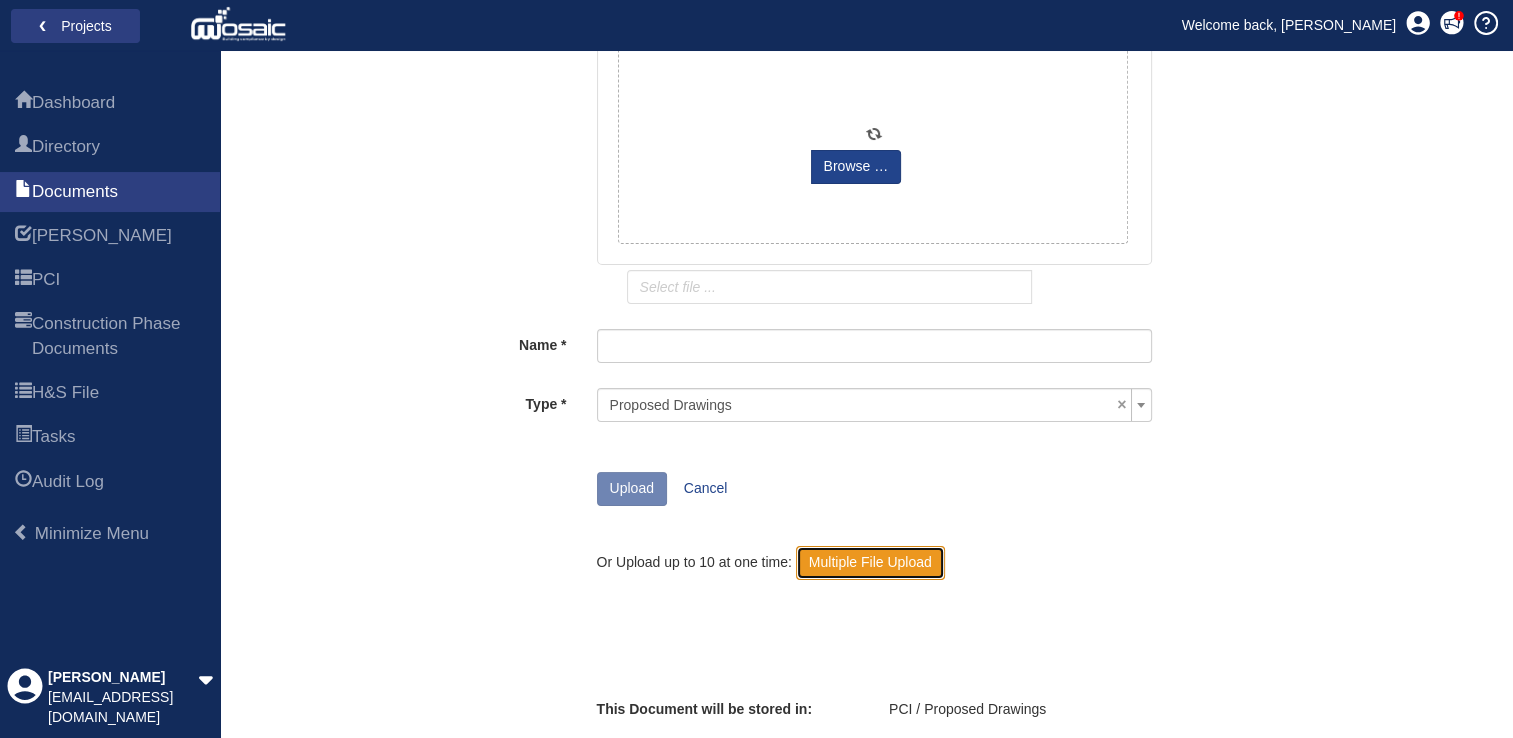 click on "Multiple File Upload" at bounding box center (870, 563) 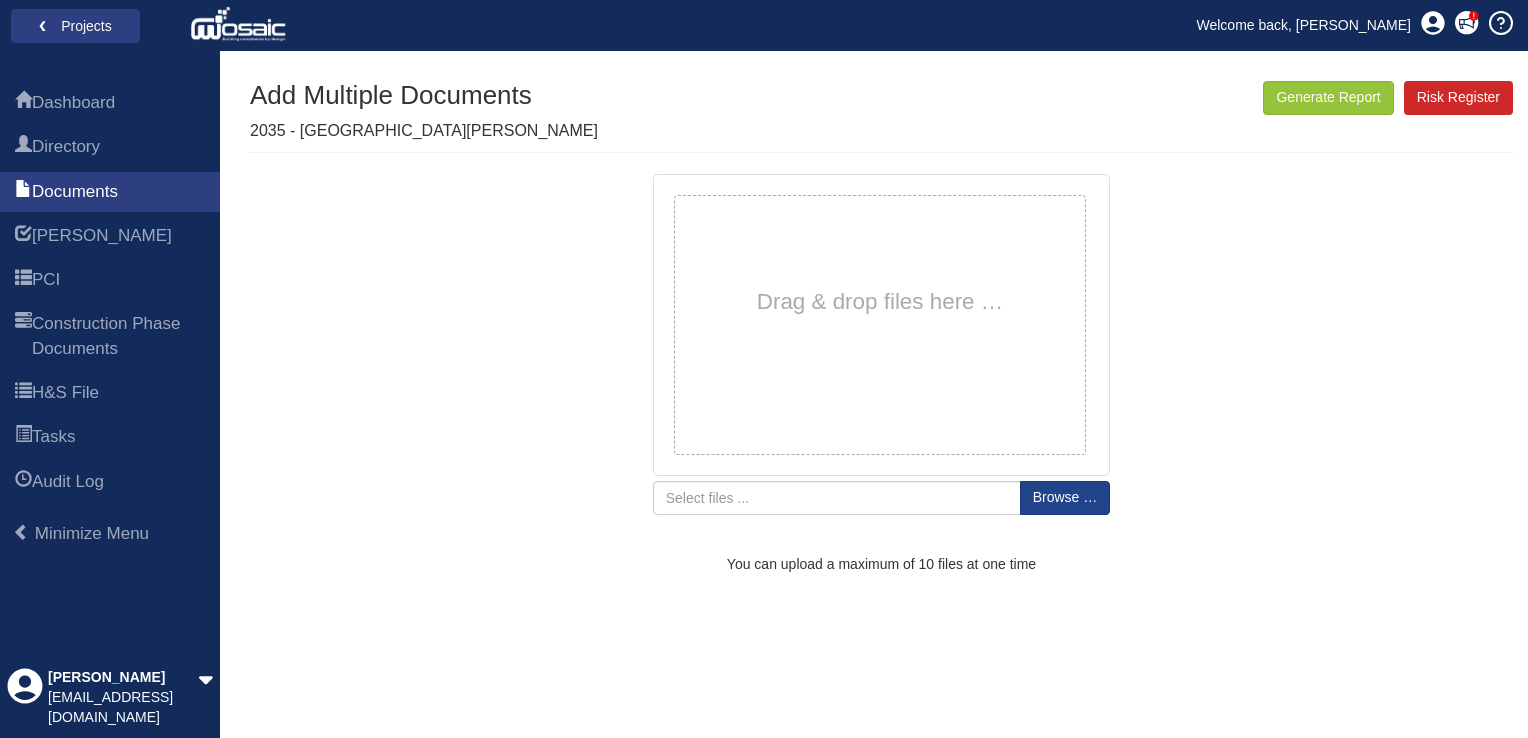 scroll, scrollTop: 0, scrollLeft: 0, axis: both 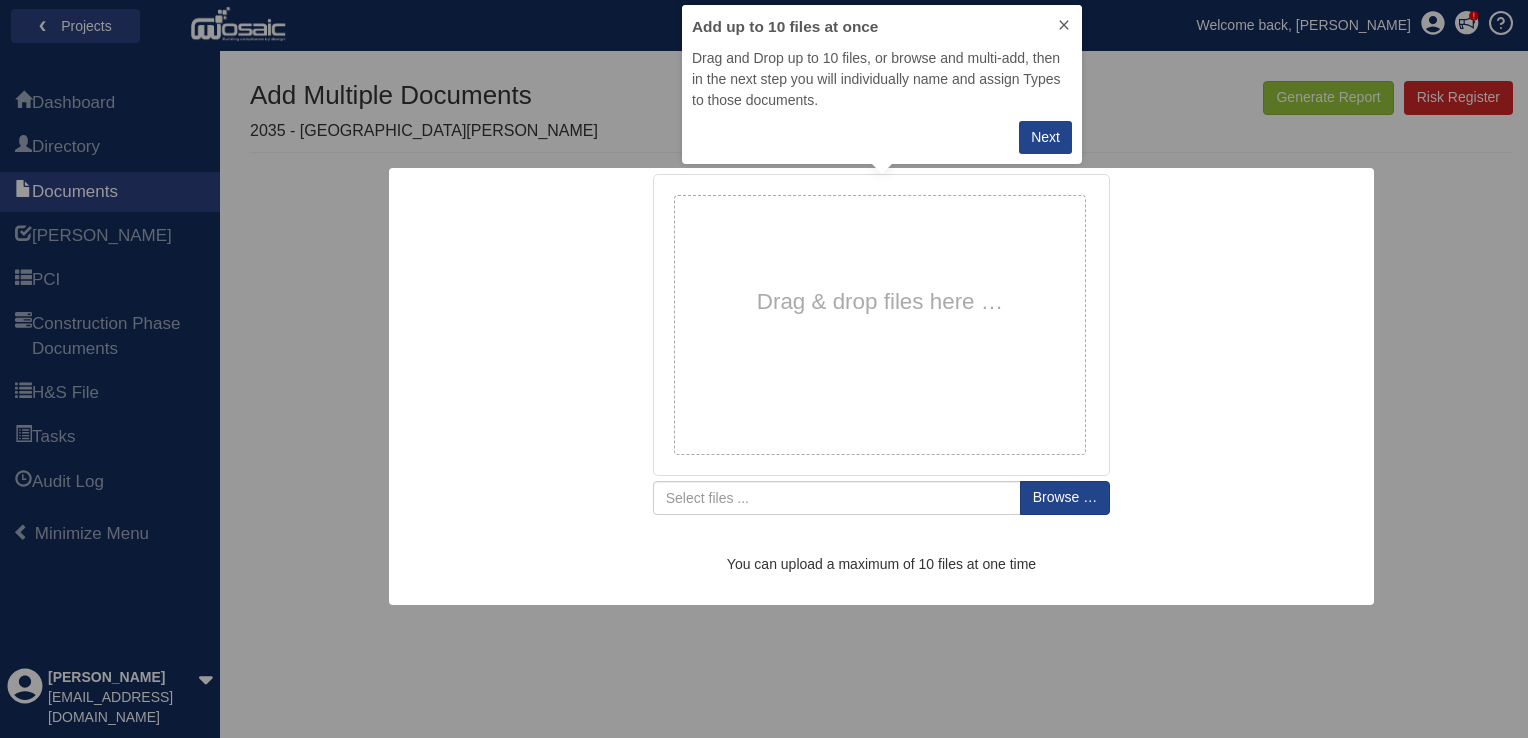 click on "Drag & drop files here …" at bounding box center [880, 302] 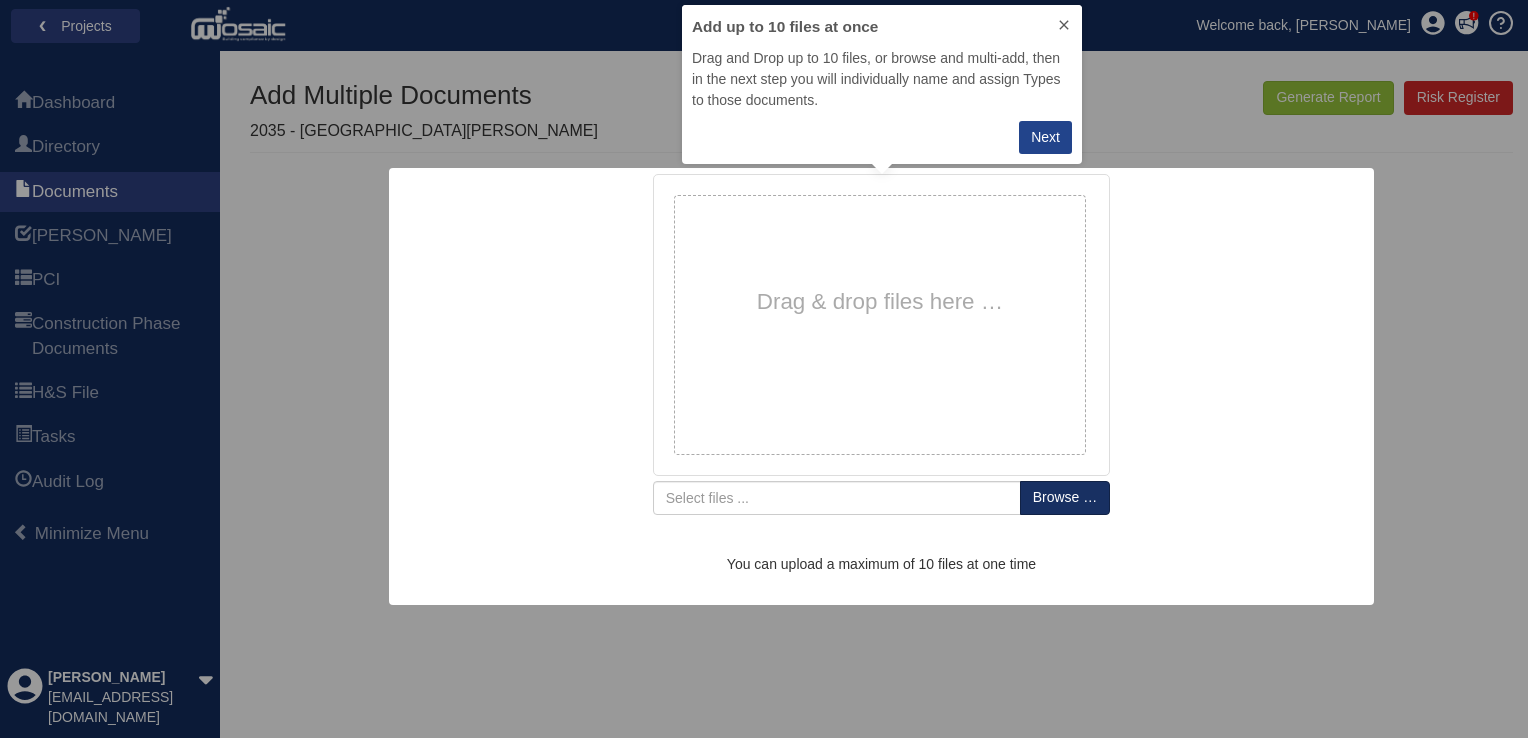 click at bounding box center [1065, 498] 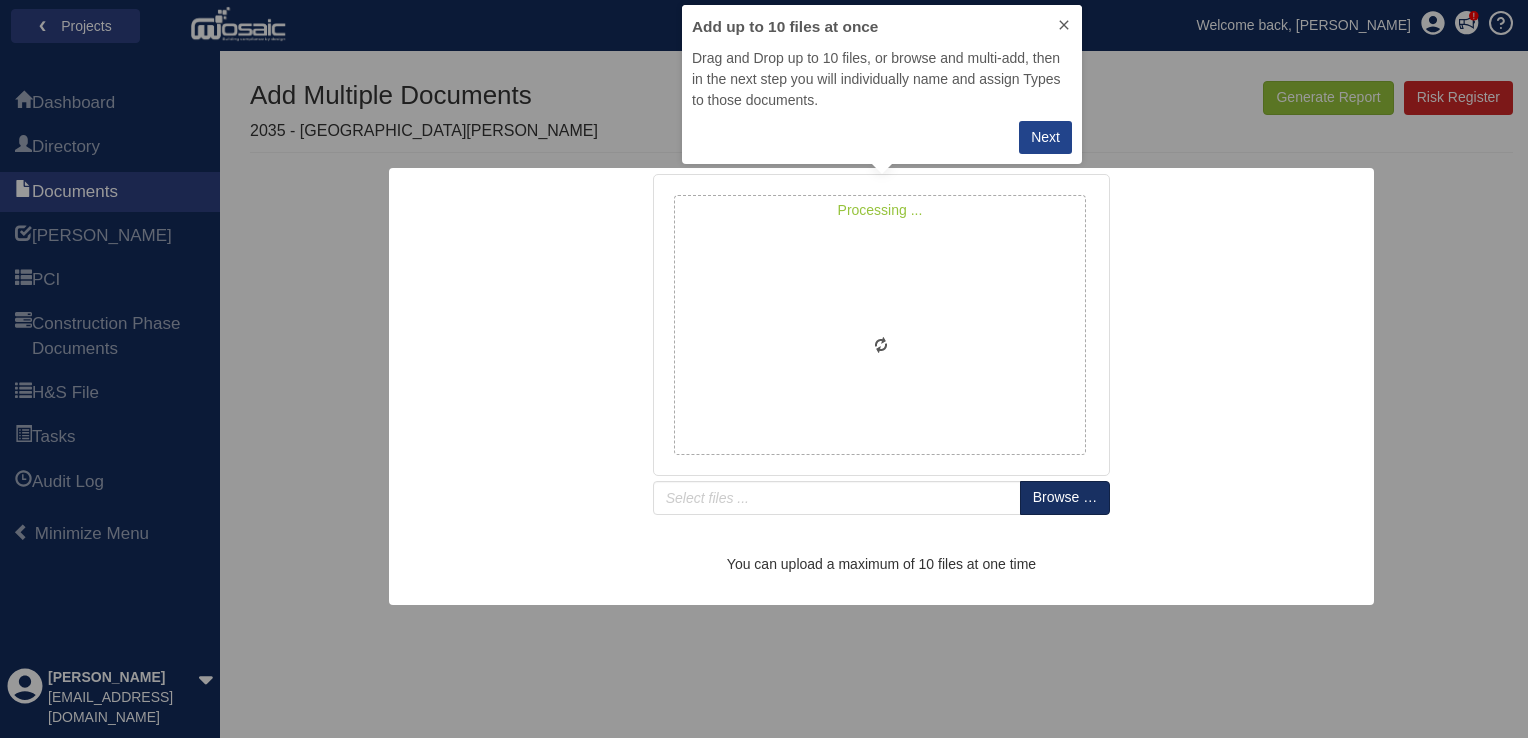 type on "ID GR 430 100 Kitchenette 1 of 2" 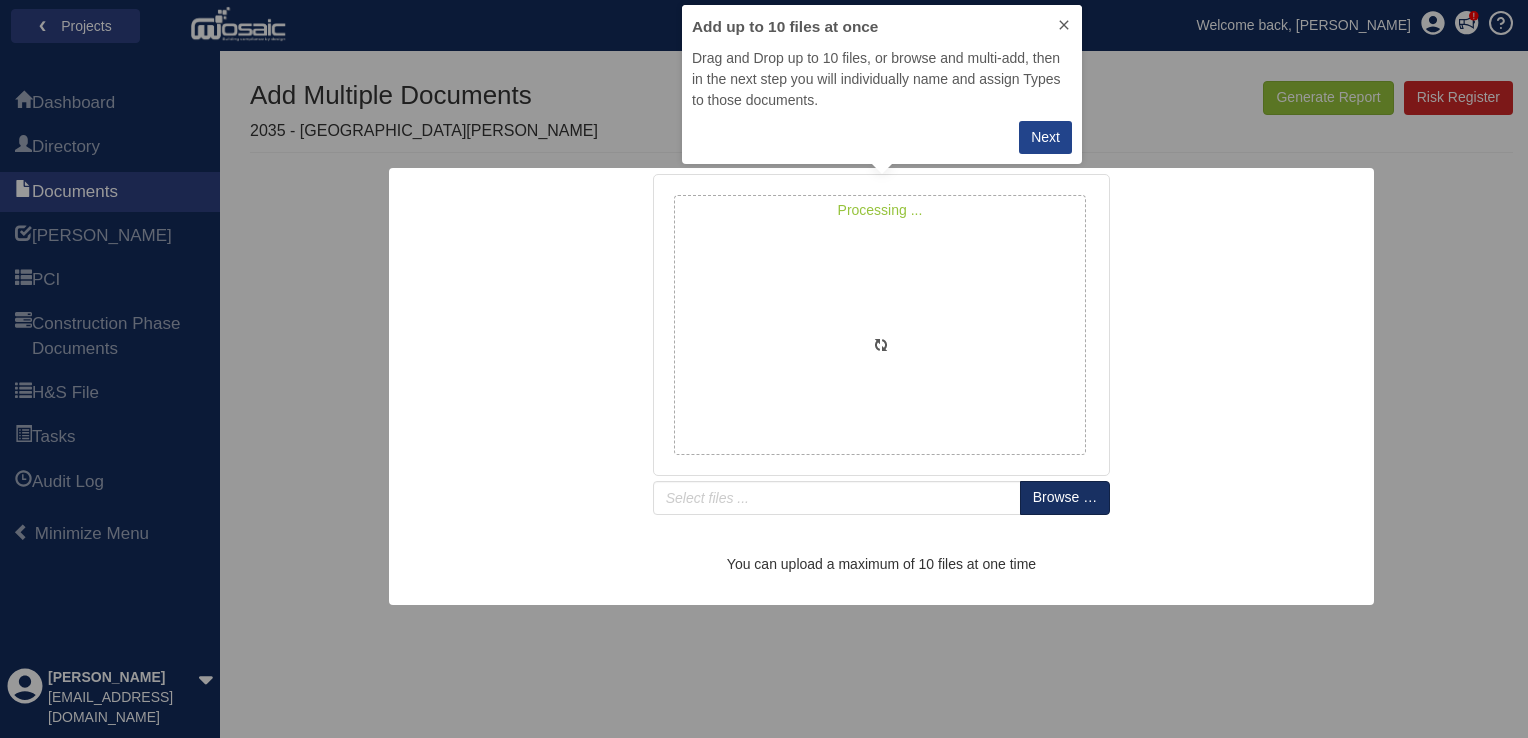 type on "ID GR 430 101 Kitchenette 2 of 2" 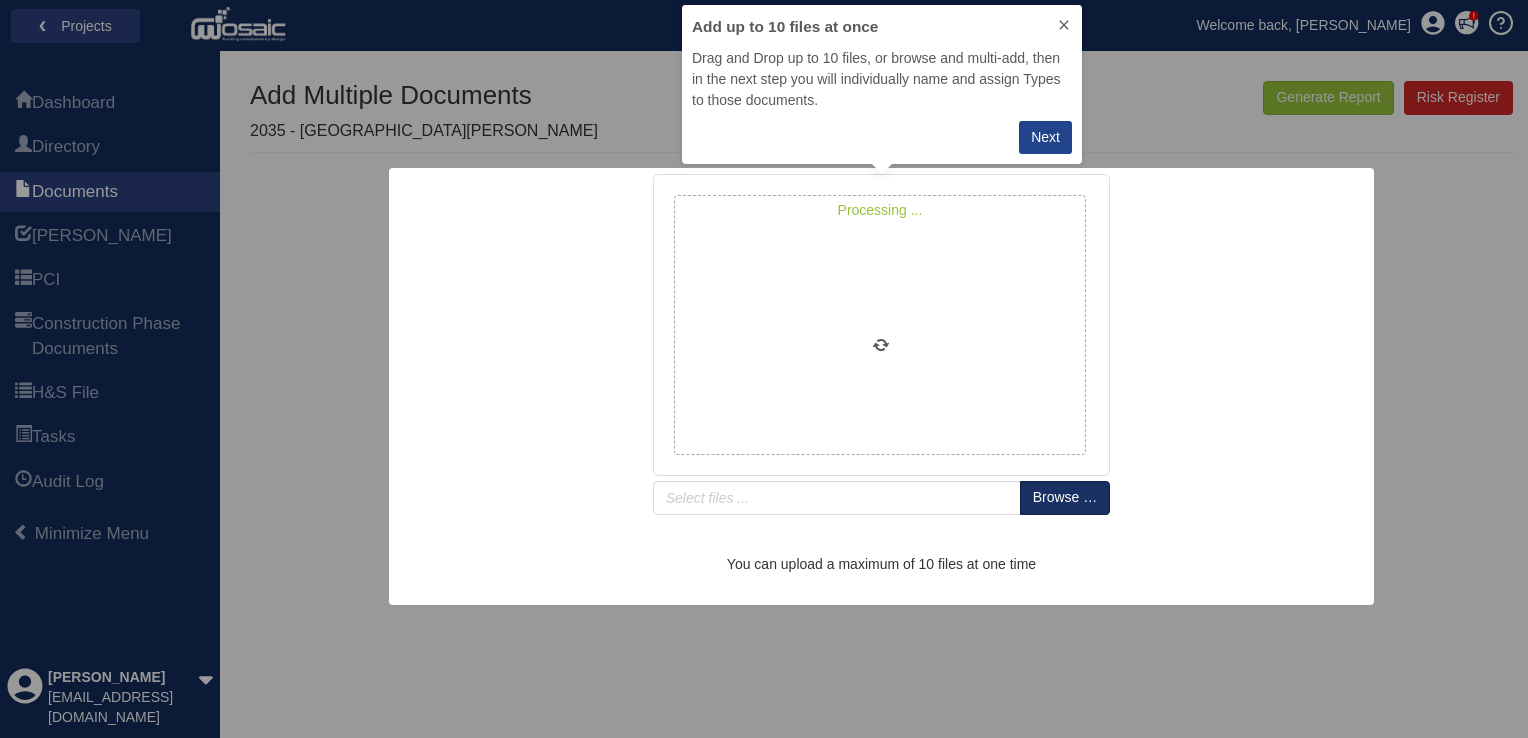 type on "ID GR 430 102 TV Frame" 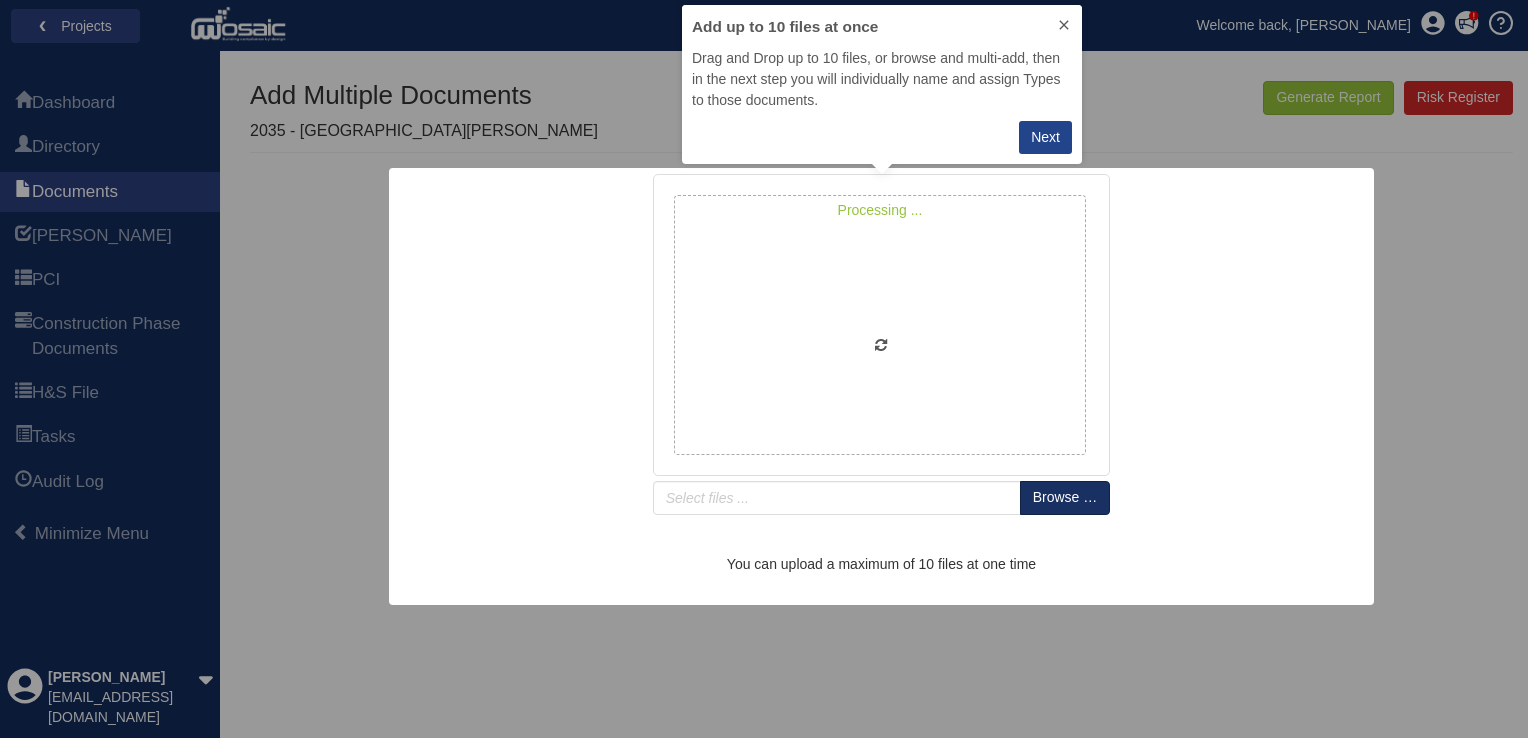 type on "ID GR 430 103 Desk" 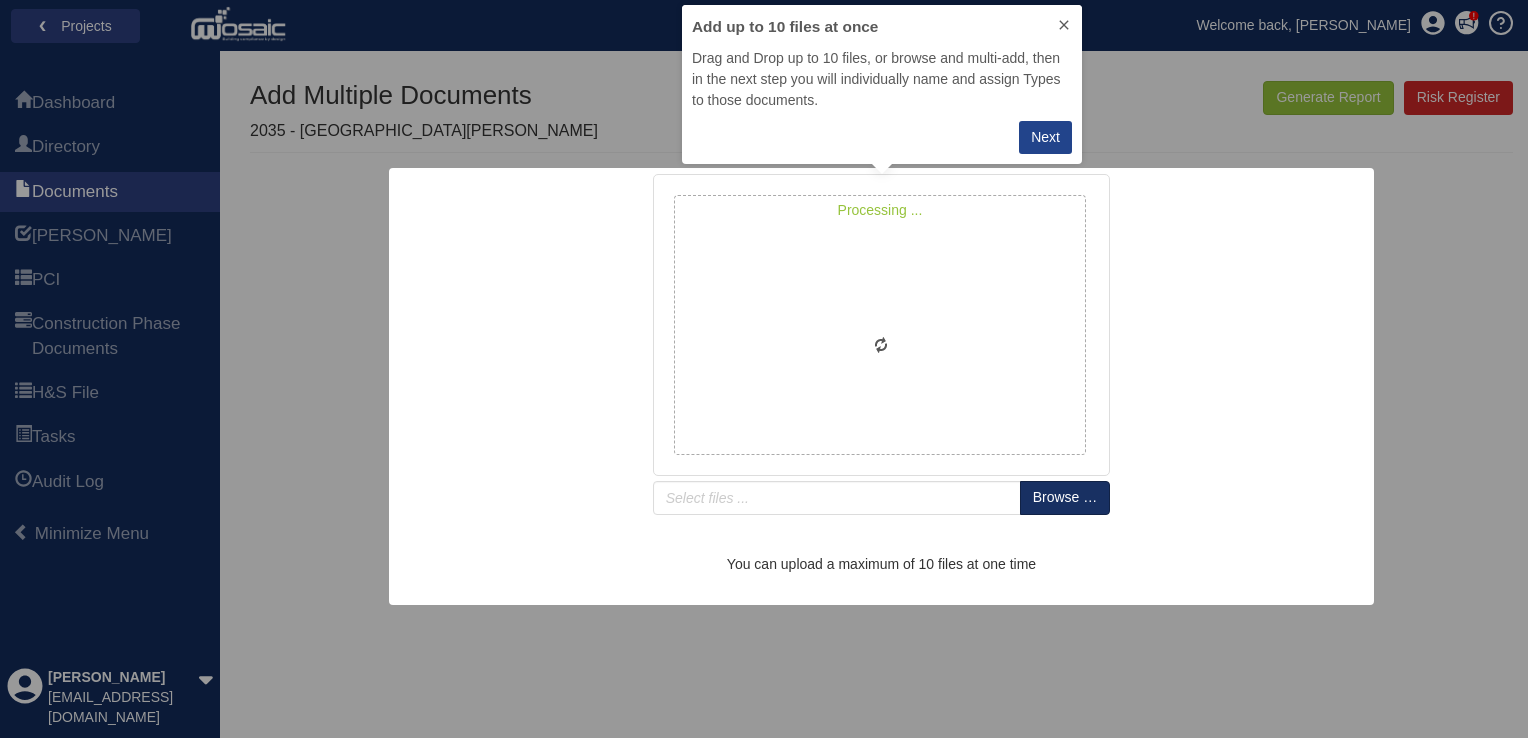 type on "ID GR 430 104 Mirror" 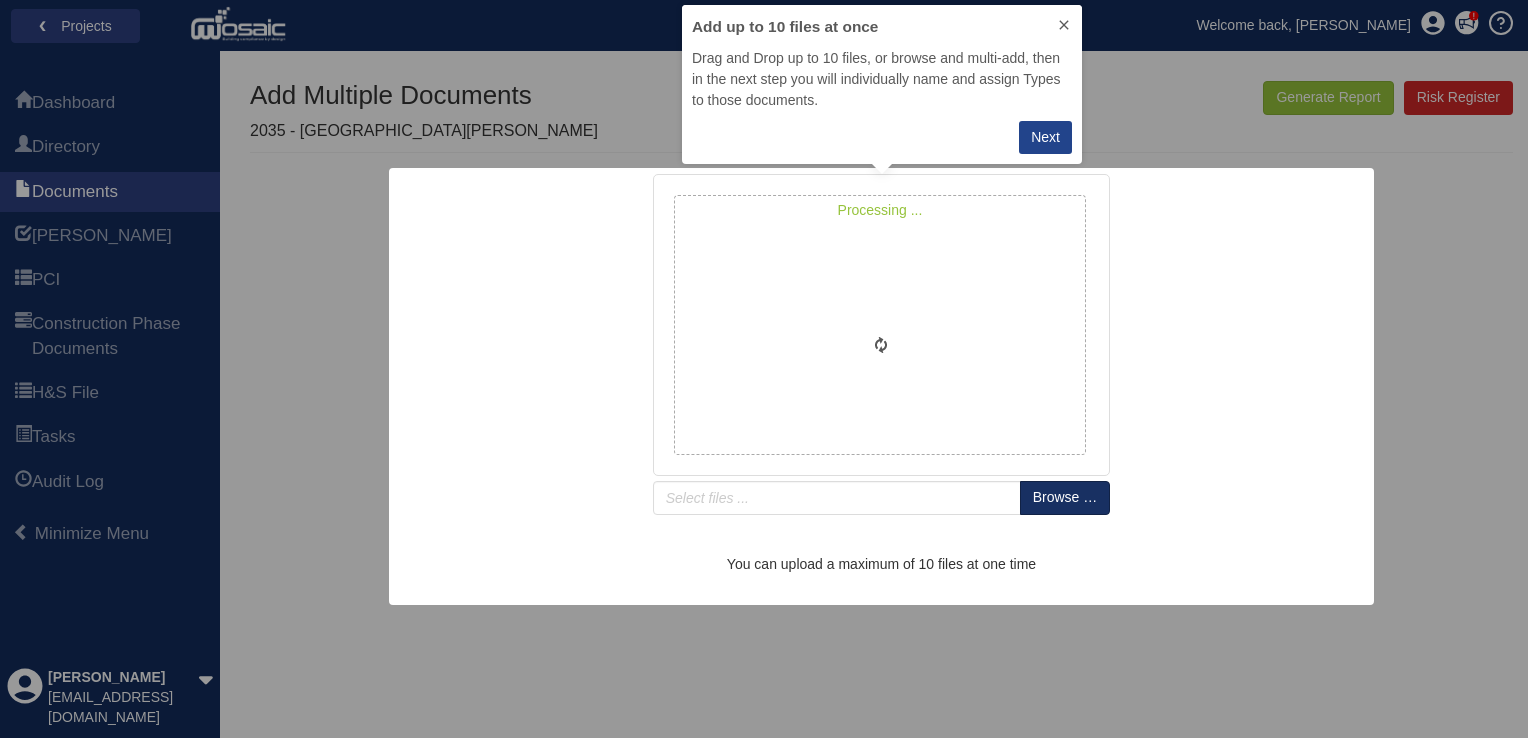 type on "ID GR 430 105 Headboard" 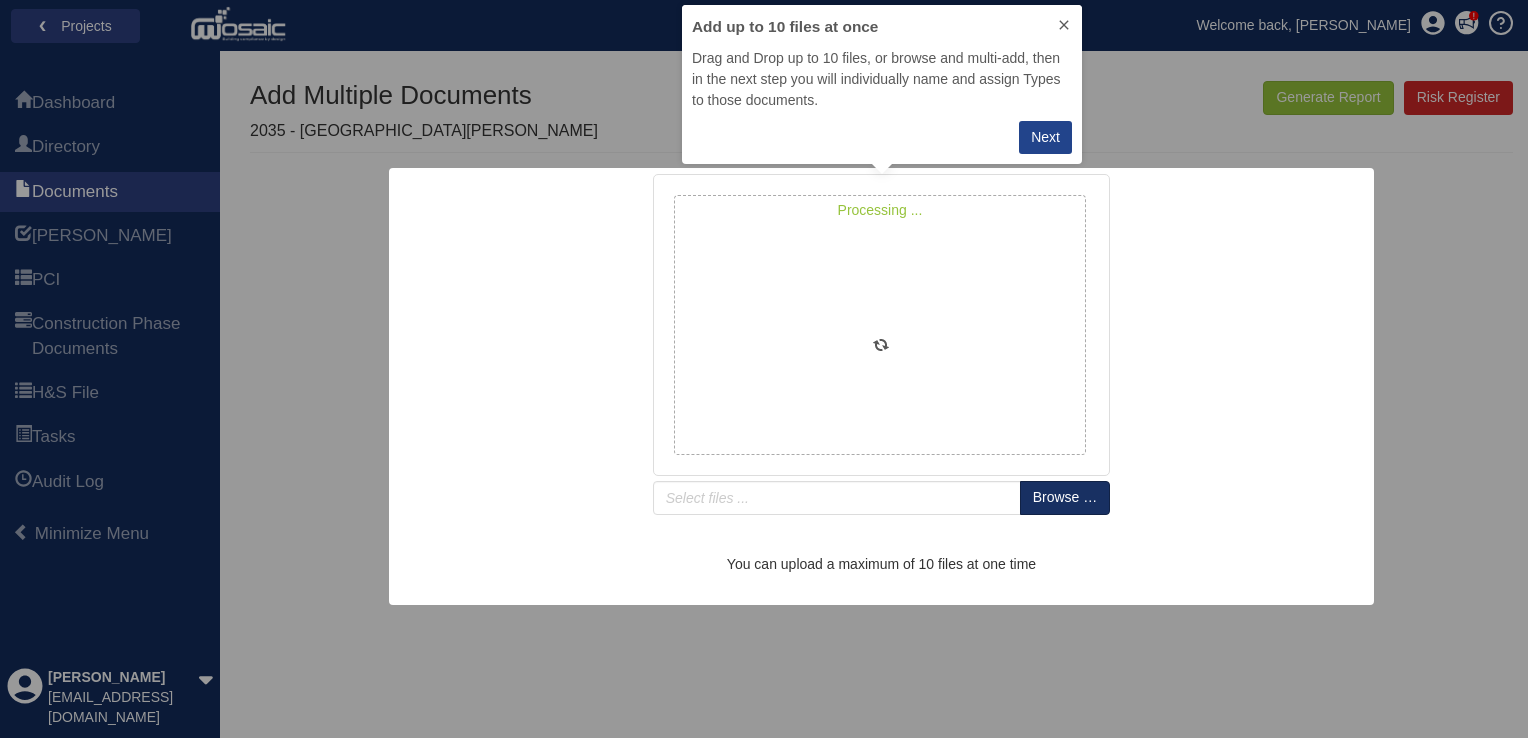 type on "ID GR 430 106 Vanity" 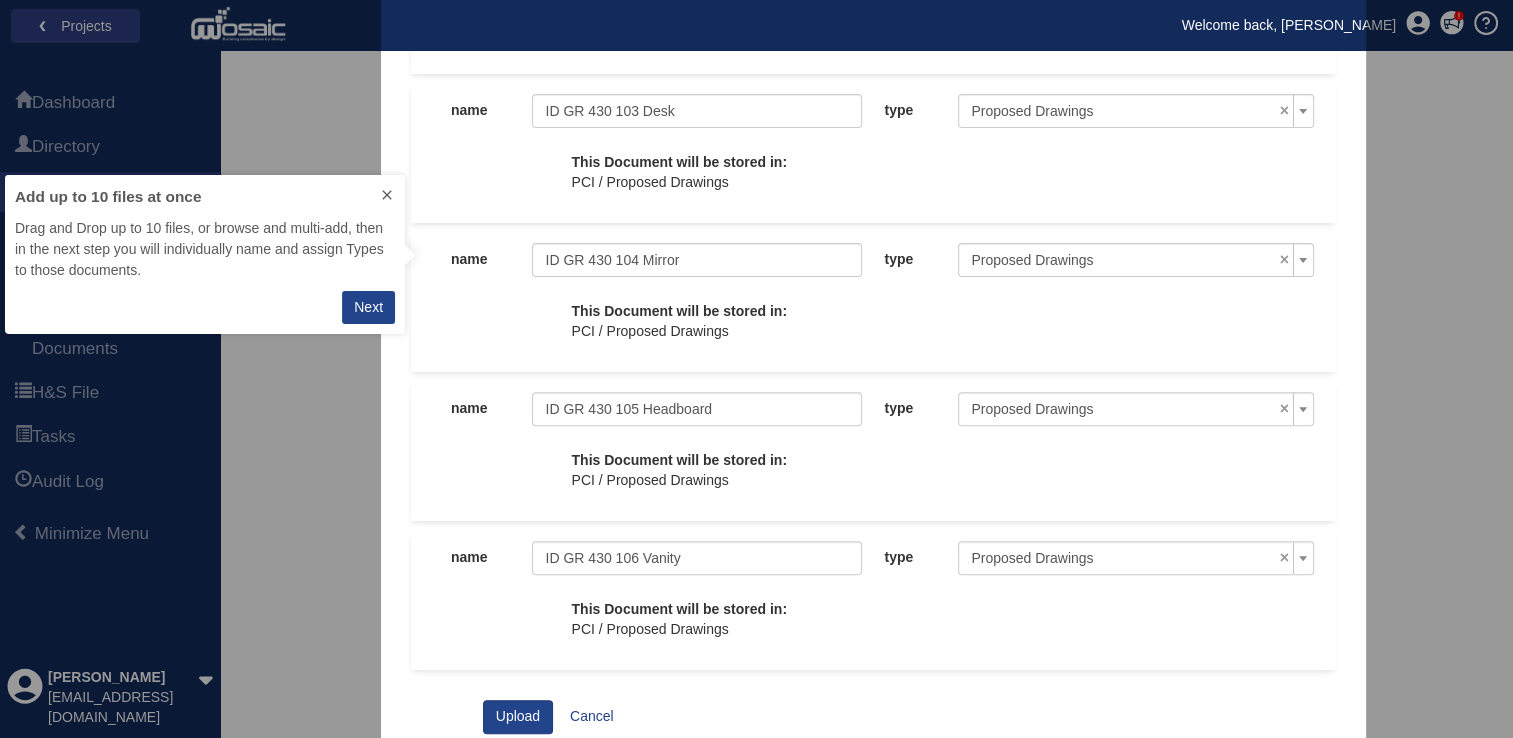 scroll, scrollTop: 596, scrollLeft: 0, axis: vertical 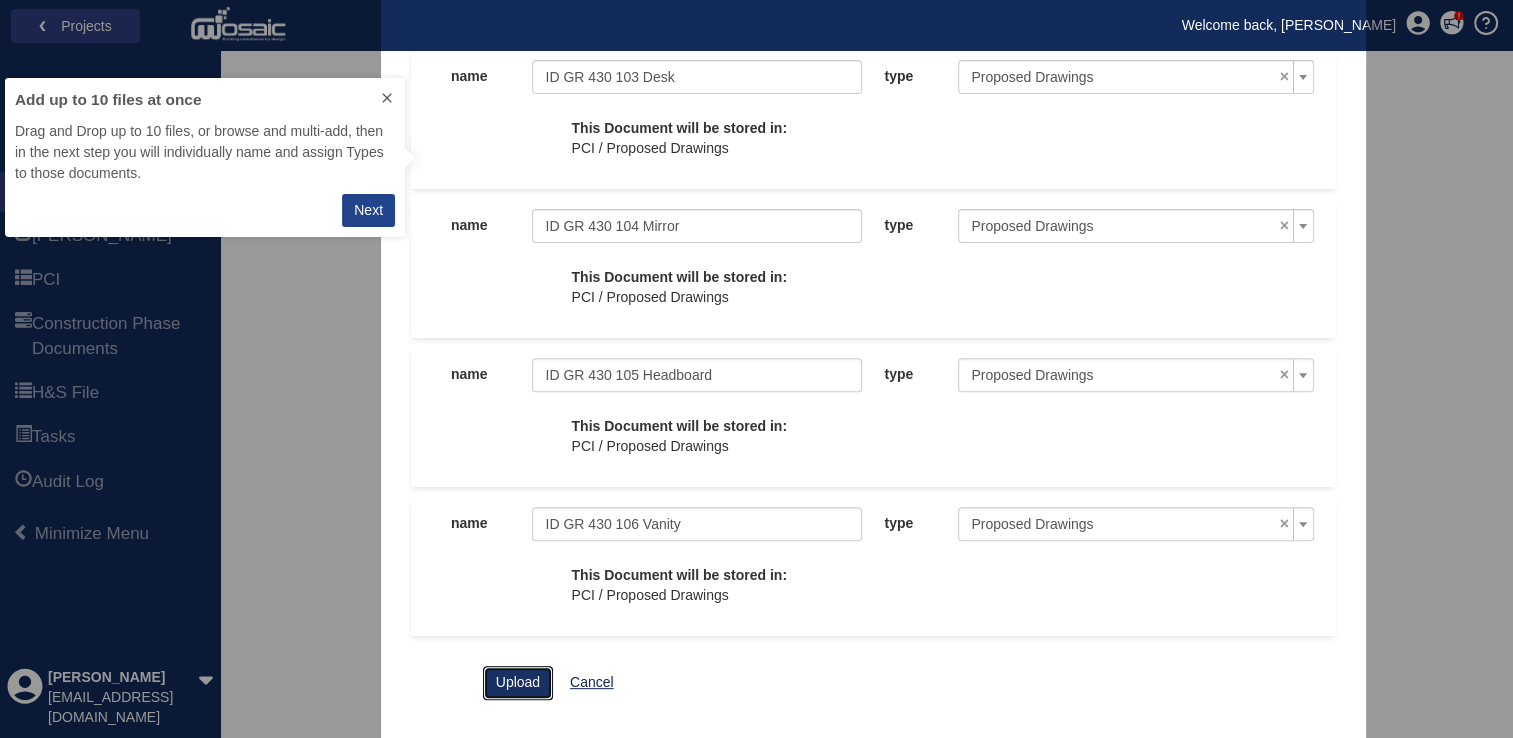 click on "Upload" at bounding box center [518, 683] 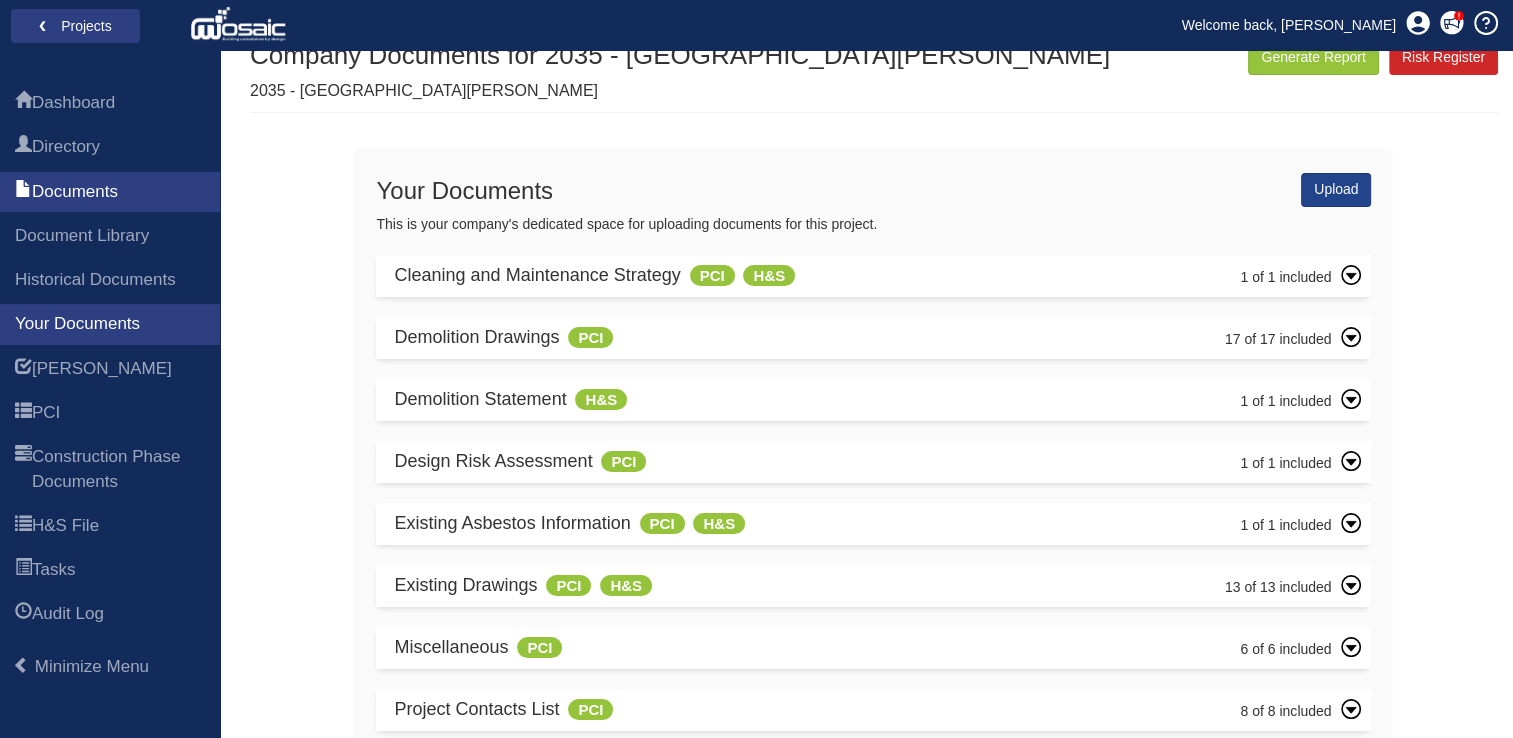 scroll, scrollTop: 242, scrollLeft: 0, axis: vertical 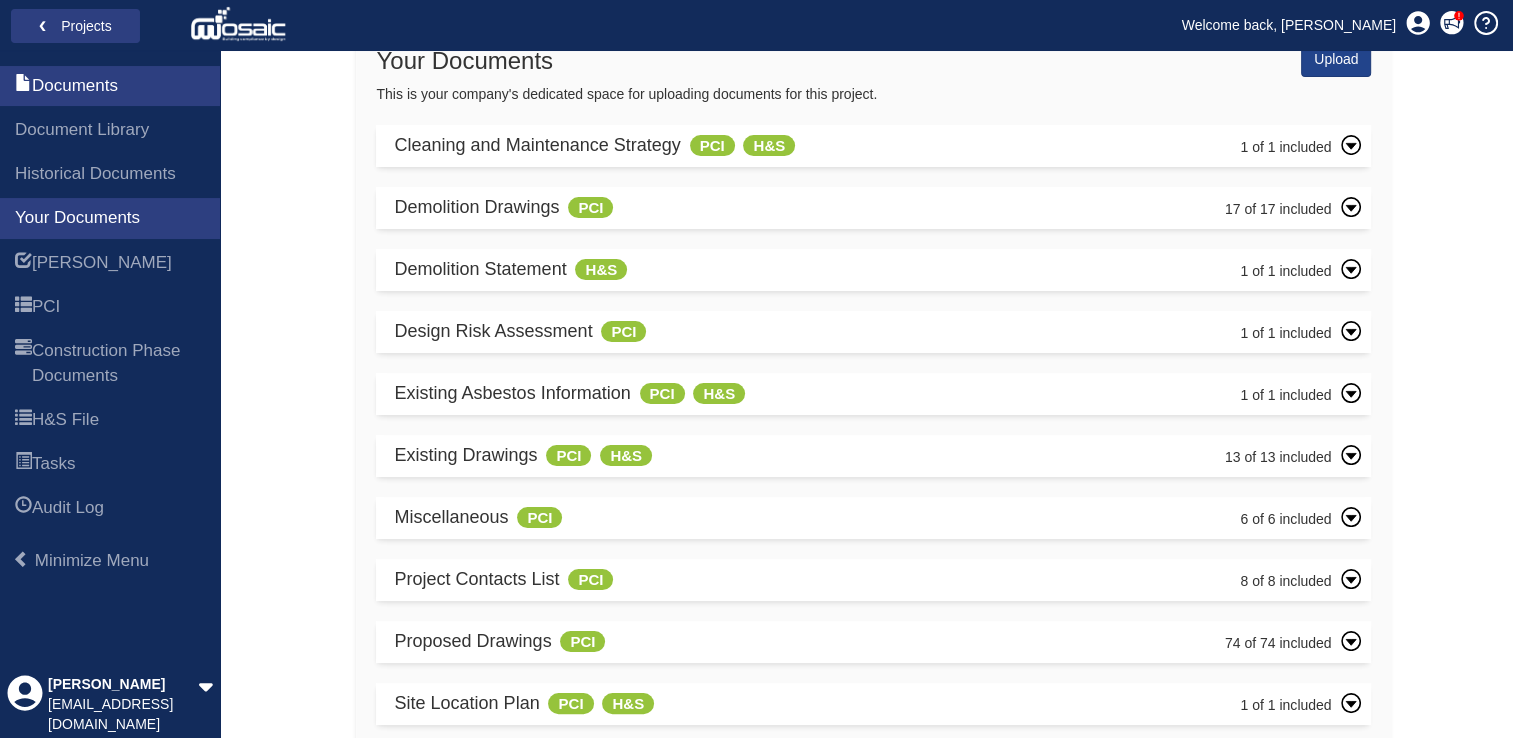 click 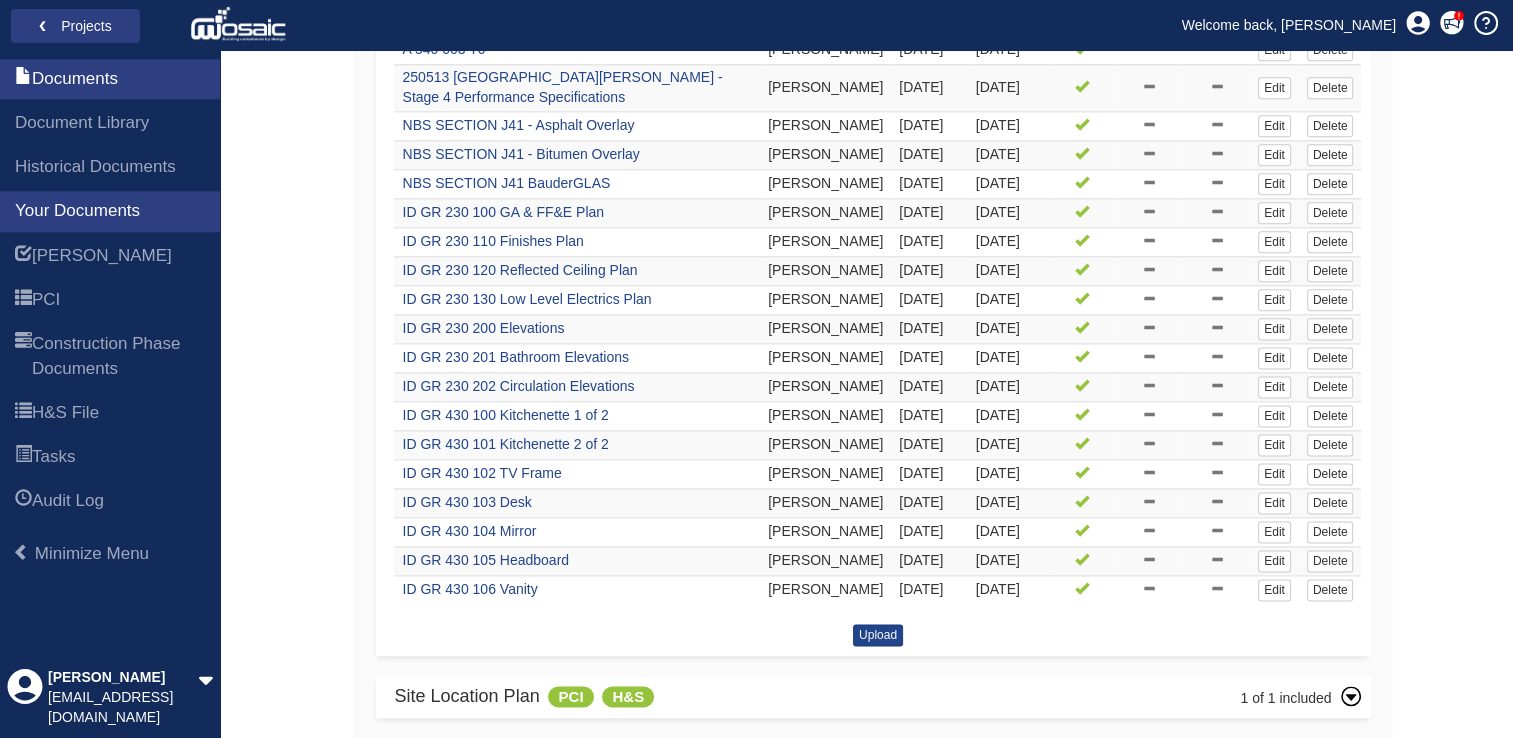 scroll, scrollTop: 3805, scrollLeft: 0, axis: vertical 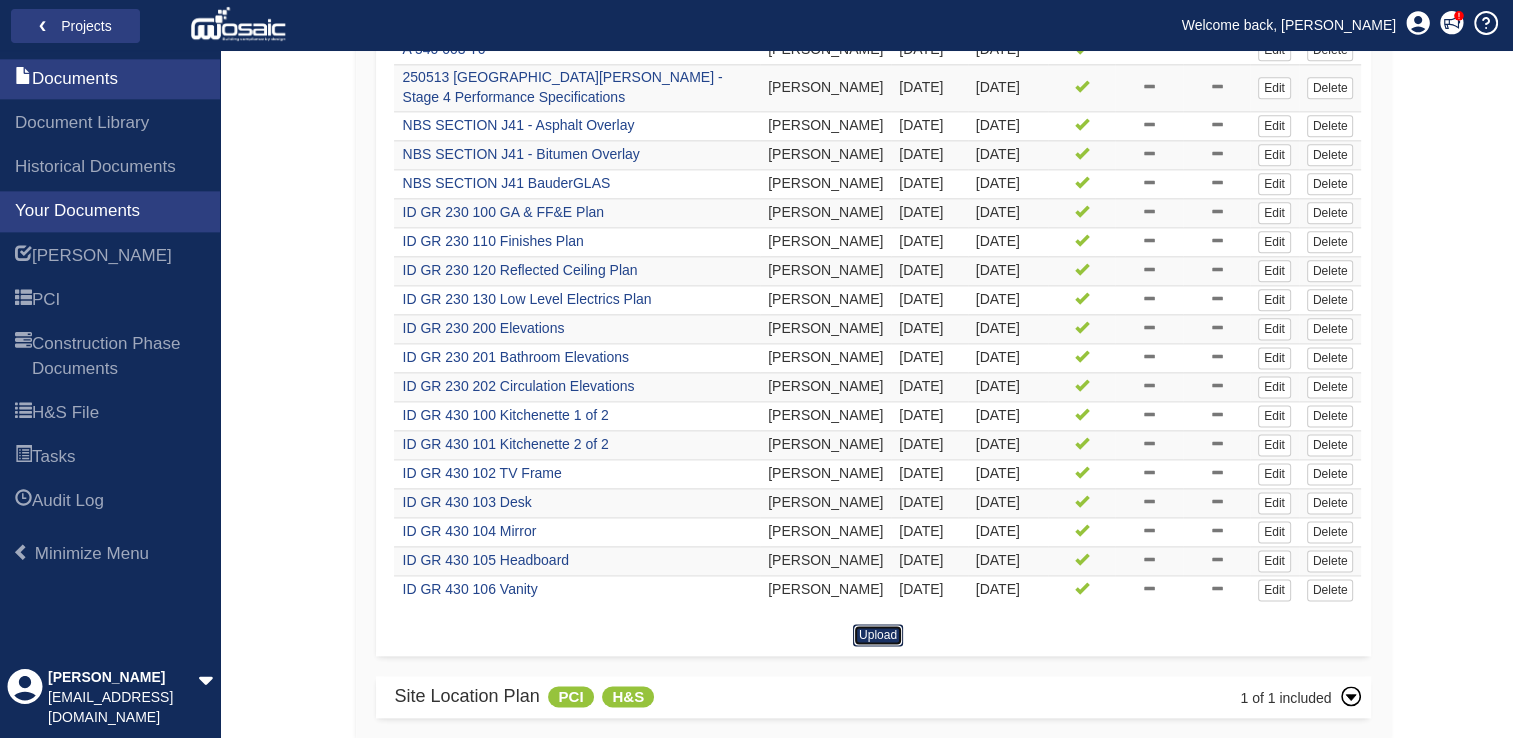 click on "Upload" at bounding box center [878, 635] 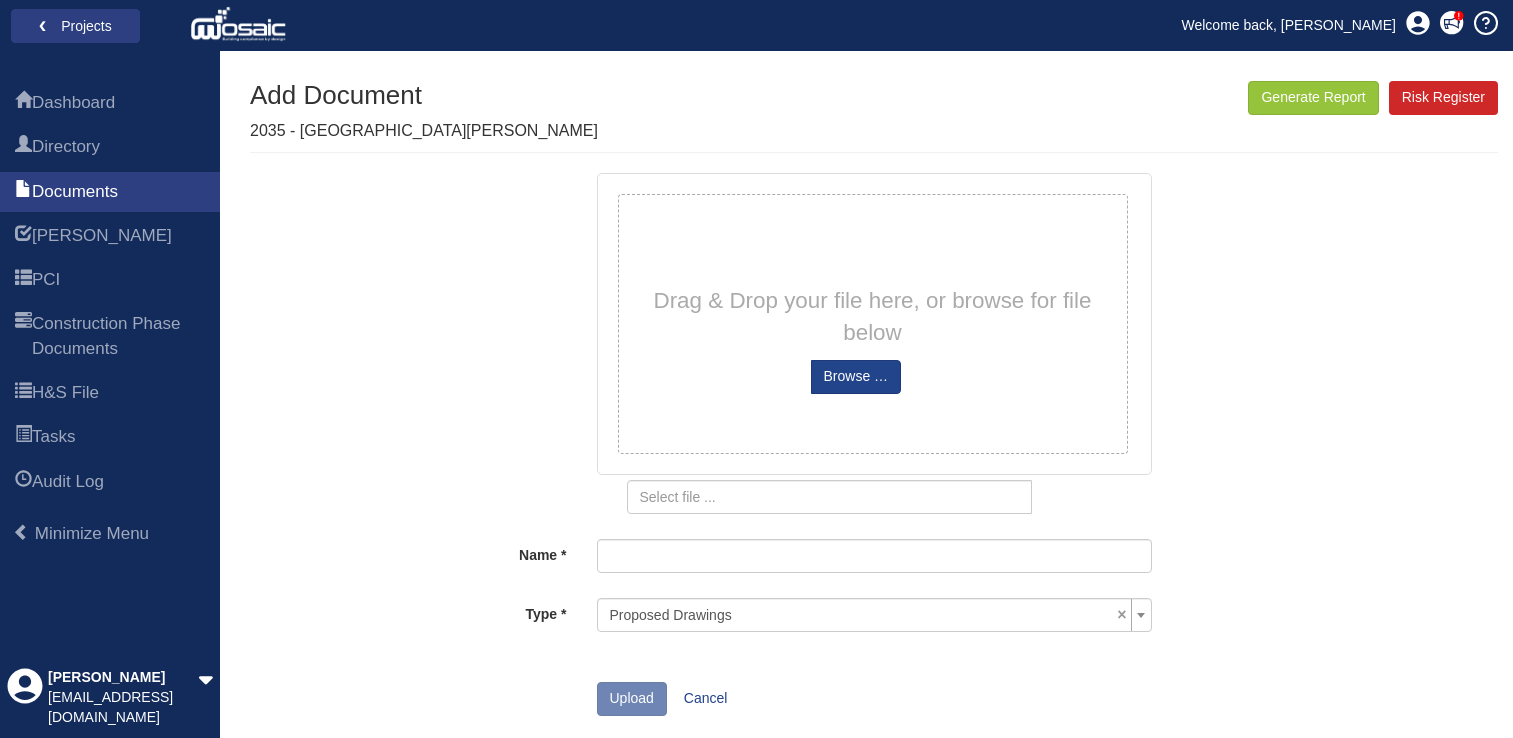 scroll, scrollTop: 0, scrollLeft: 0, axis: both 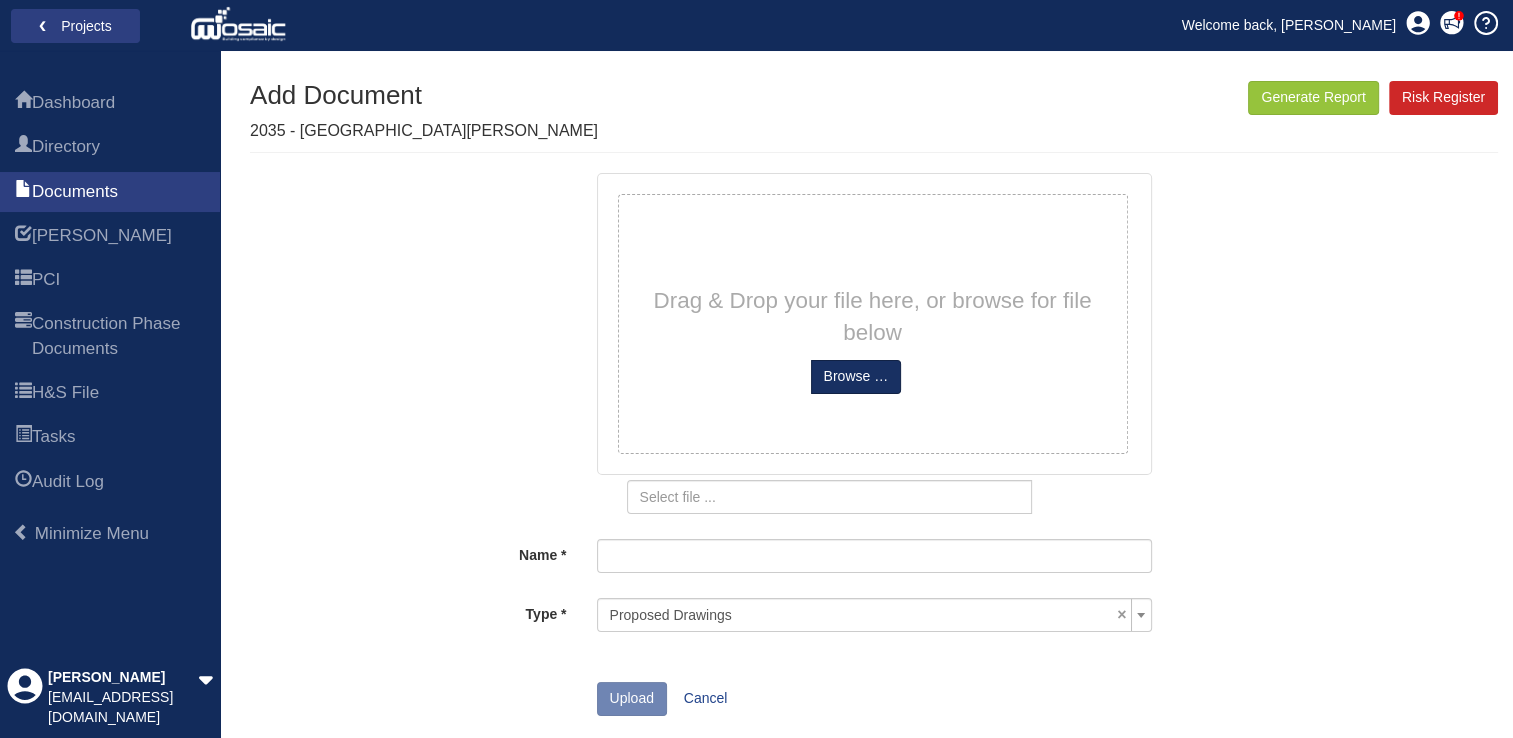 click at bounding box center (856, 377) 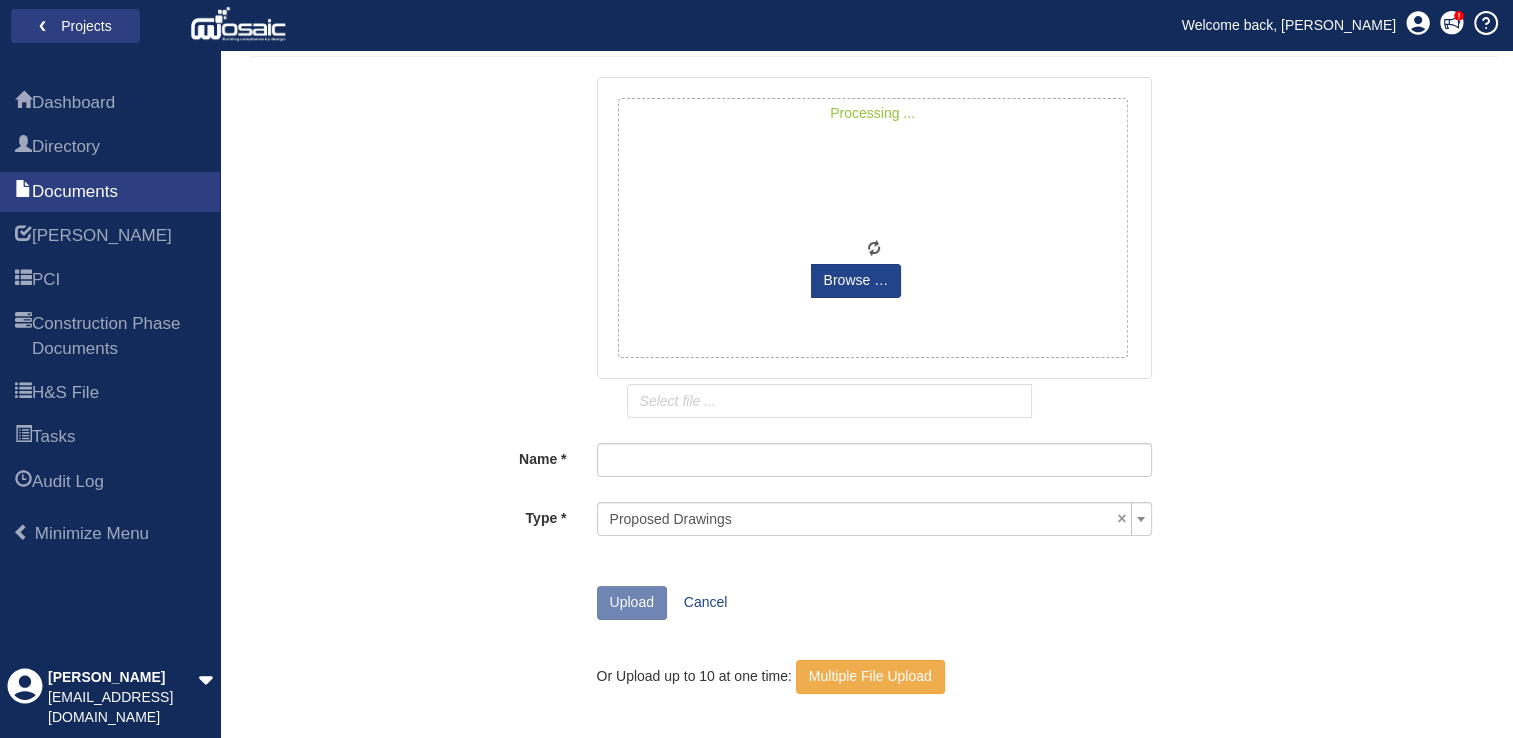 scroll, scrollTop: 210, scrollLeft: 0, axis: vertical 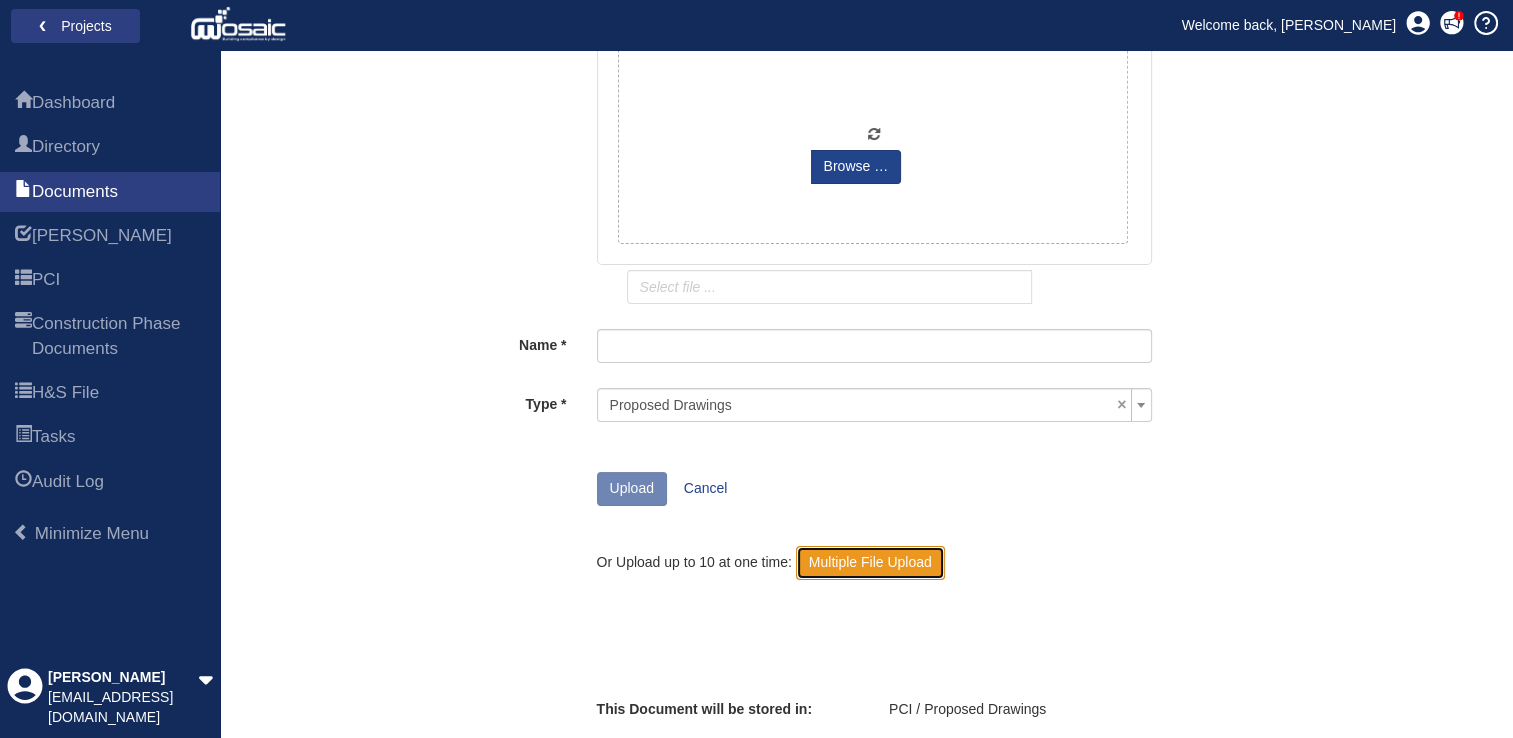 click on "Multiple File Upload" at bounding box center (870, 563) 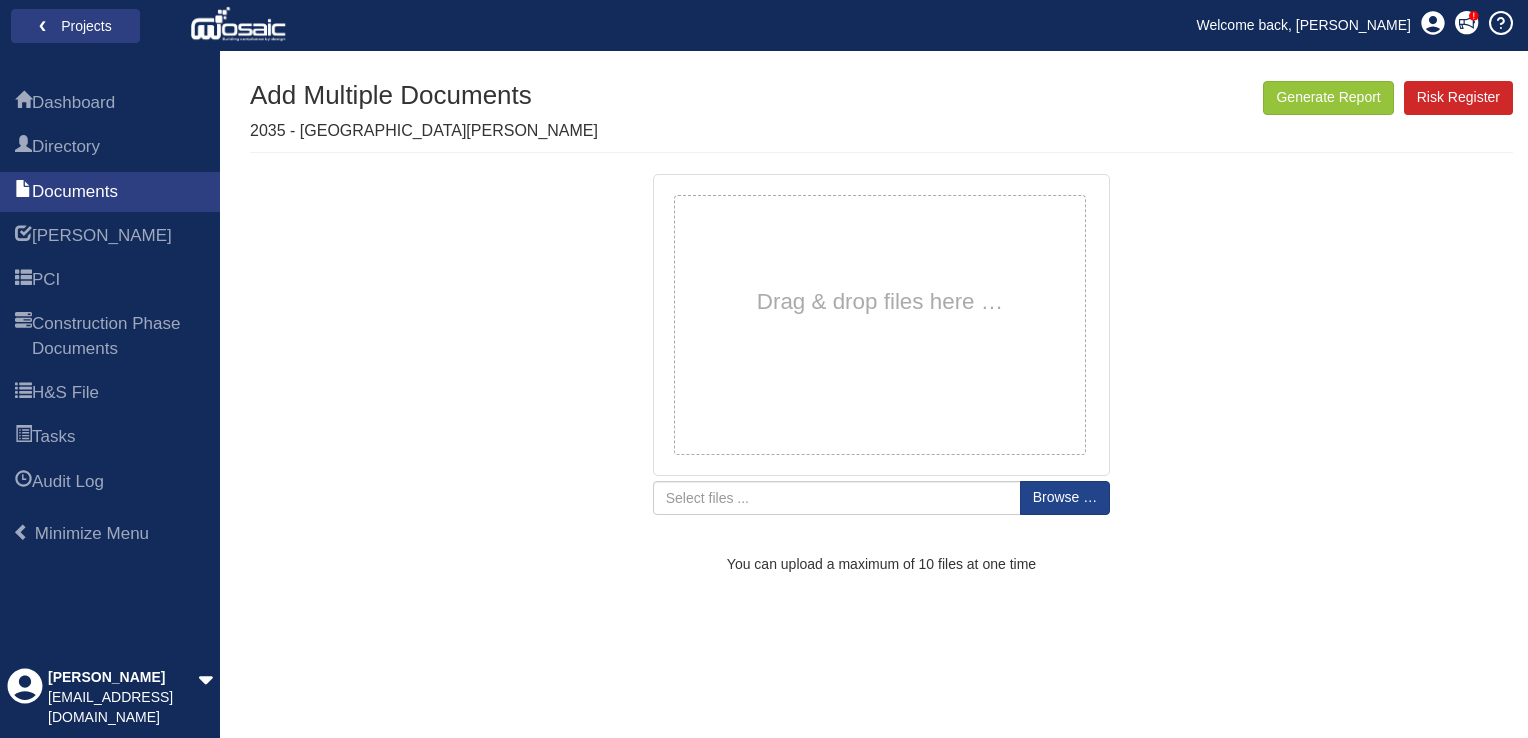 scroll, scrollTop: 0, scrollLeft: 0, axis: both 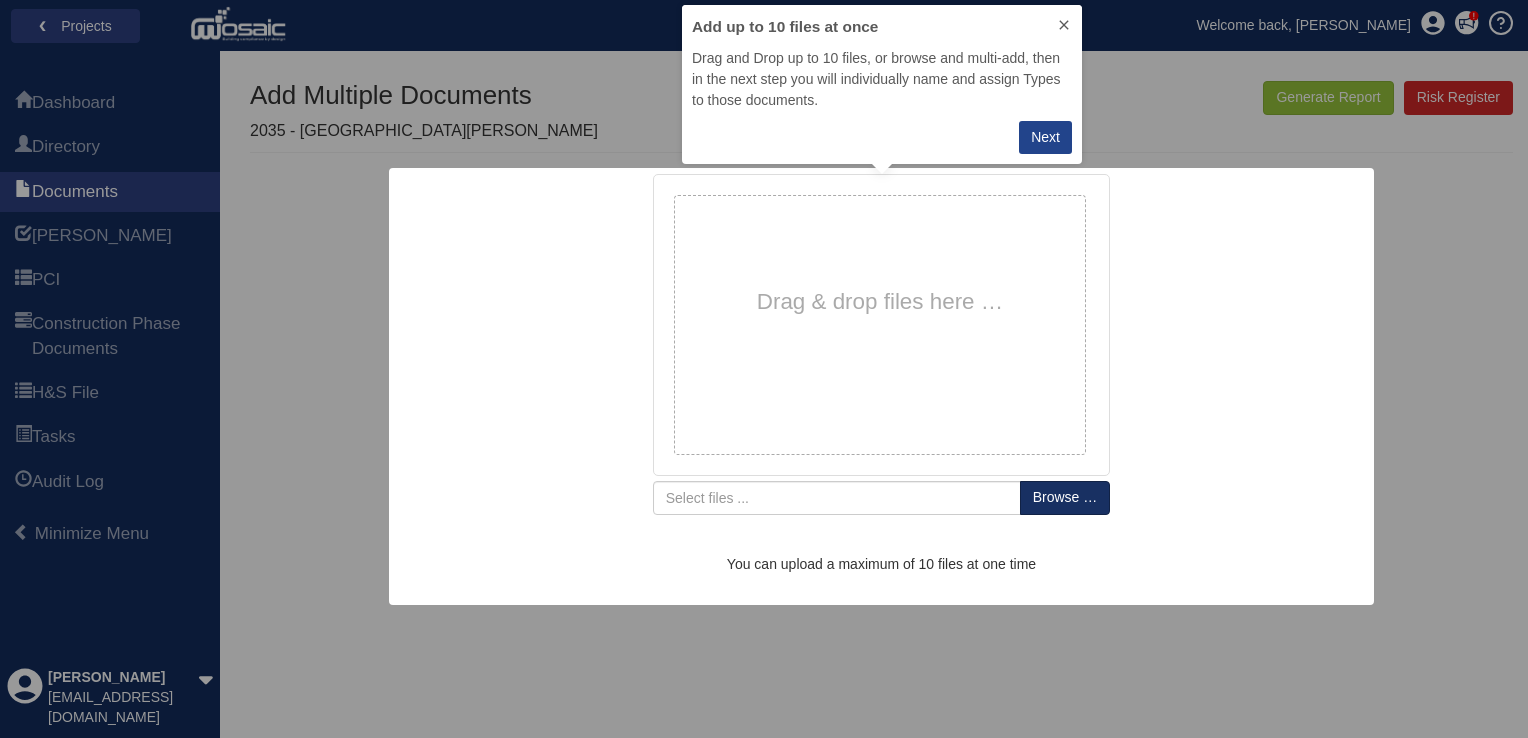 click at bounding box center [1065, 498] 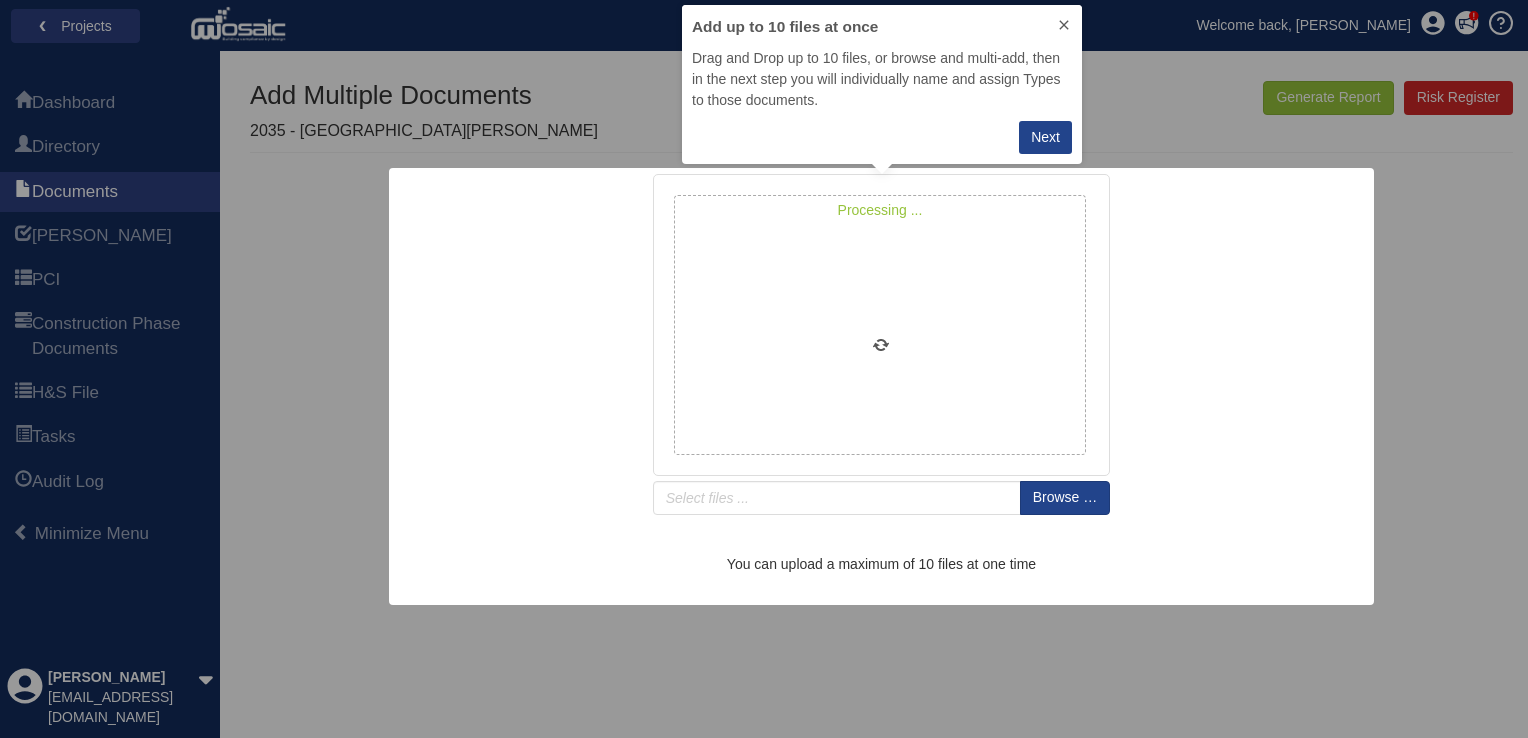 type on "ID PA 200 100 GA, FF&E & LLE Plan" 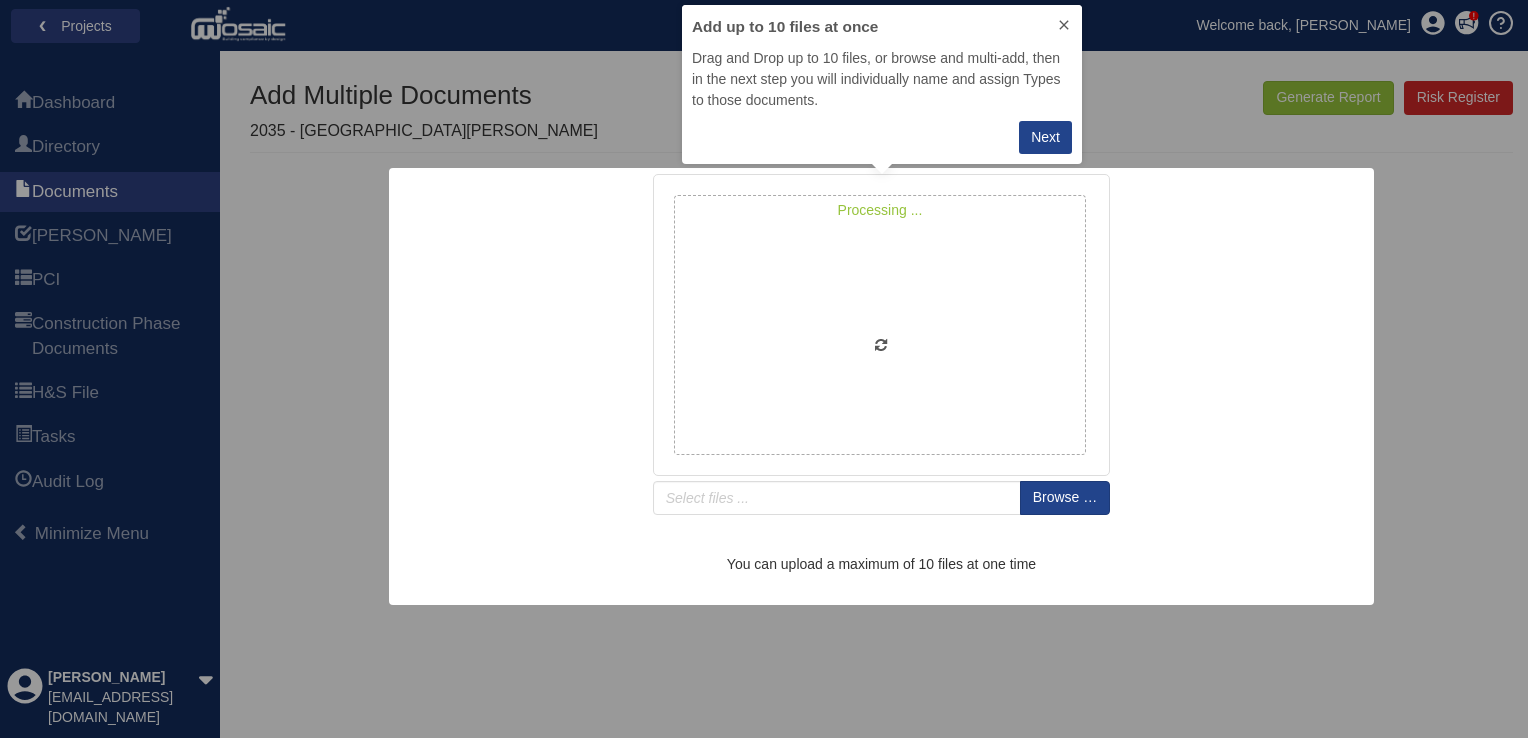 type on "ID PA 200 110 Finishes Plan" 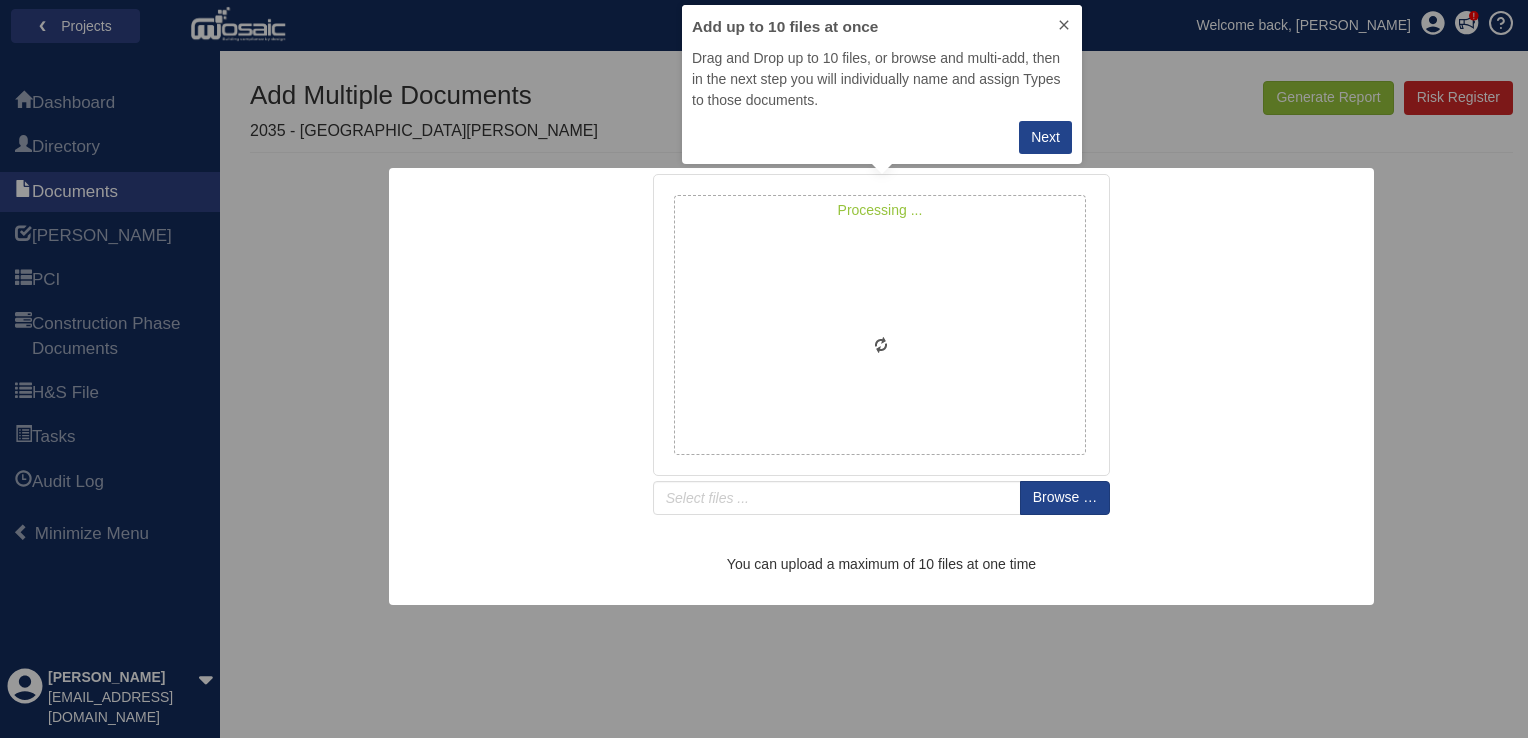 type on "ID PA 200 120 Reflected Ceiling Plan" 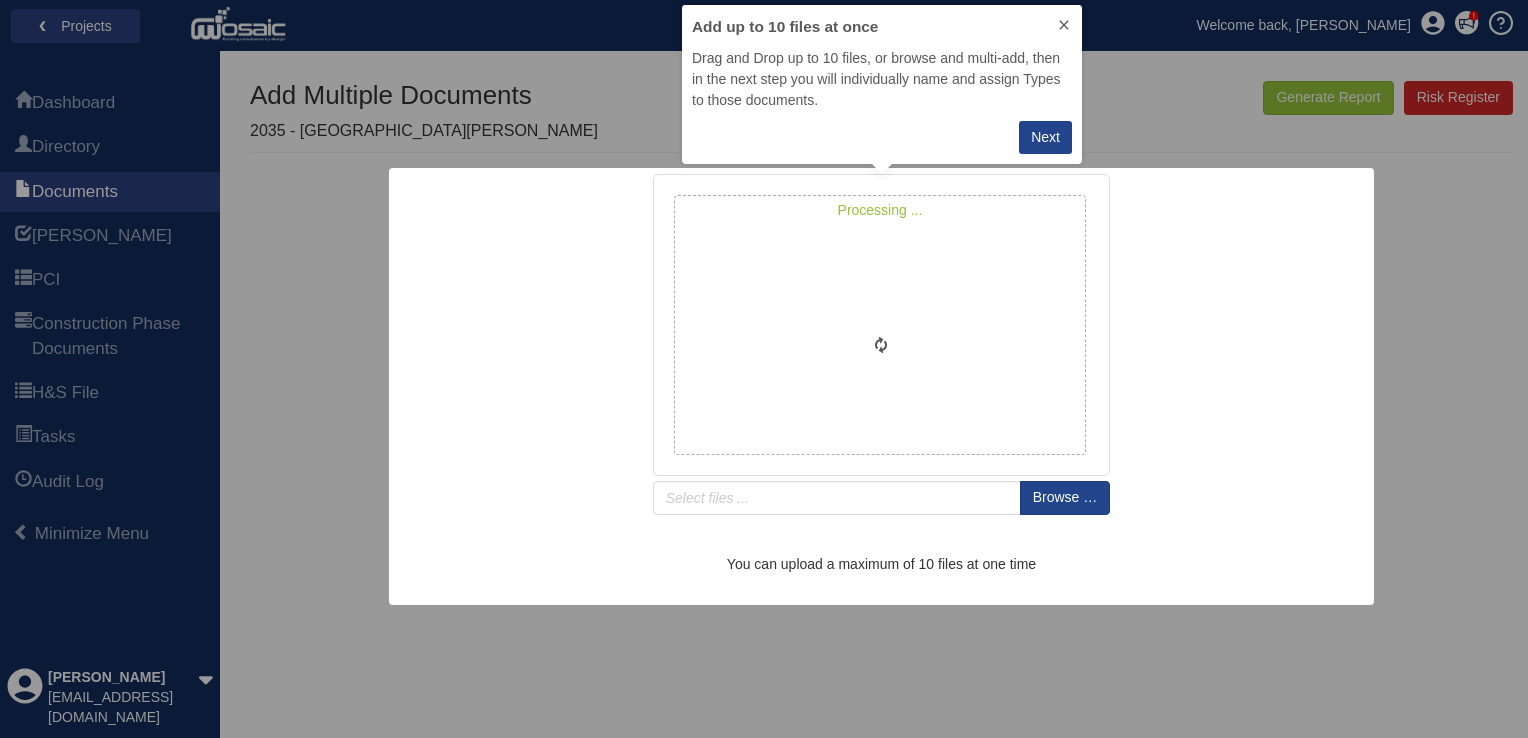 type on "ID PA 200 200 Elevations" 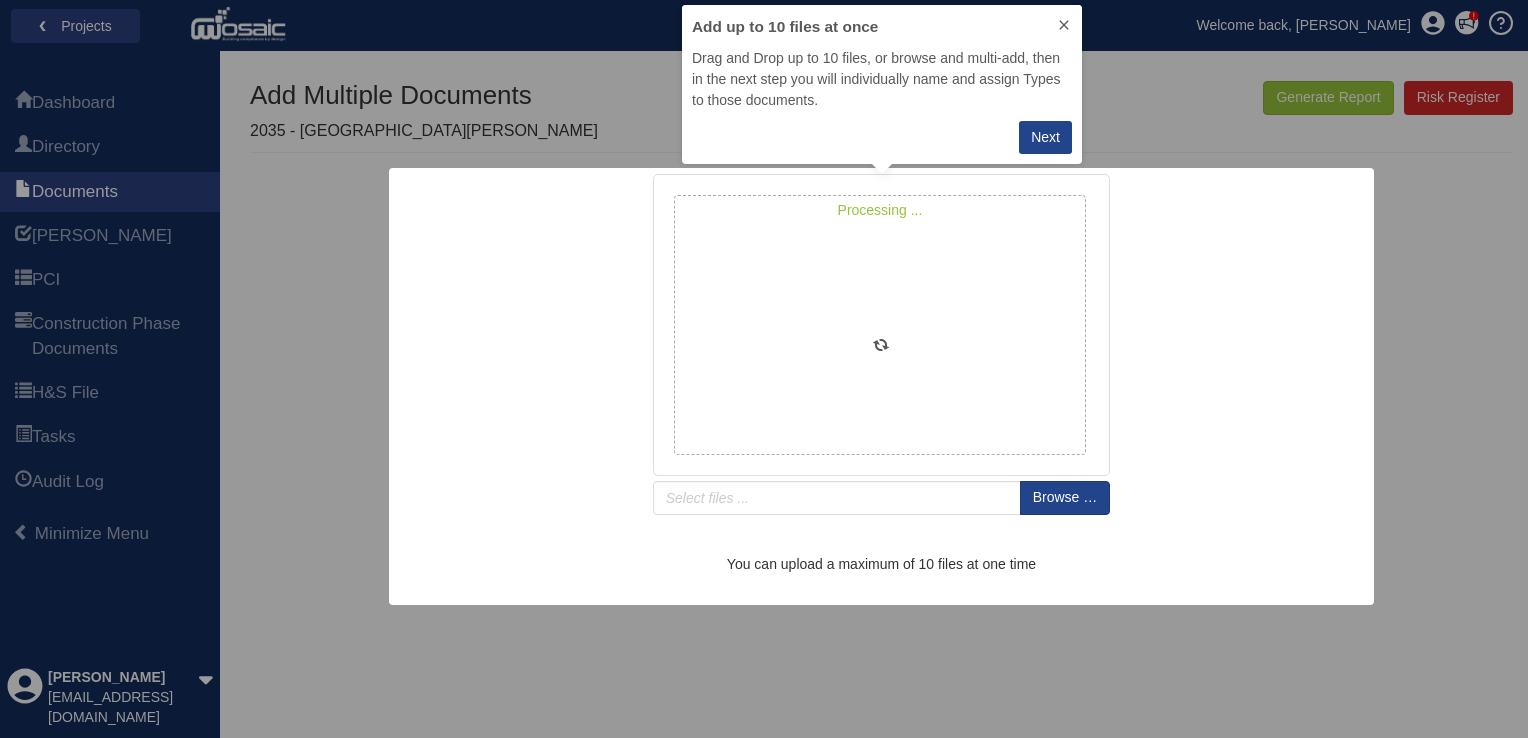 type on "ID PA 200 201 Internal Lift Car Elevations" 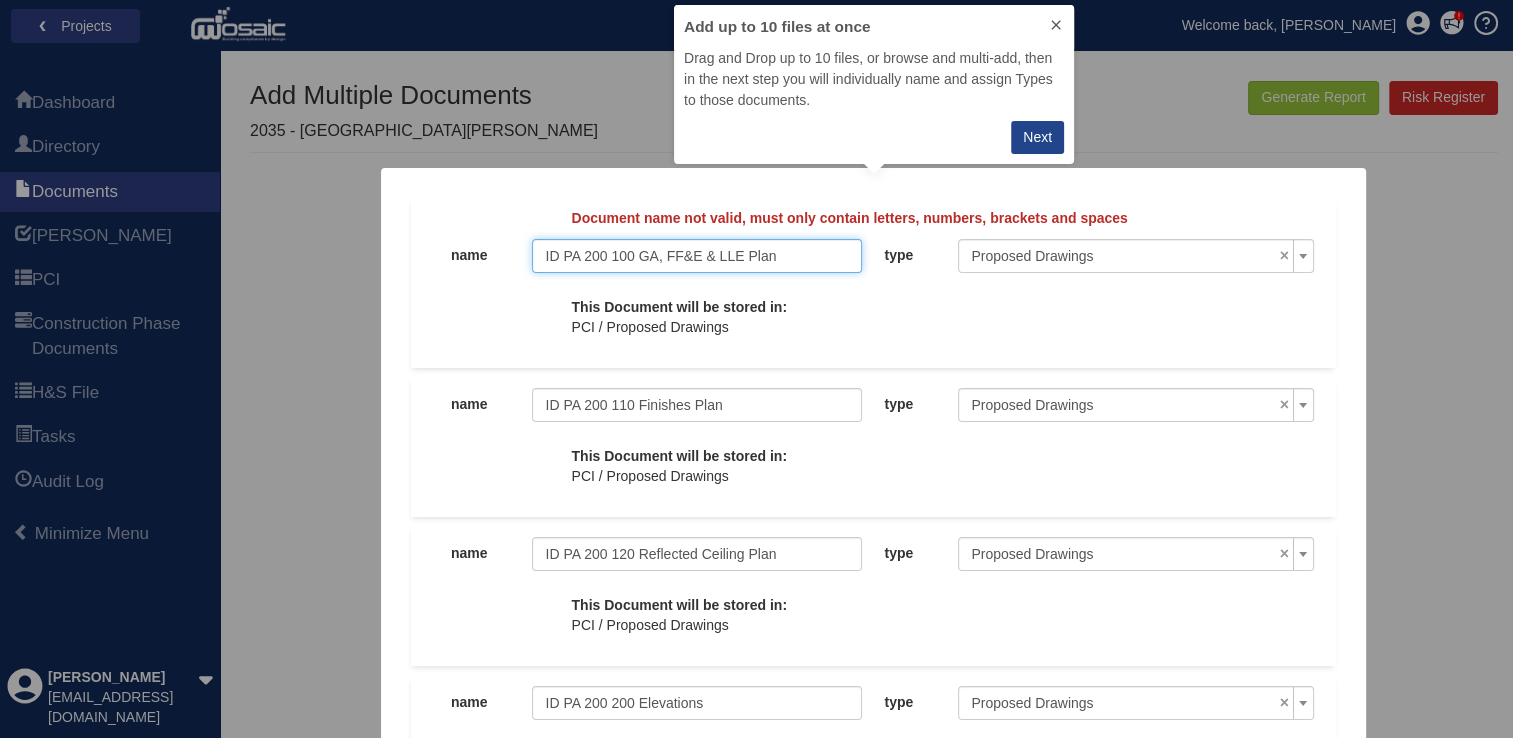 click on "ID PA 200 100 GA, FF&E & LLE Plan" at bounding box center [697, 256] 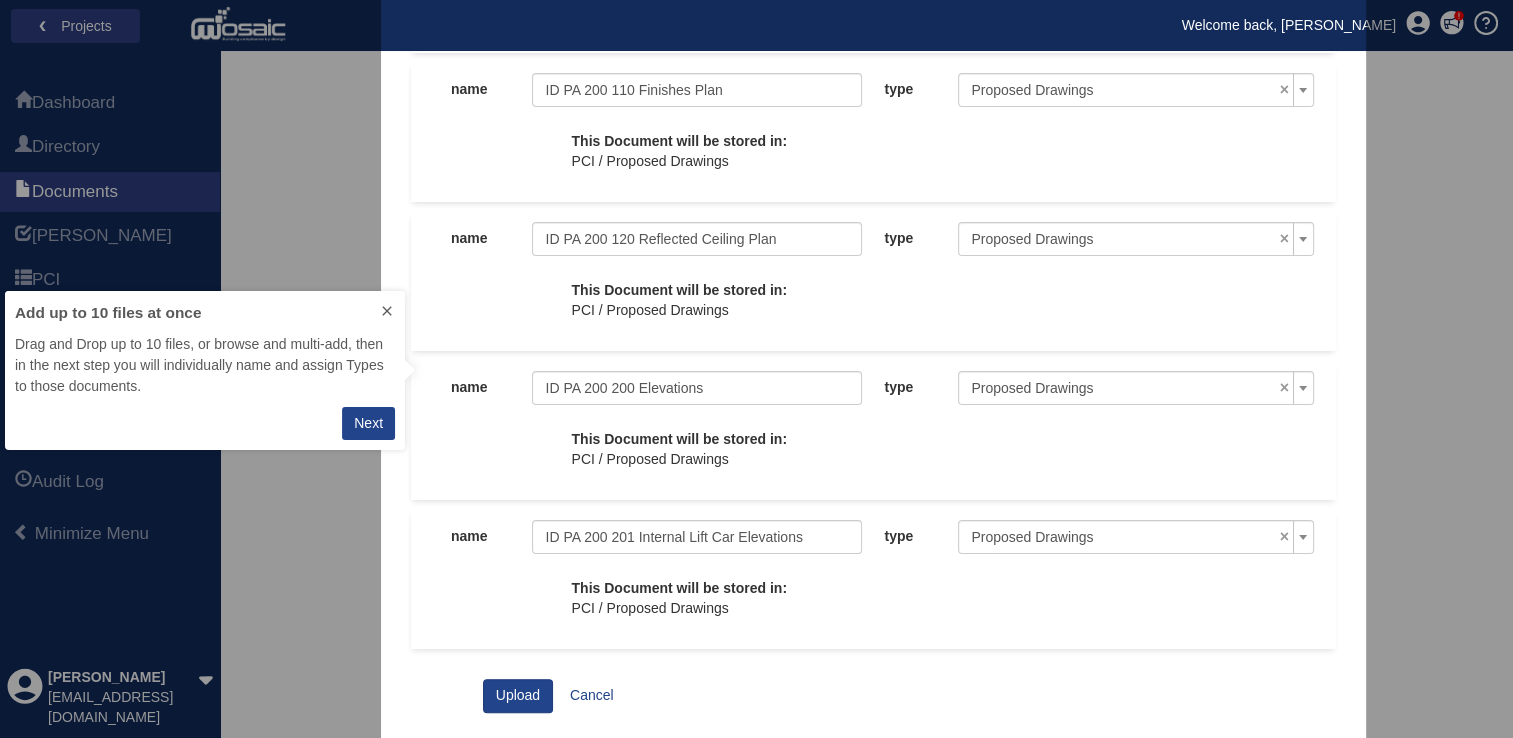 scroll, scrollTop: 299, scrollLeft: 0, axis: vertical 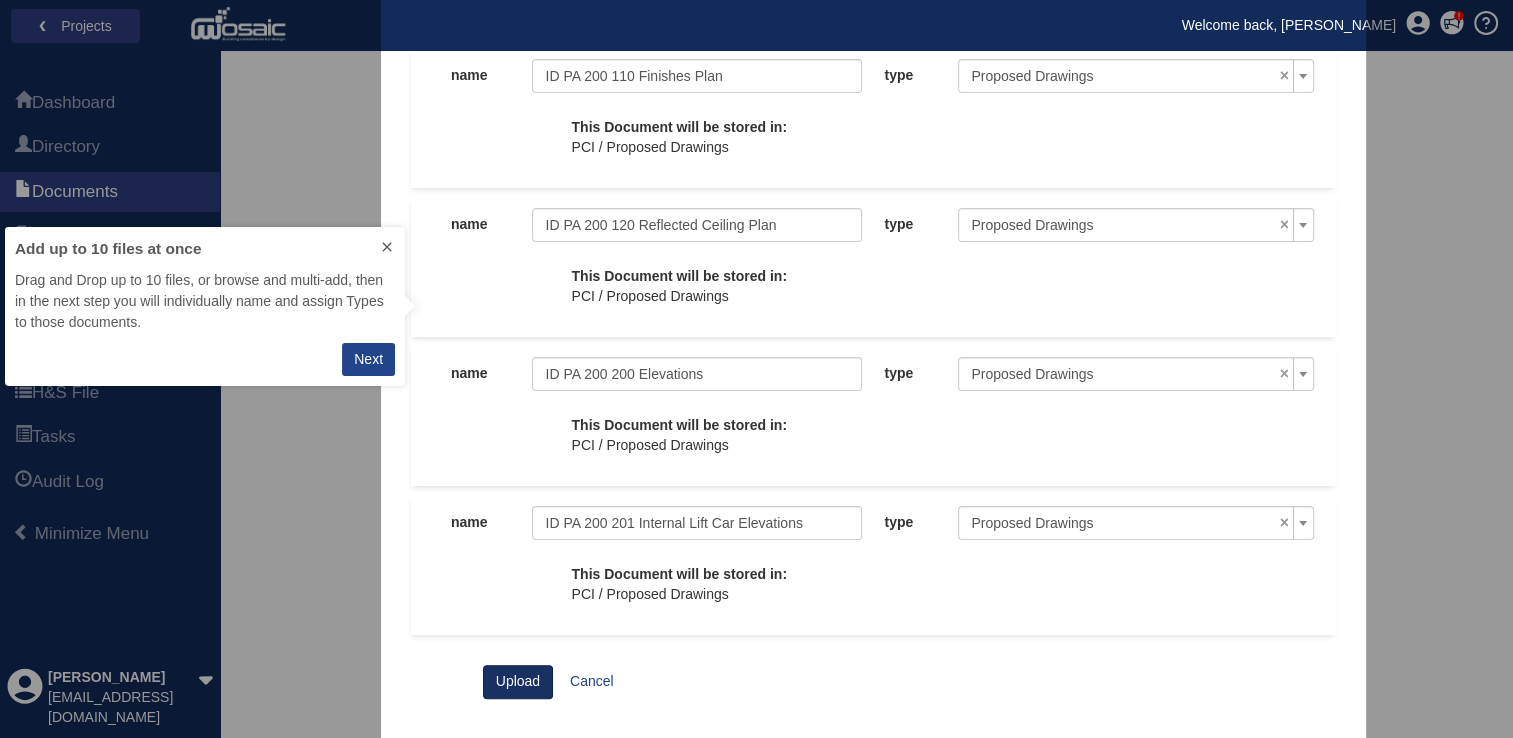 type on "ID PA 200 100 GA & FF&E & LLE Plan" 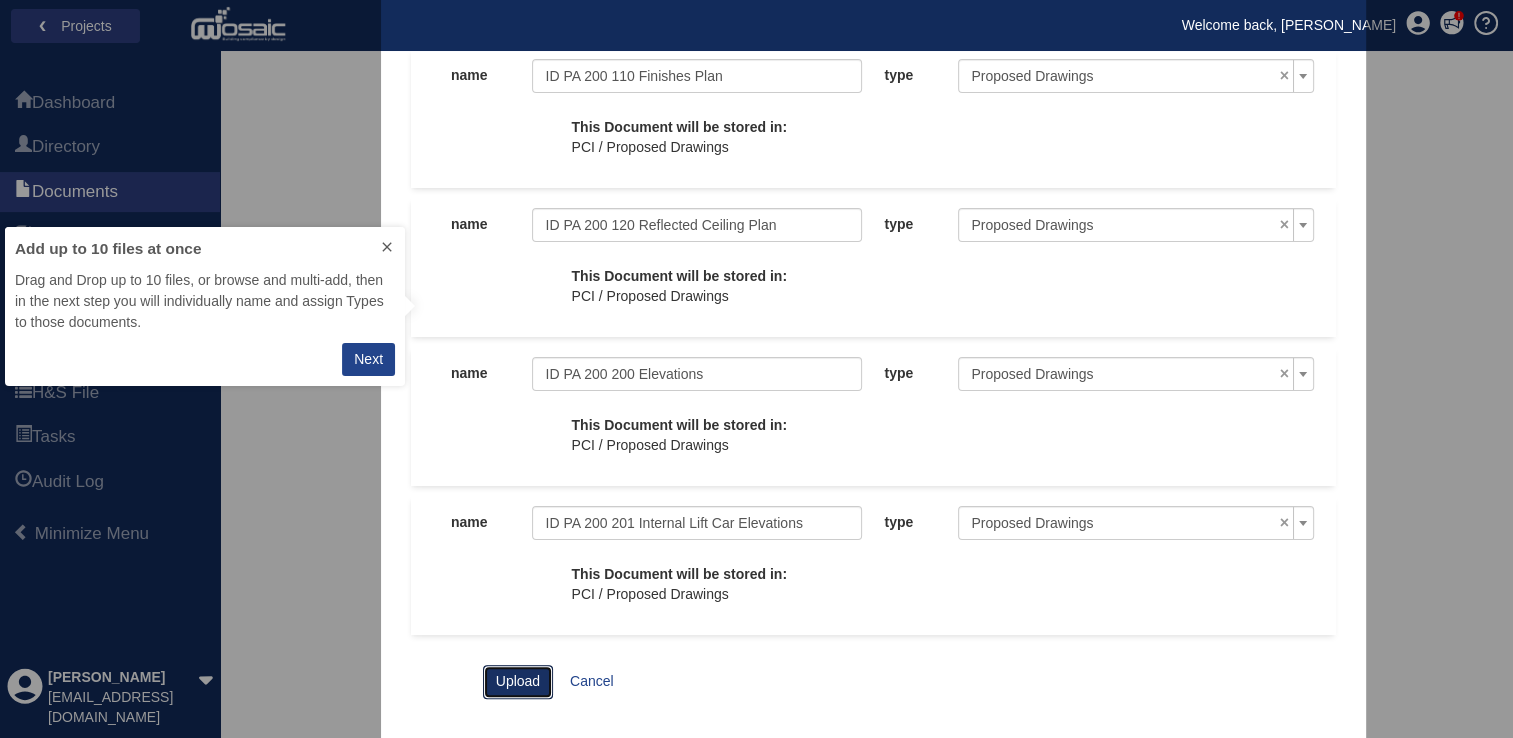 click on "Upload" at bounding box center [518, 682] 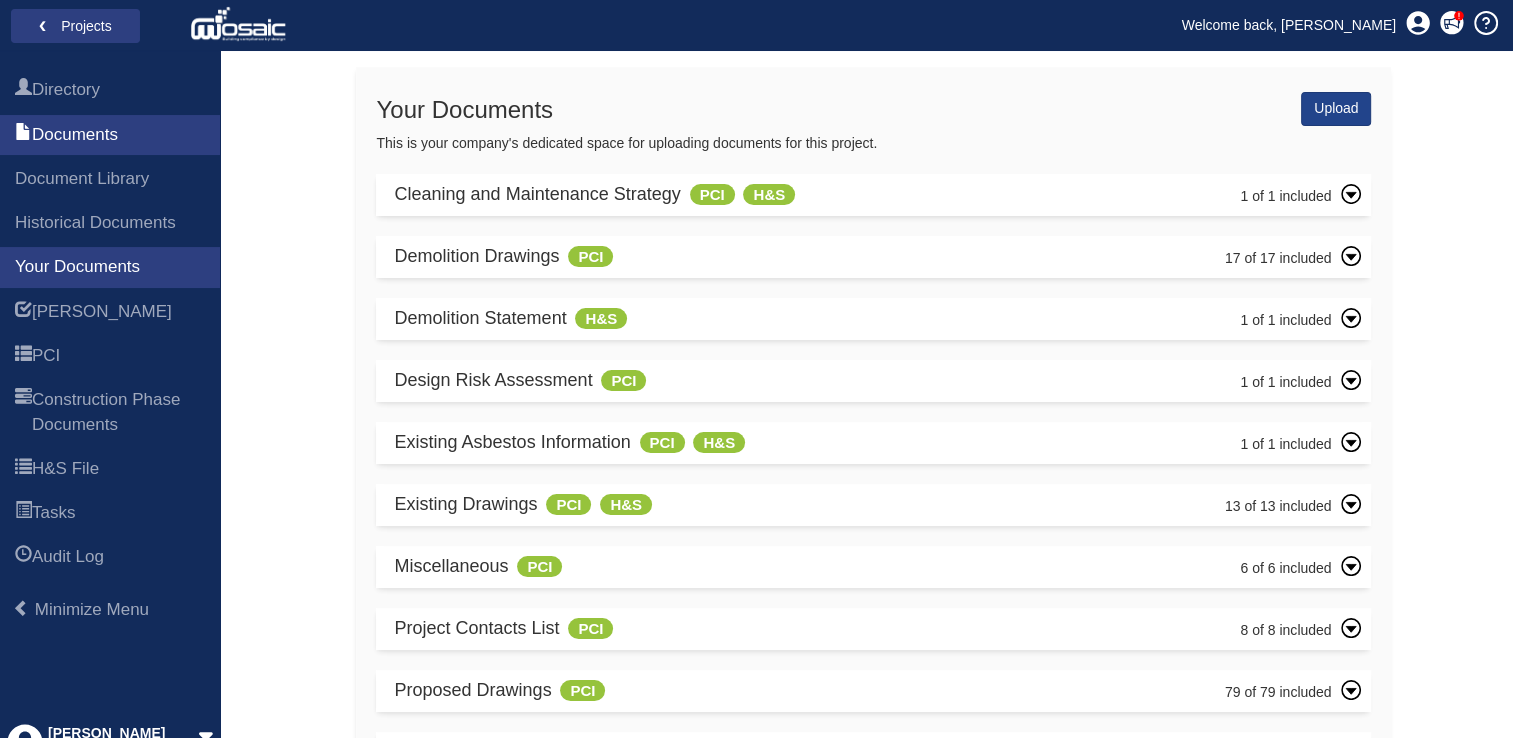 scroll, scrollTop: 242, scrollLeft: 0, axis: vertical 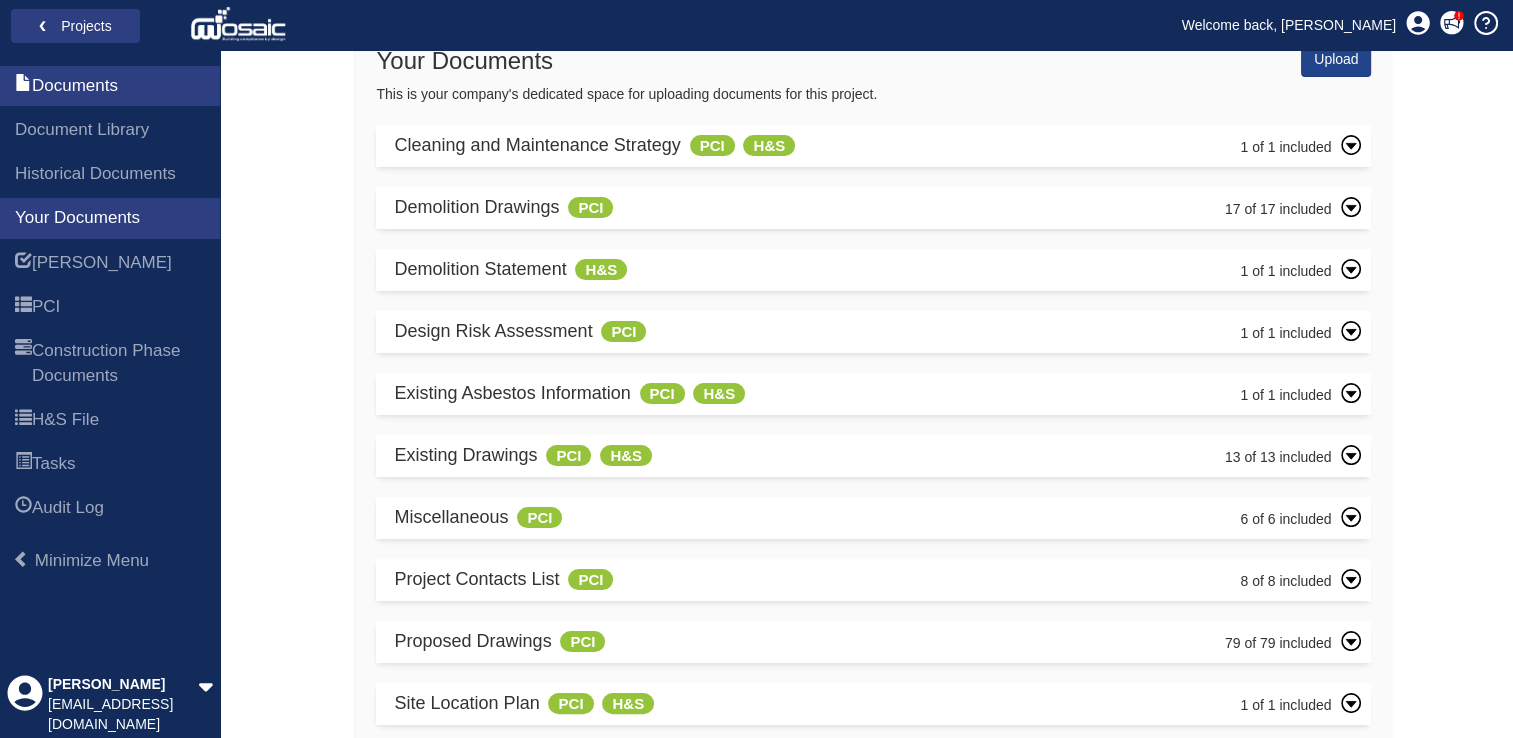 click 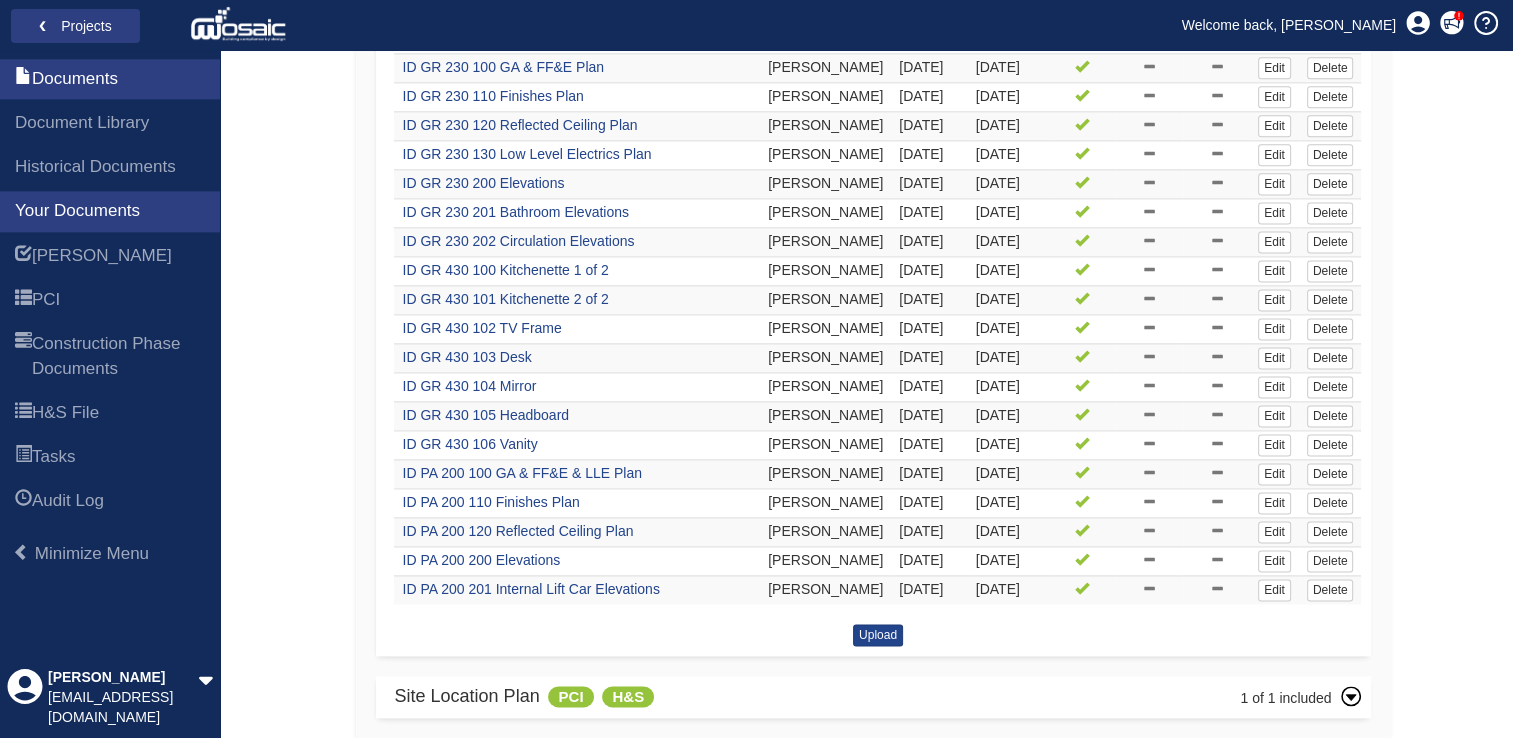 scroll, scrollTop: 4040, scrollLeft: 0, axis: vertical 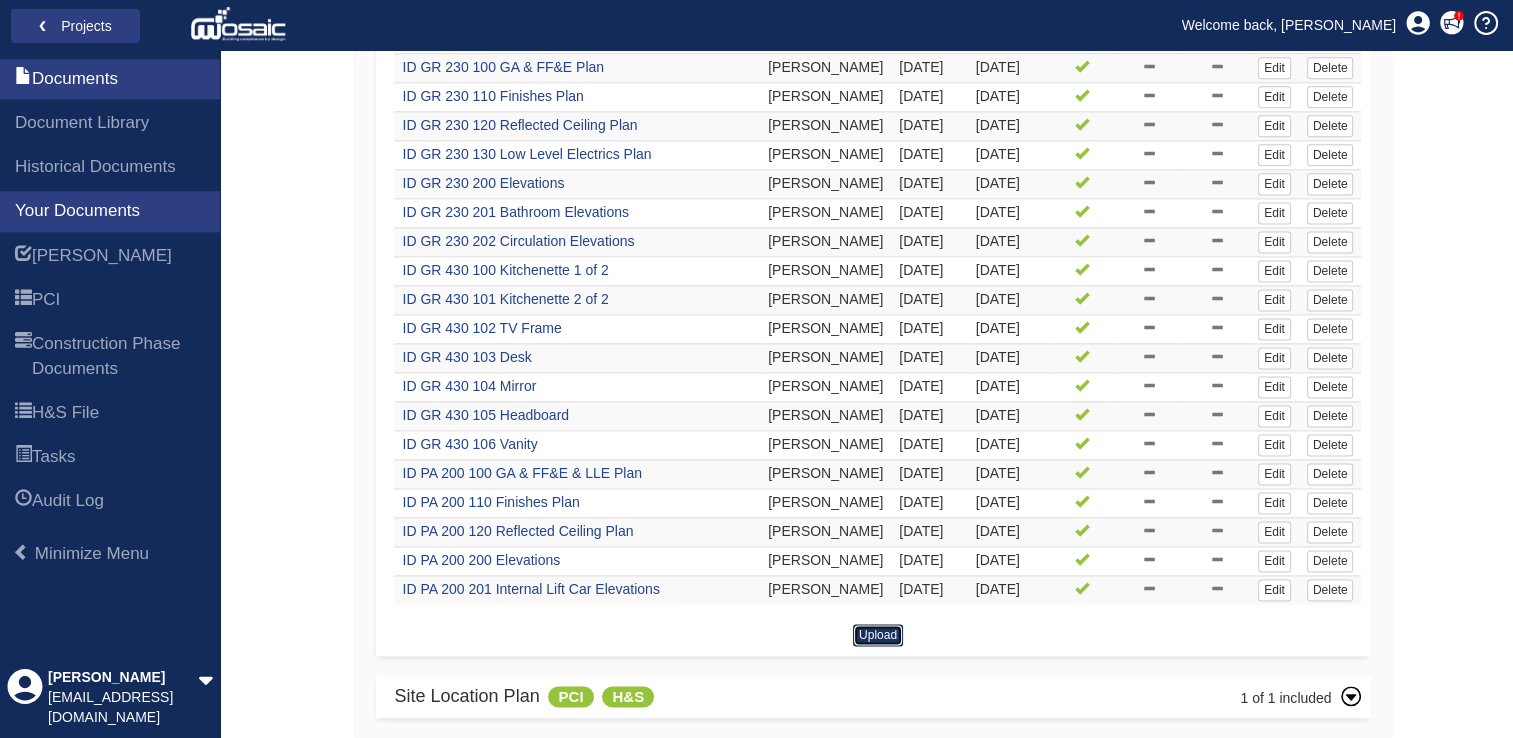 click on "Upload" at bounding box center [878, 635] 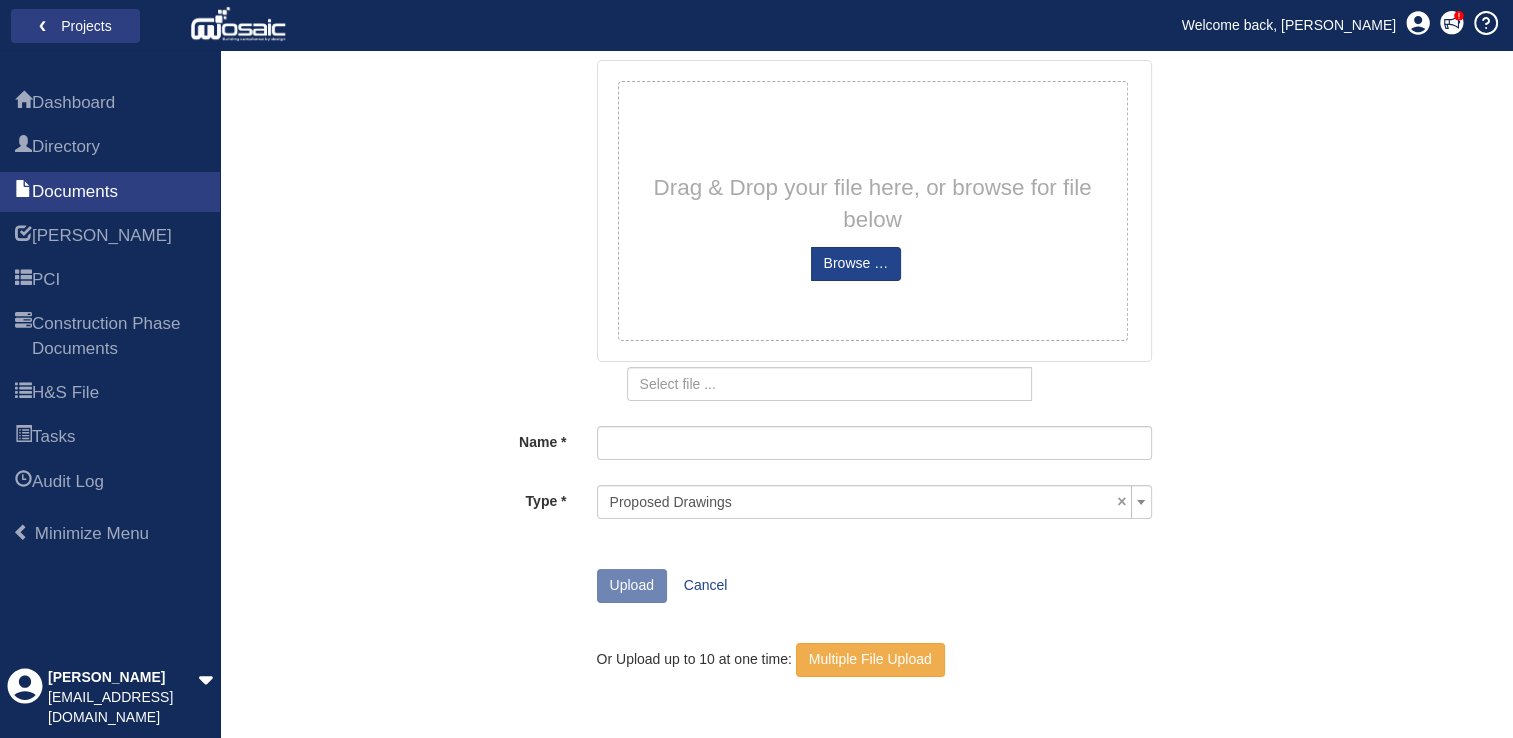 scroll, scrollTop: 210, scrollLeft: 0, axis: vertical 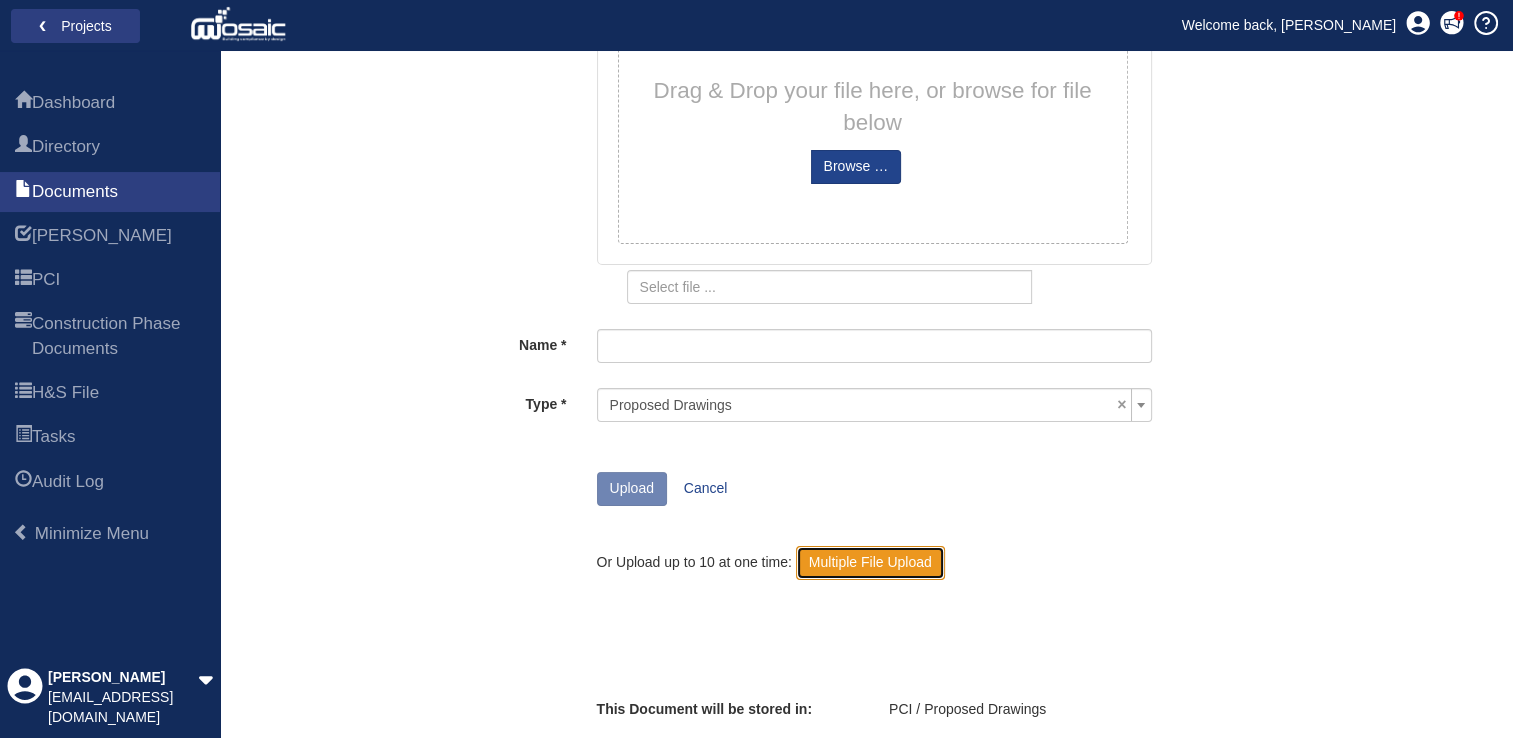 click on "Multiple File Upload" at bounding box center (870, 563) 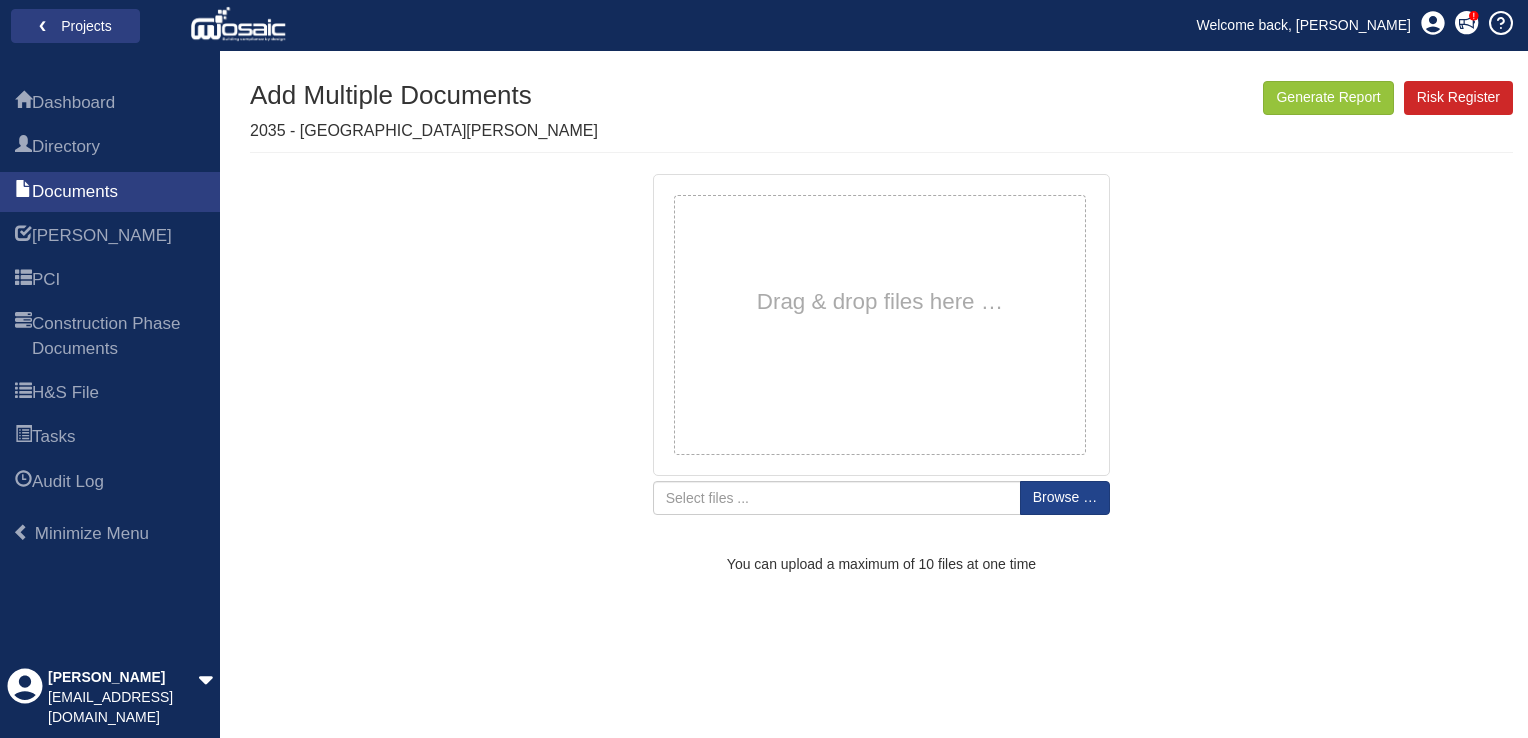 scroll, scrollTop: 0, scrollLeft: 0, axis: both 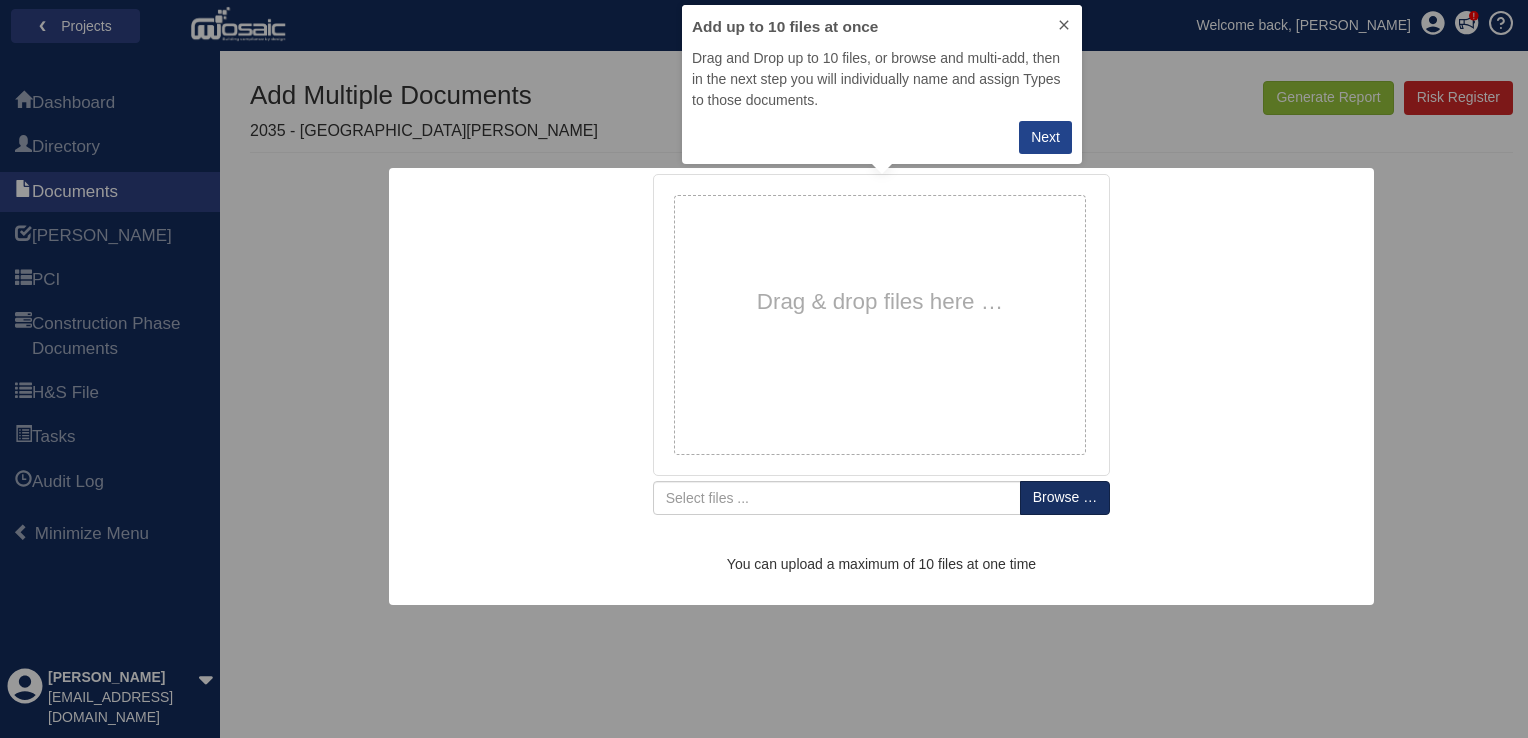 click at bounding box center [1065, 498] 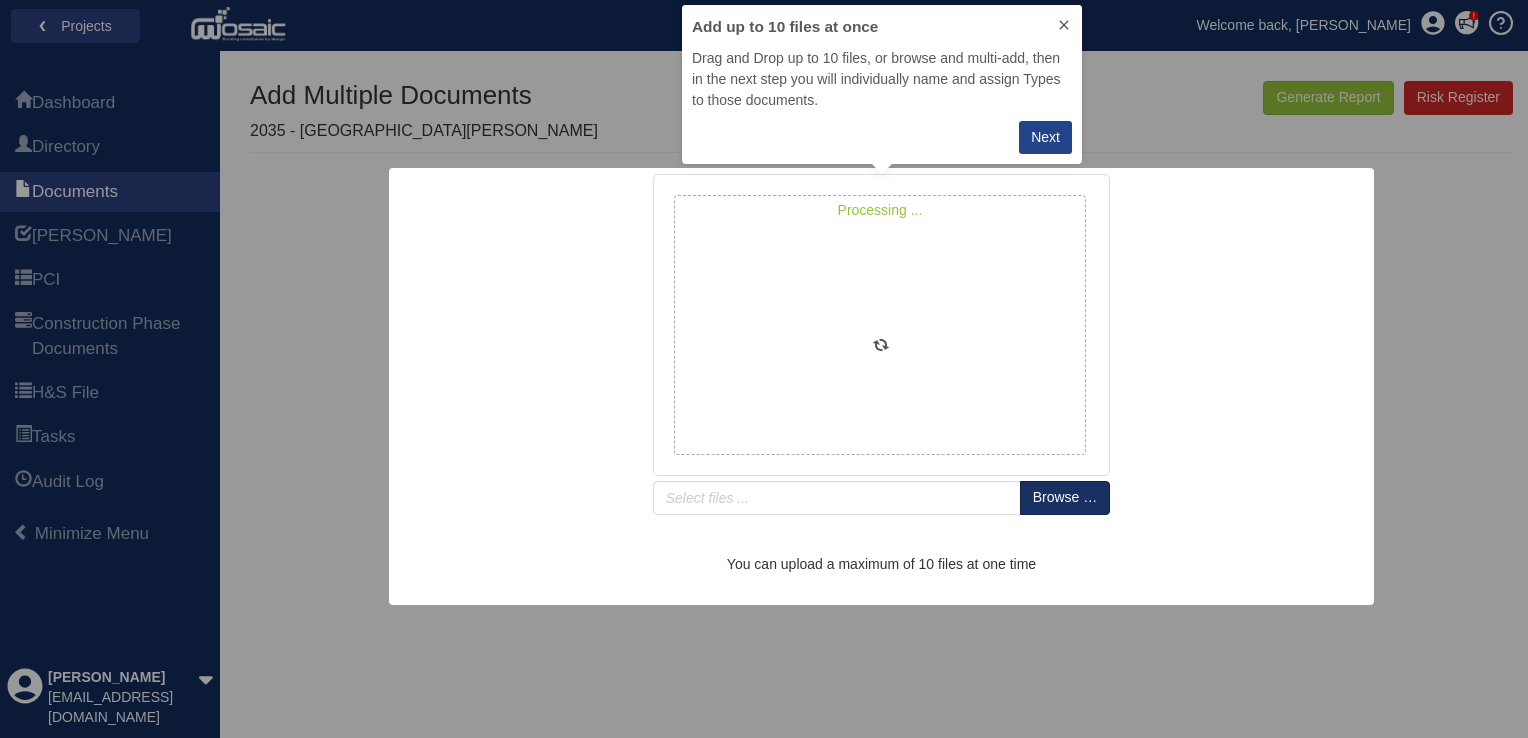 type on "[STREET_ADDRESS][PERSON_NAME] - Drawing Issue Sheet ID - Public Areas & Guestrooms" 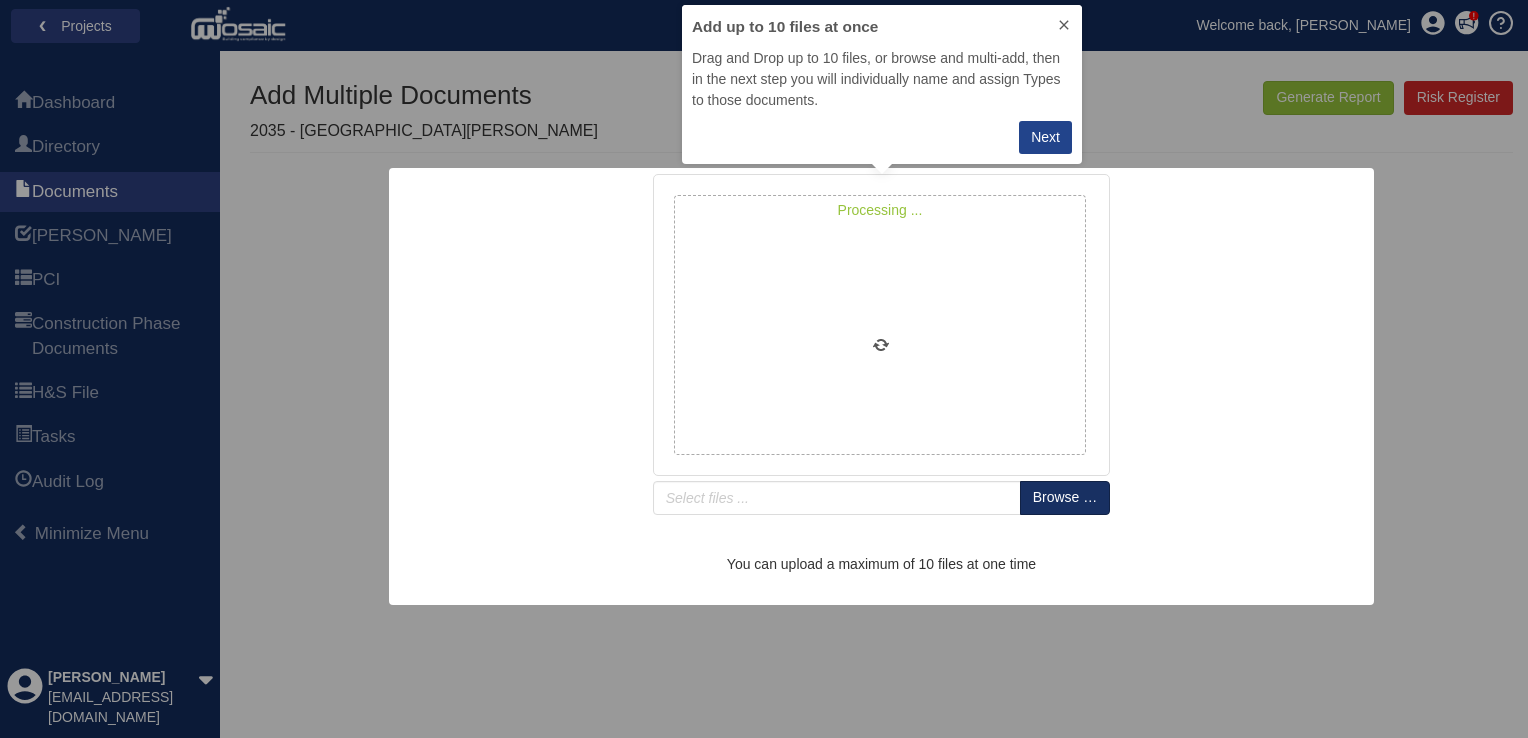 type on "ID PA 701 FF&E SCHEDULE" 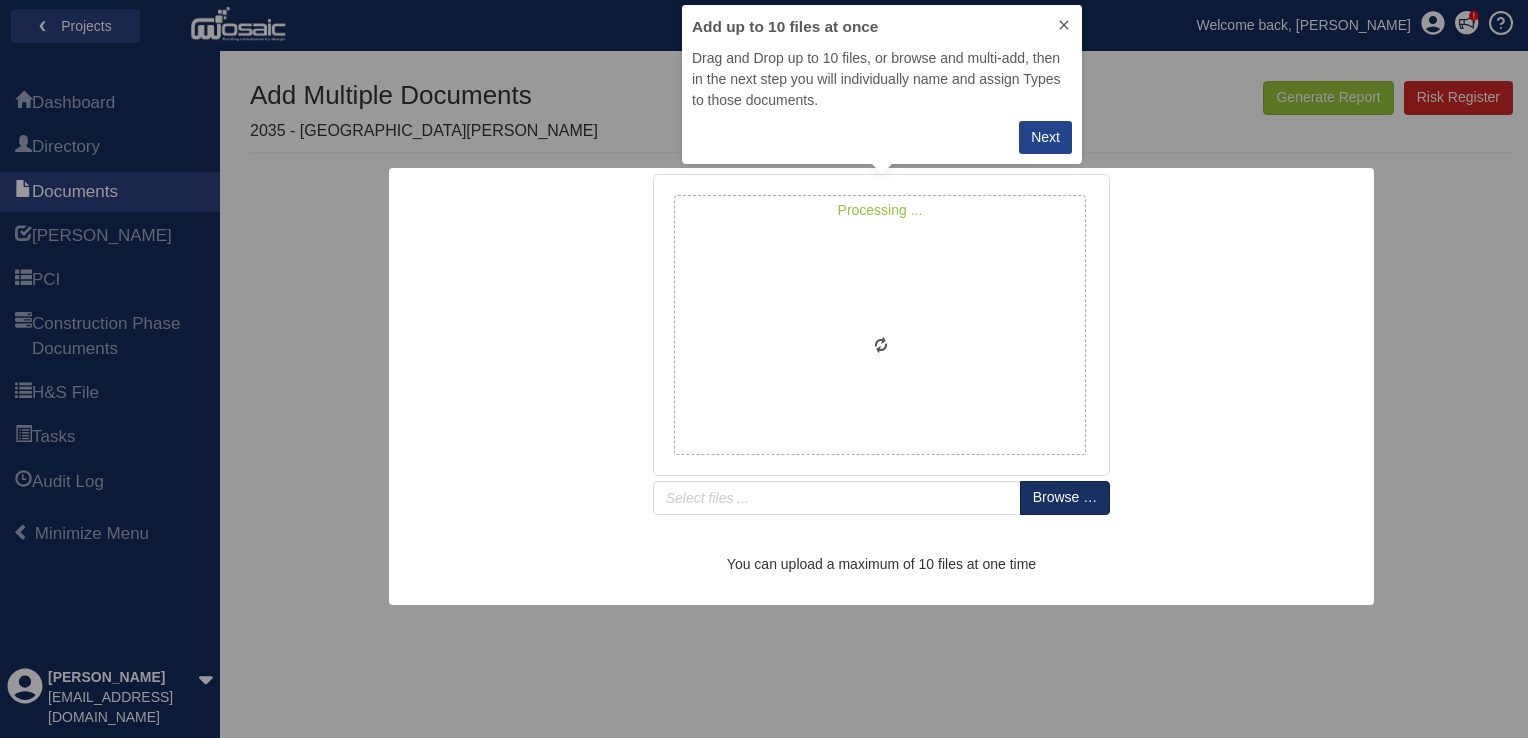 type on "ID PA 702 SANITARYWARE SCHEDULE" 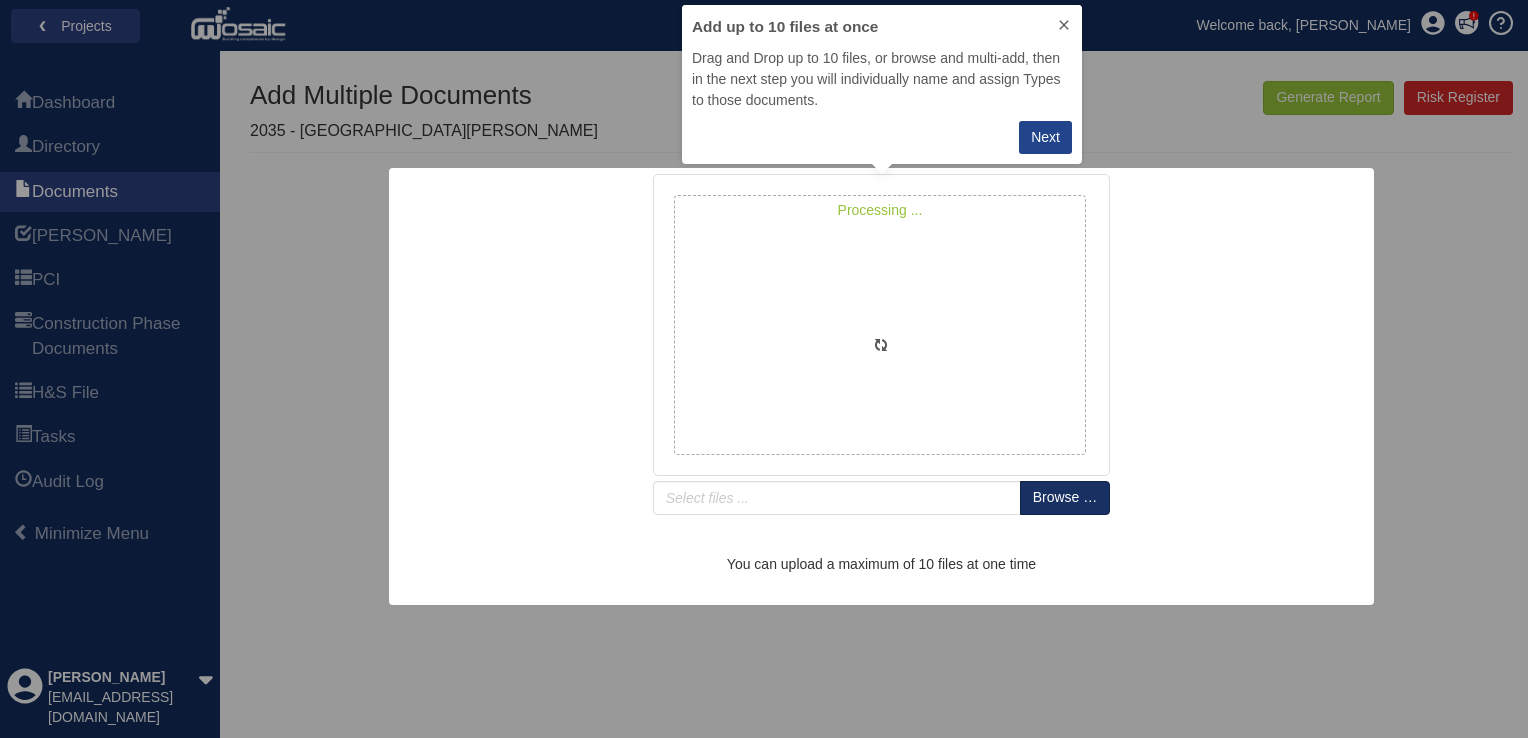 type on "ID PA 703 IRONMONGERY SCHEDULE" 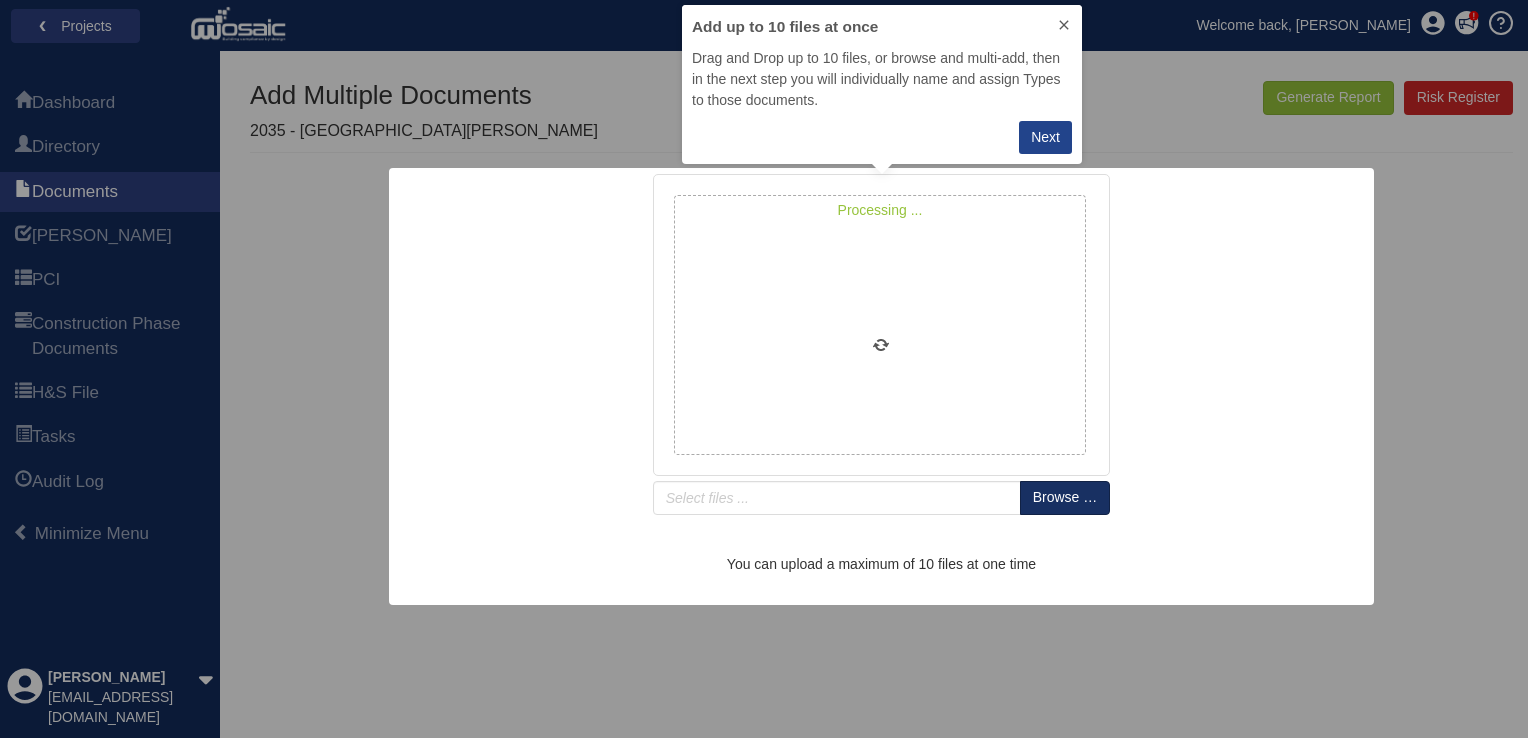 type on "ID PA 705 FINISHES SCHEDULE" 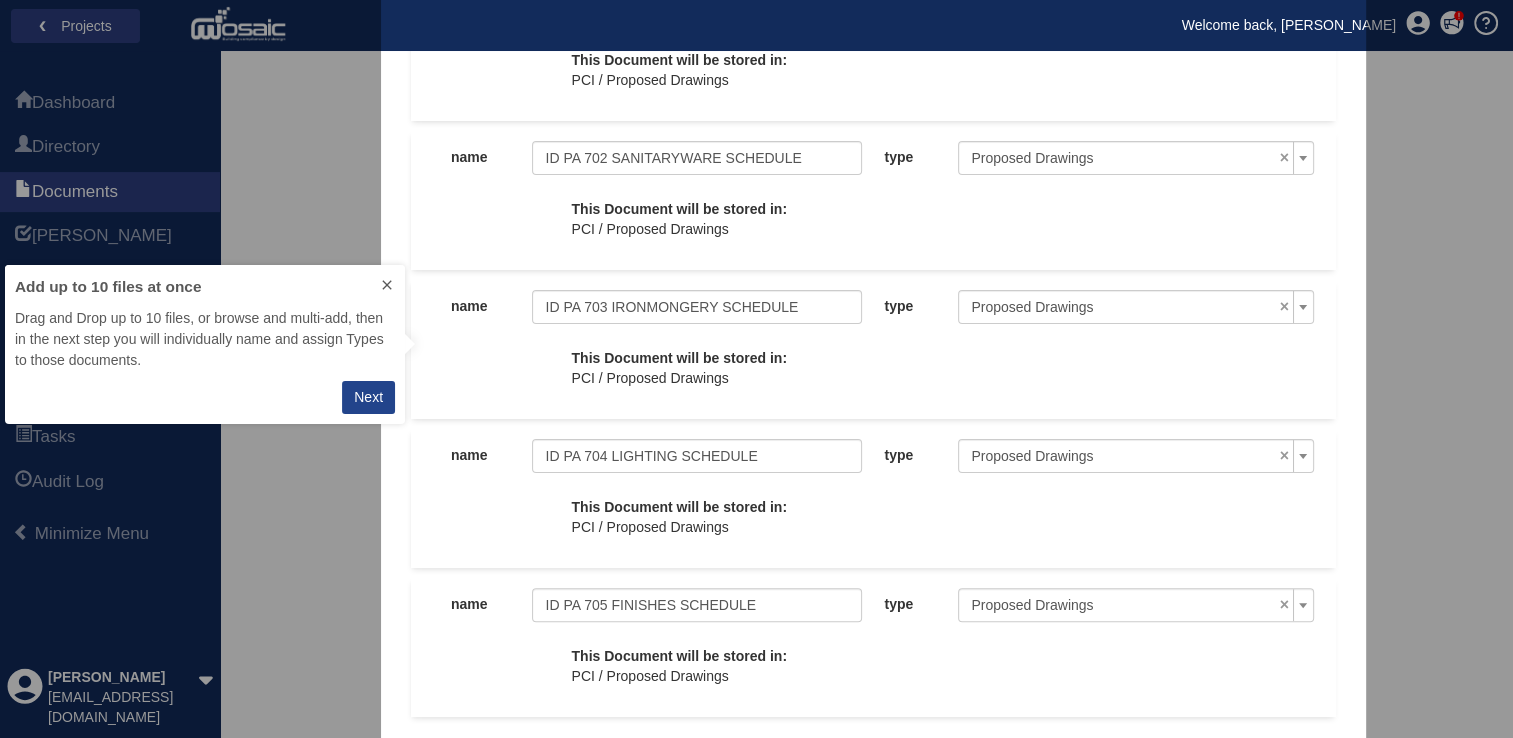 scroll, scrollTop: 448, scrollLeft: 0, axis: vertical 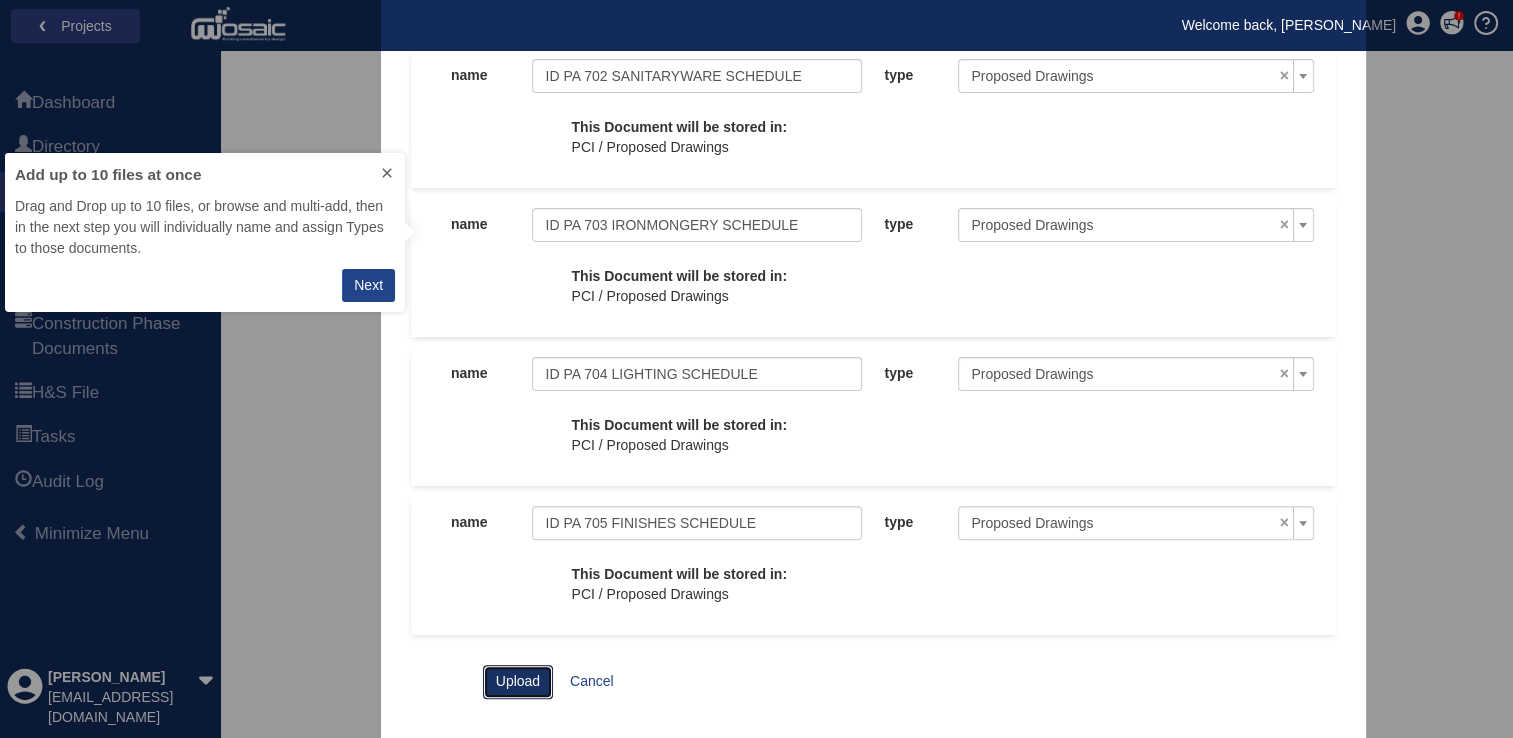click on "Upload" at bounding box center [518, 682] 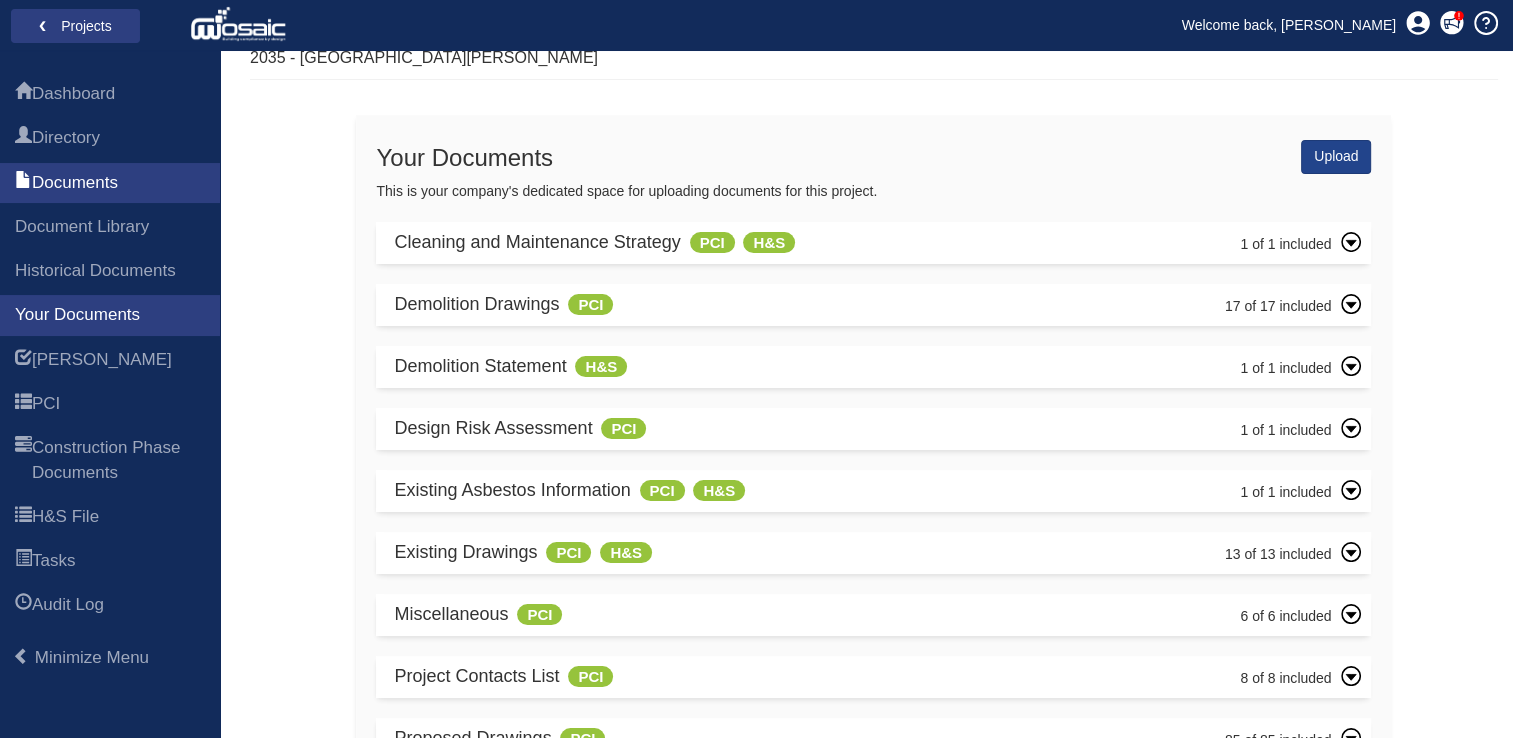 scroll, scrollTop: 242, scrollLeft: 0, axis: vertical 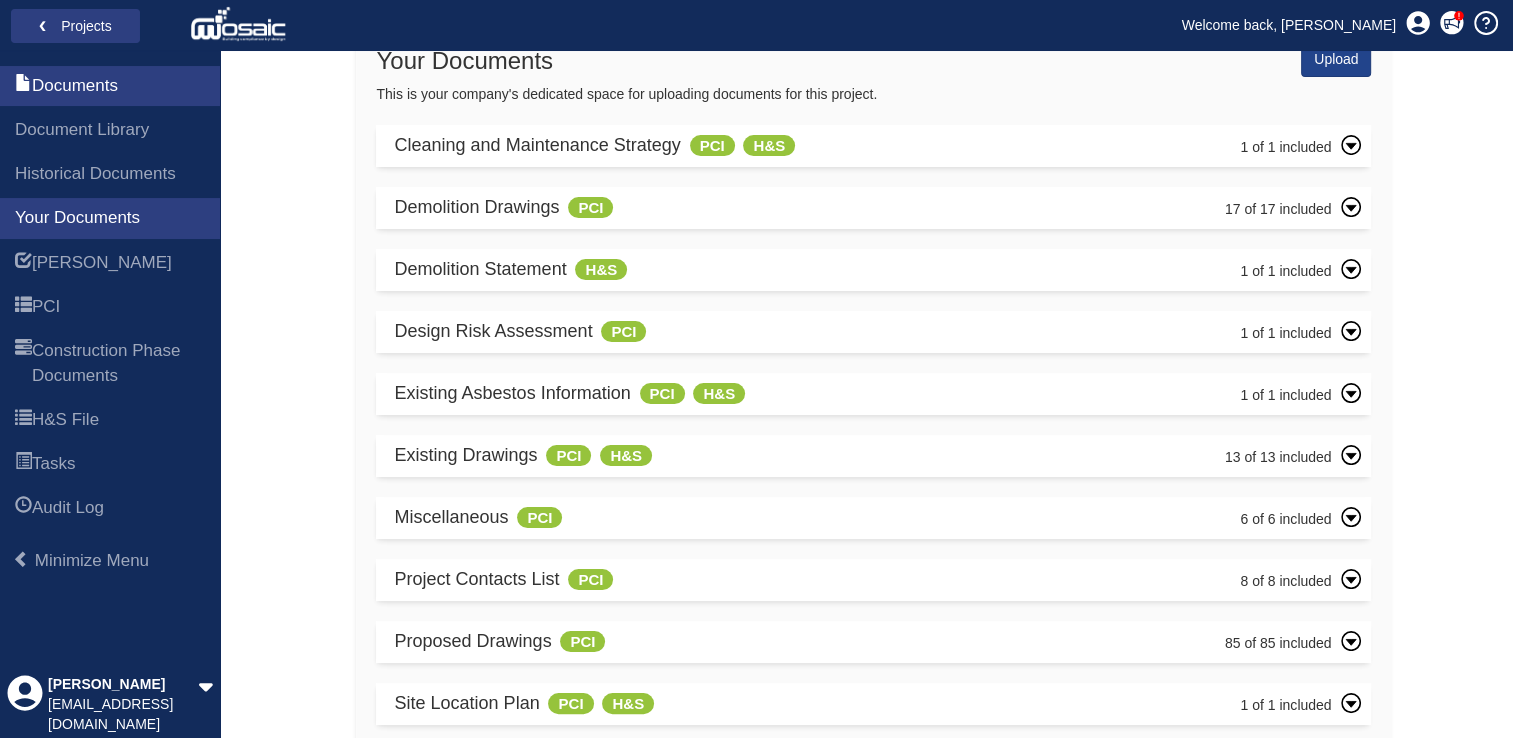 click 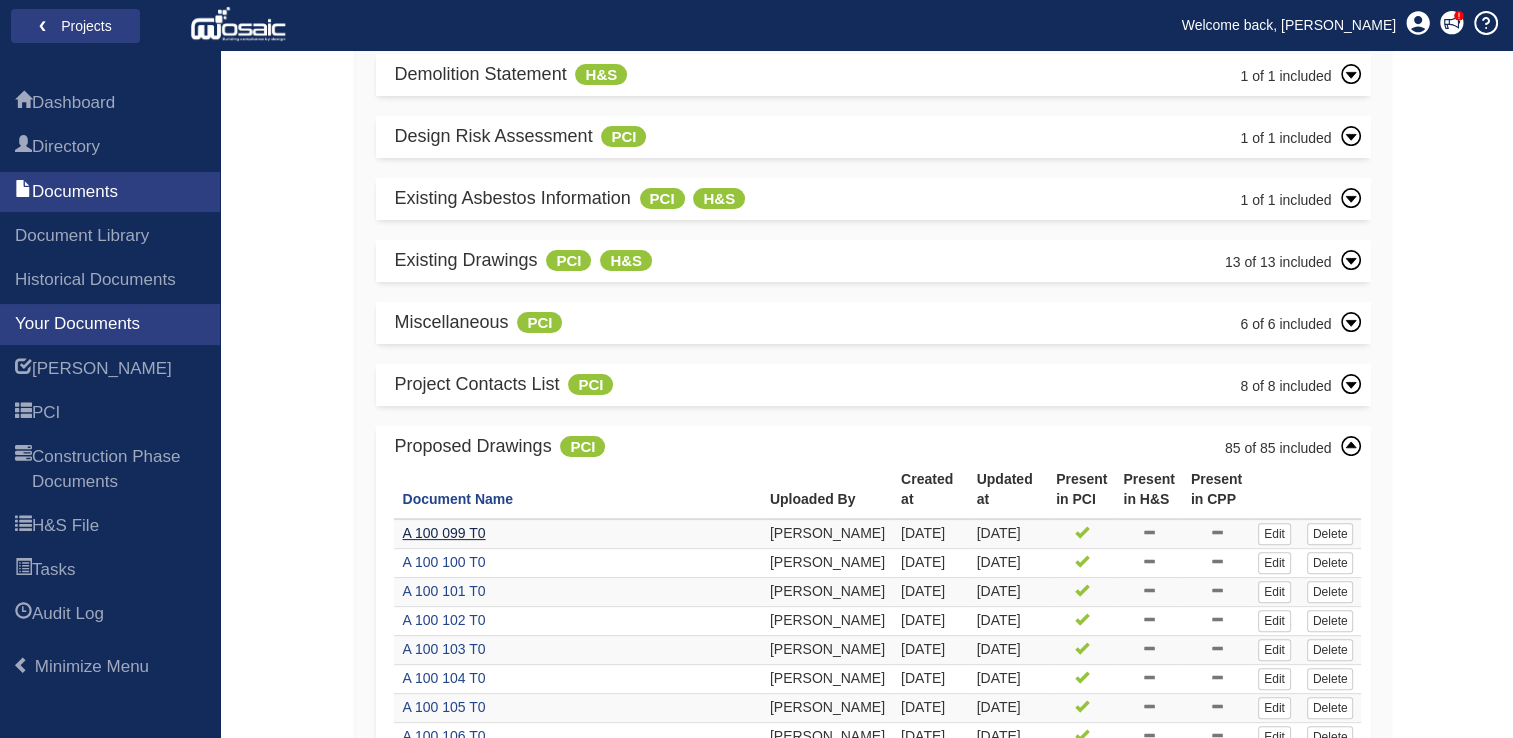 scroll, scrollTop: 500, scrollLeft: 0, axis: vertical 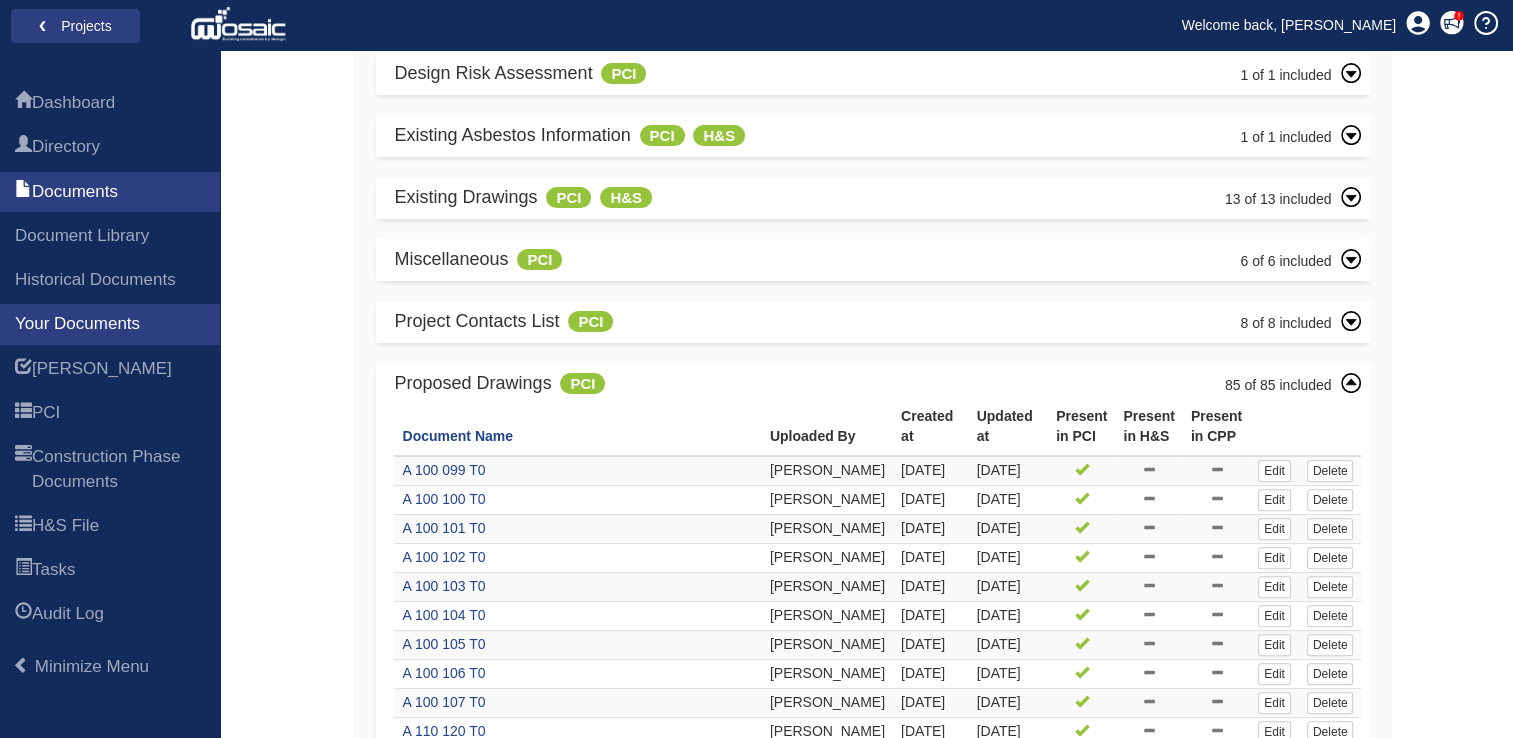 click 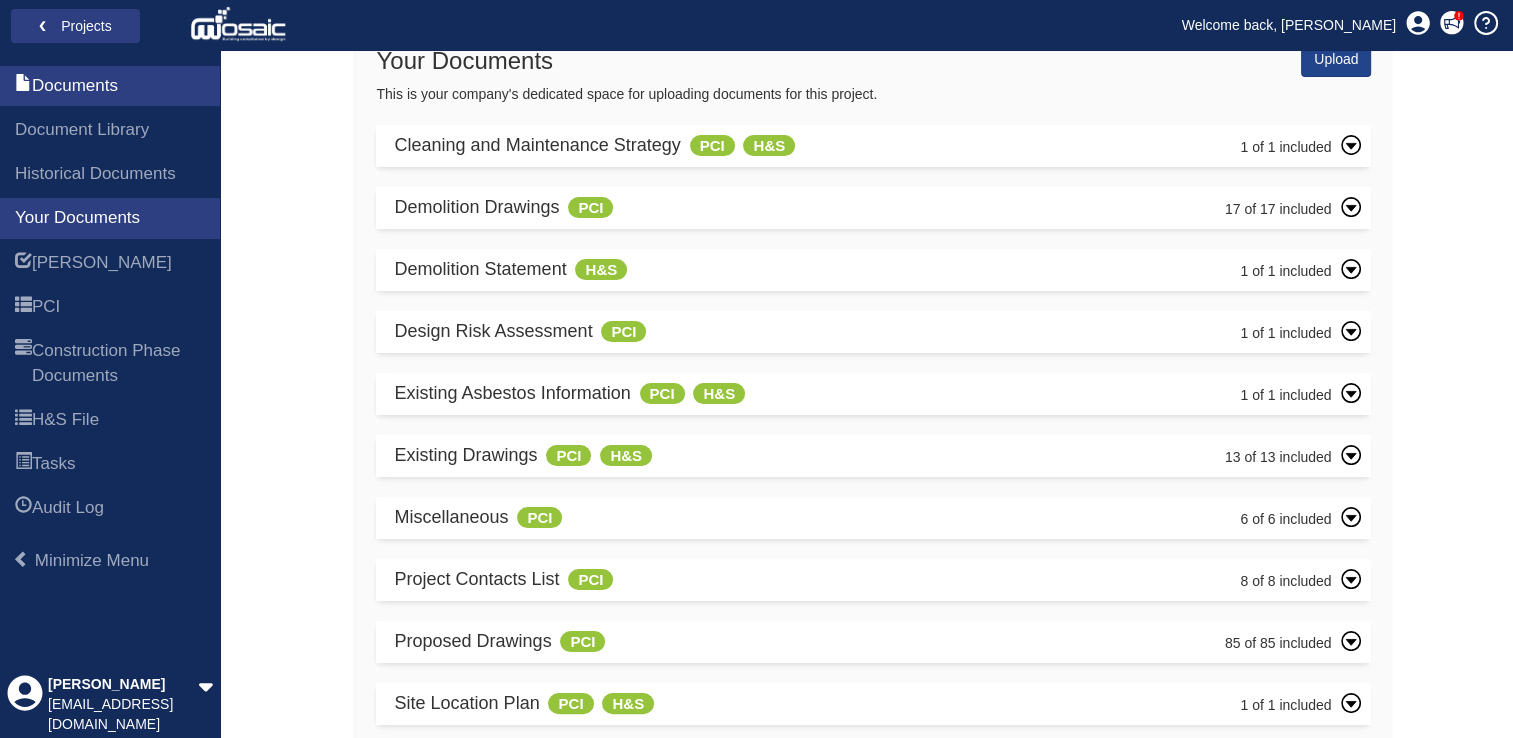 click 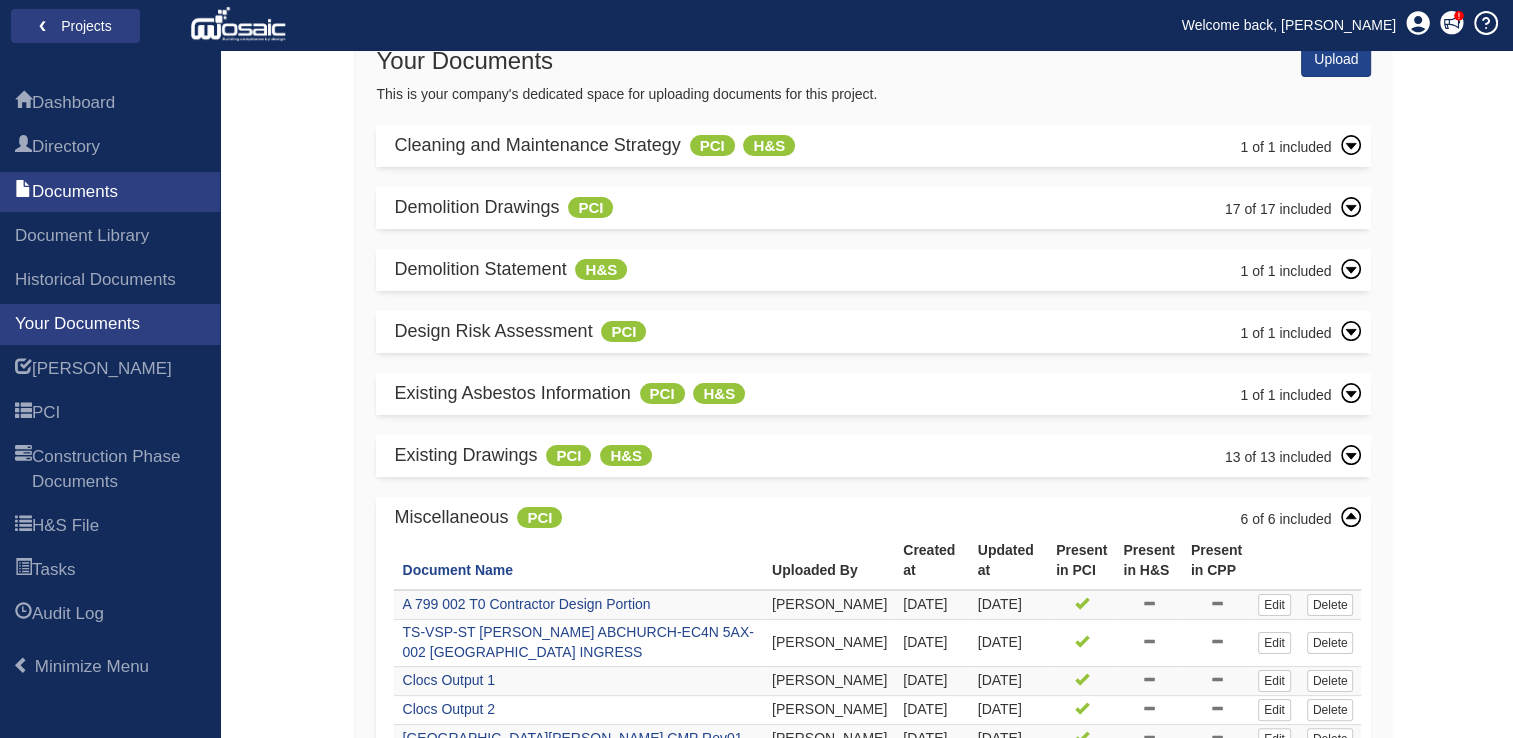 scroll, scrollTop: 500, scrollLeft: 0, axis: vertical 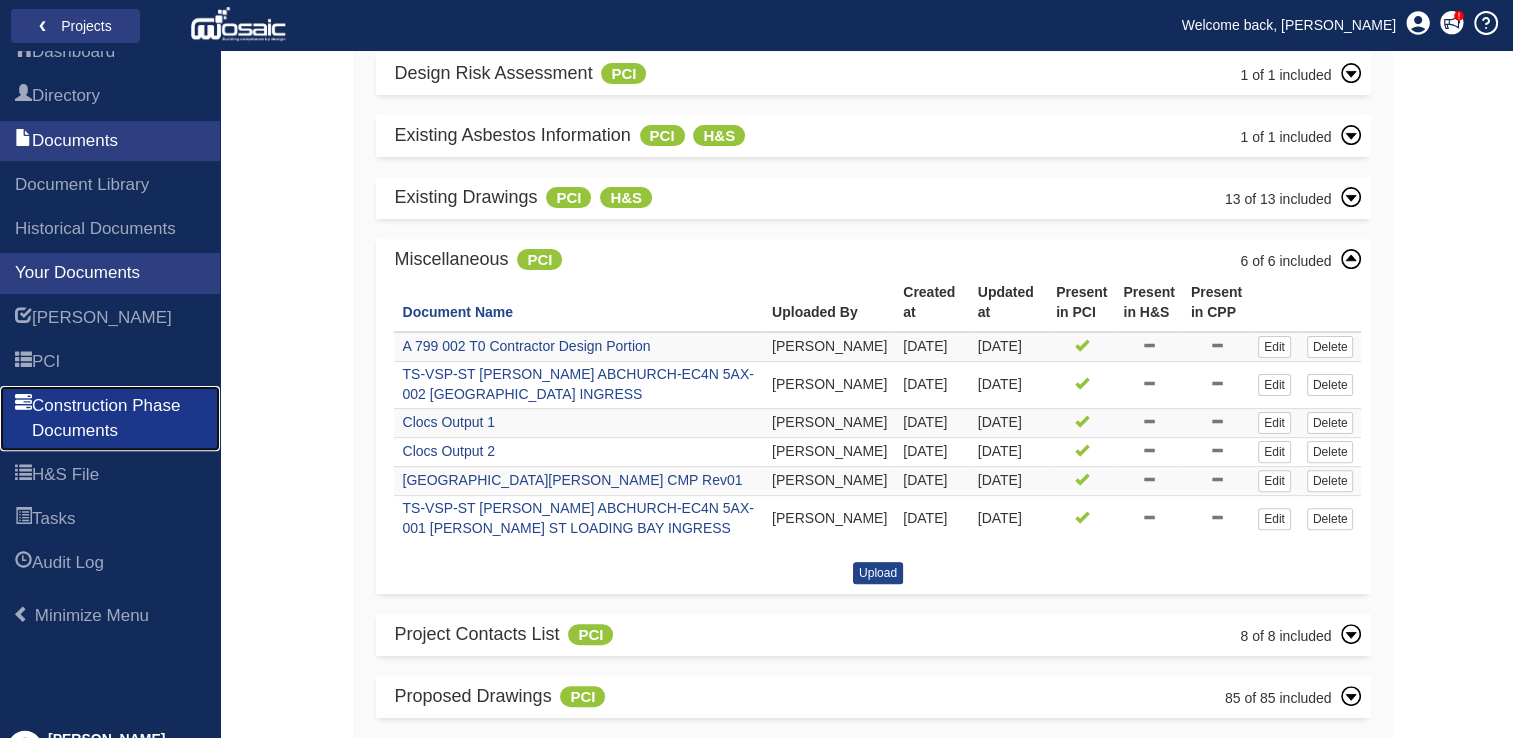click on "Construction Phase Documents" at bounding box center (118, 418) 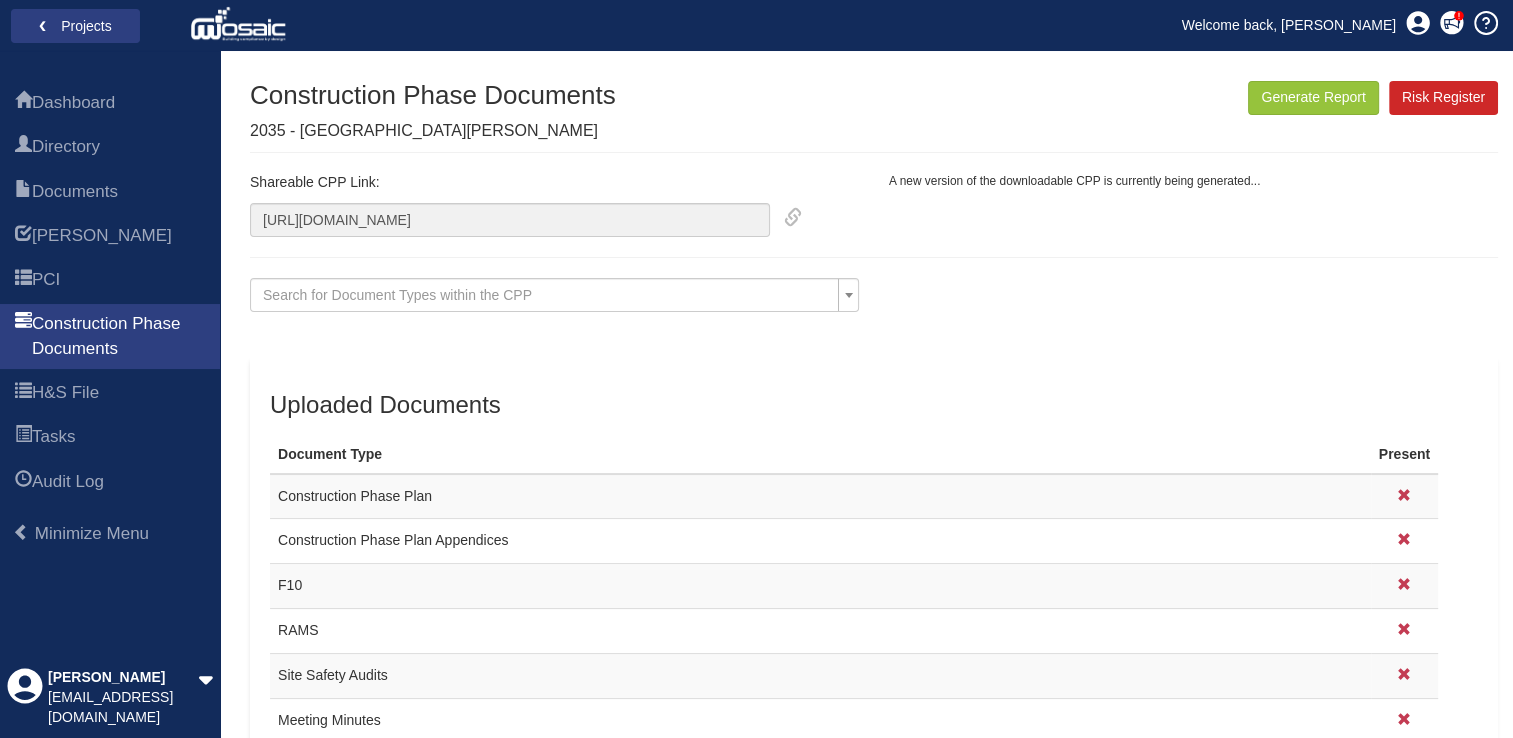 scroll, scrollTop: 96, scrollLeft: 0, axis: vertical 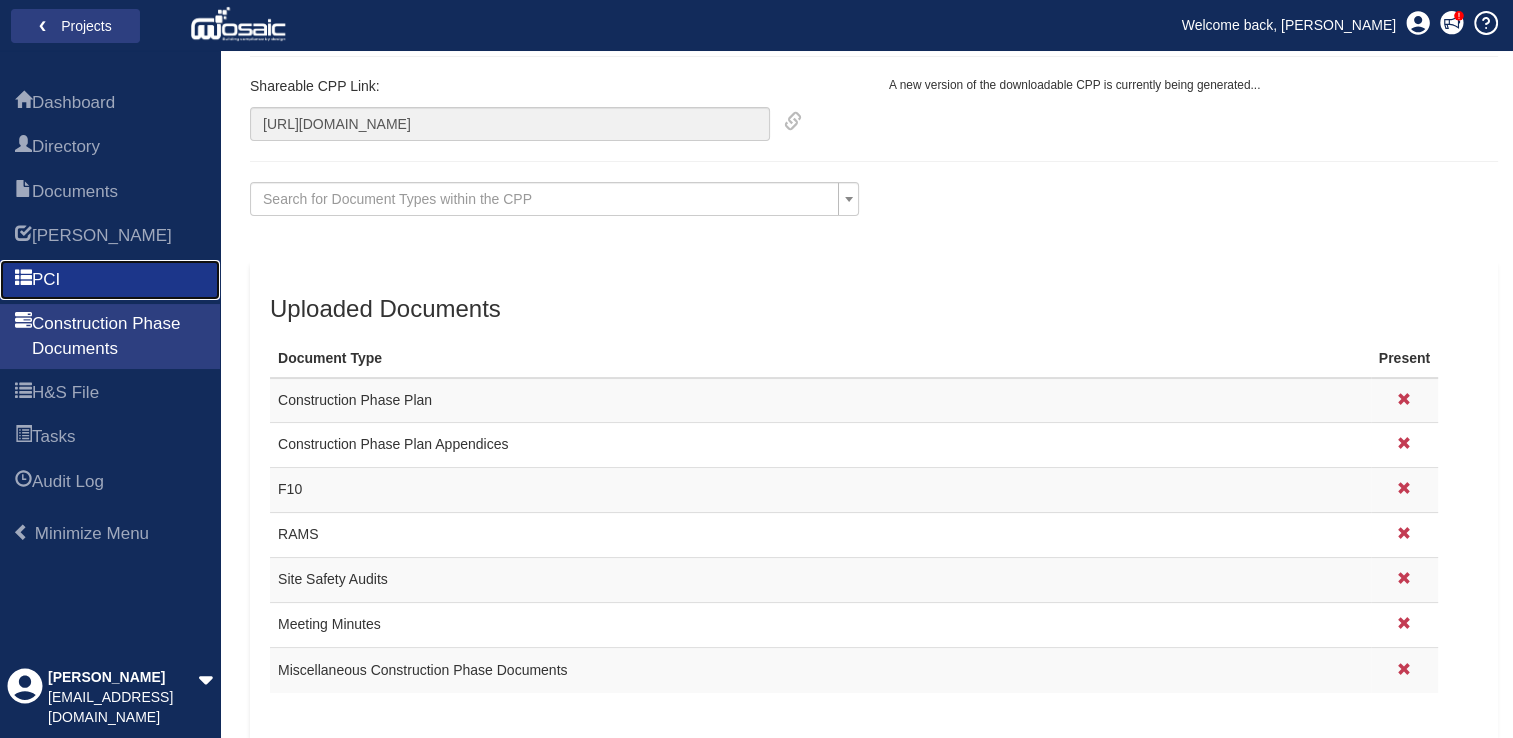 click on "PCI" at bounding box center (46, 280) 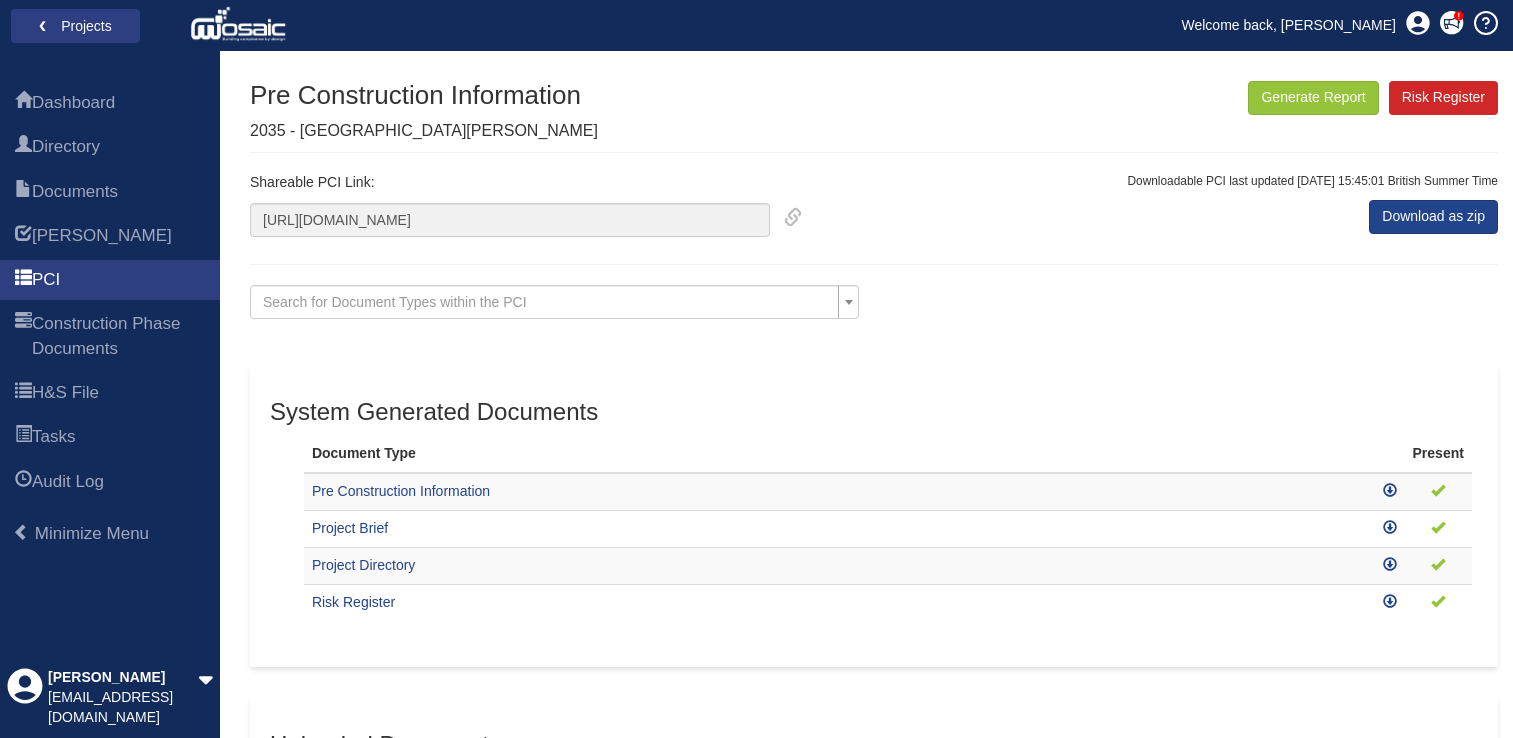 scroll, scrollTop: 0, scrollLeft: 0, axis: both 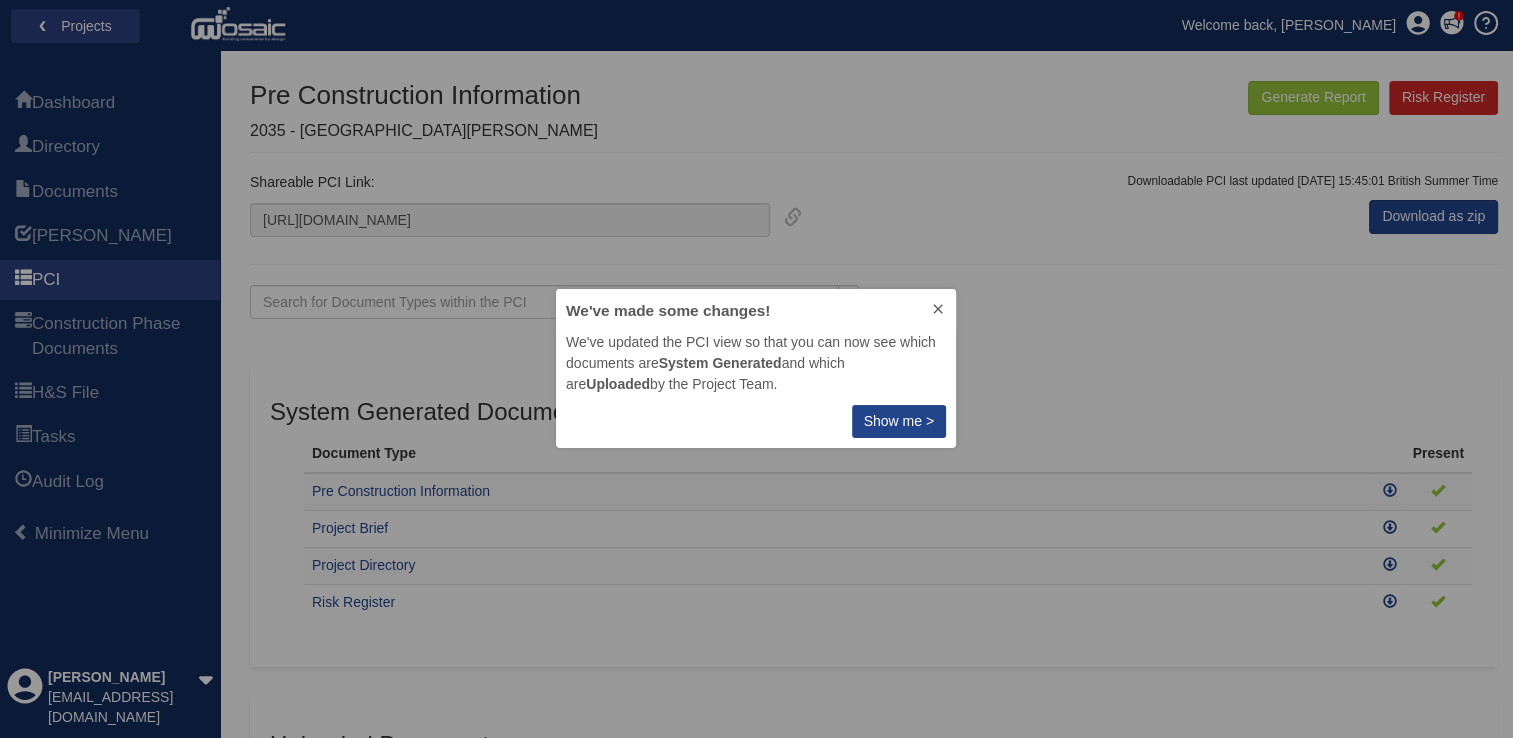 click 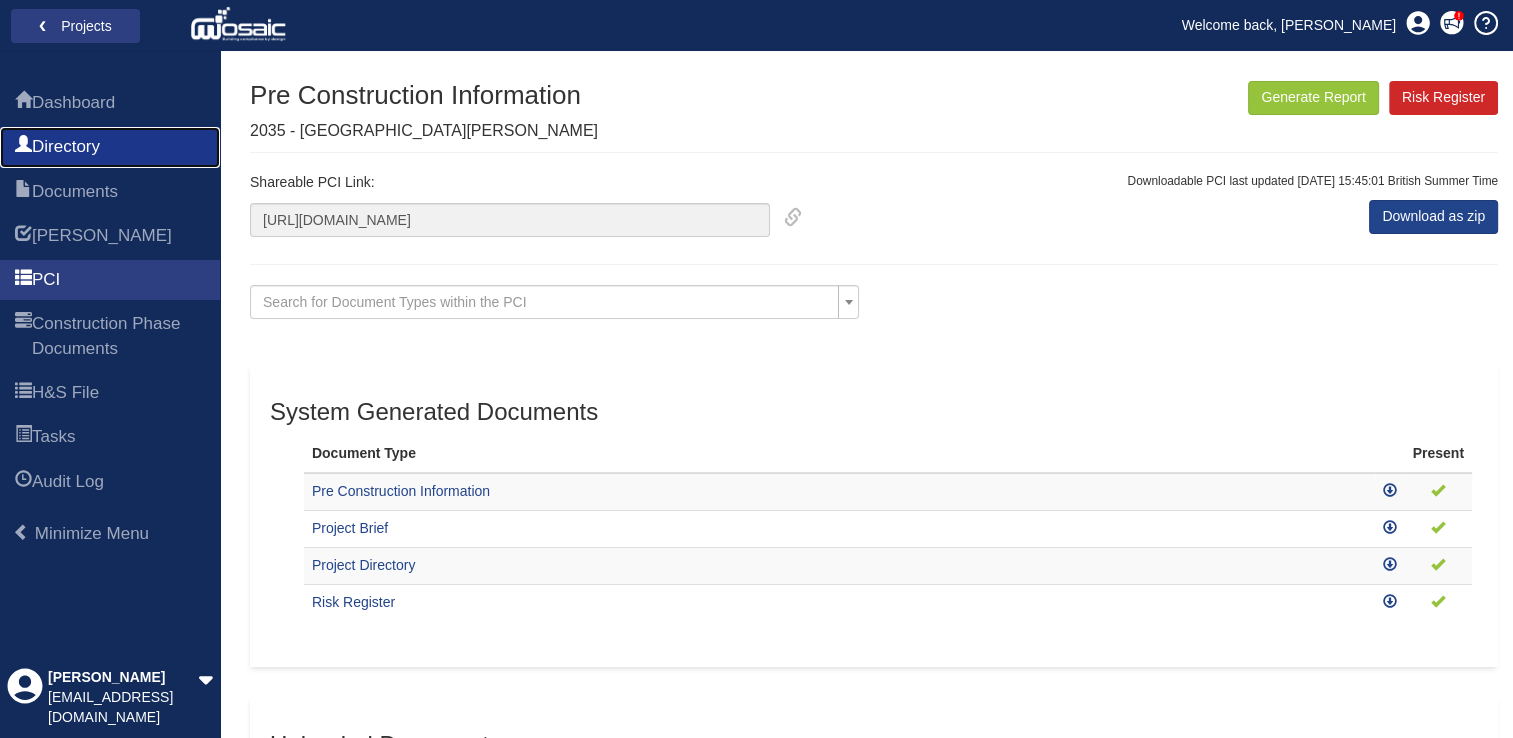 click on "Directory" at bounding box center [66, 147] 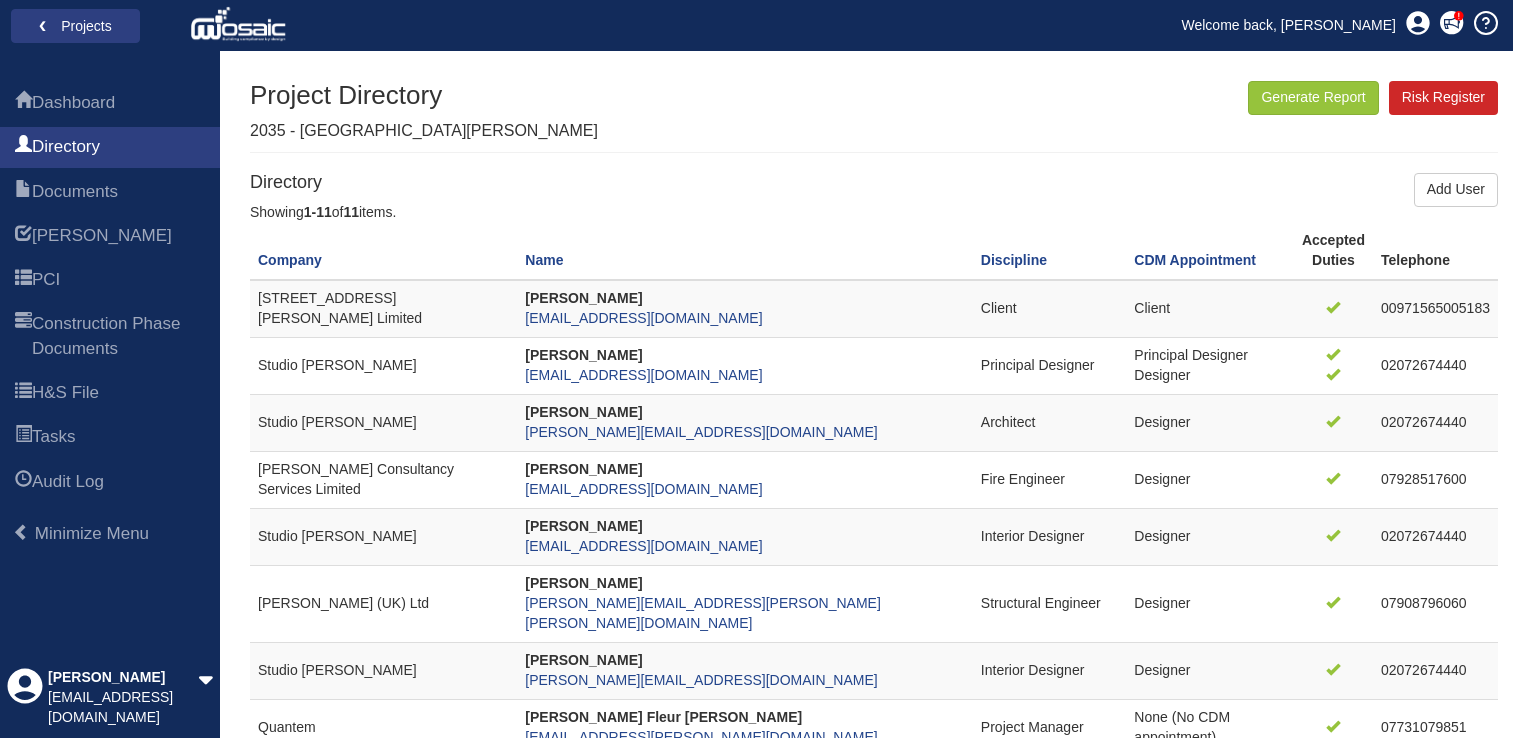 scroll, scrollTop: 0, scrollLeft: 0, axis: both 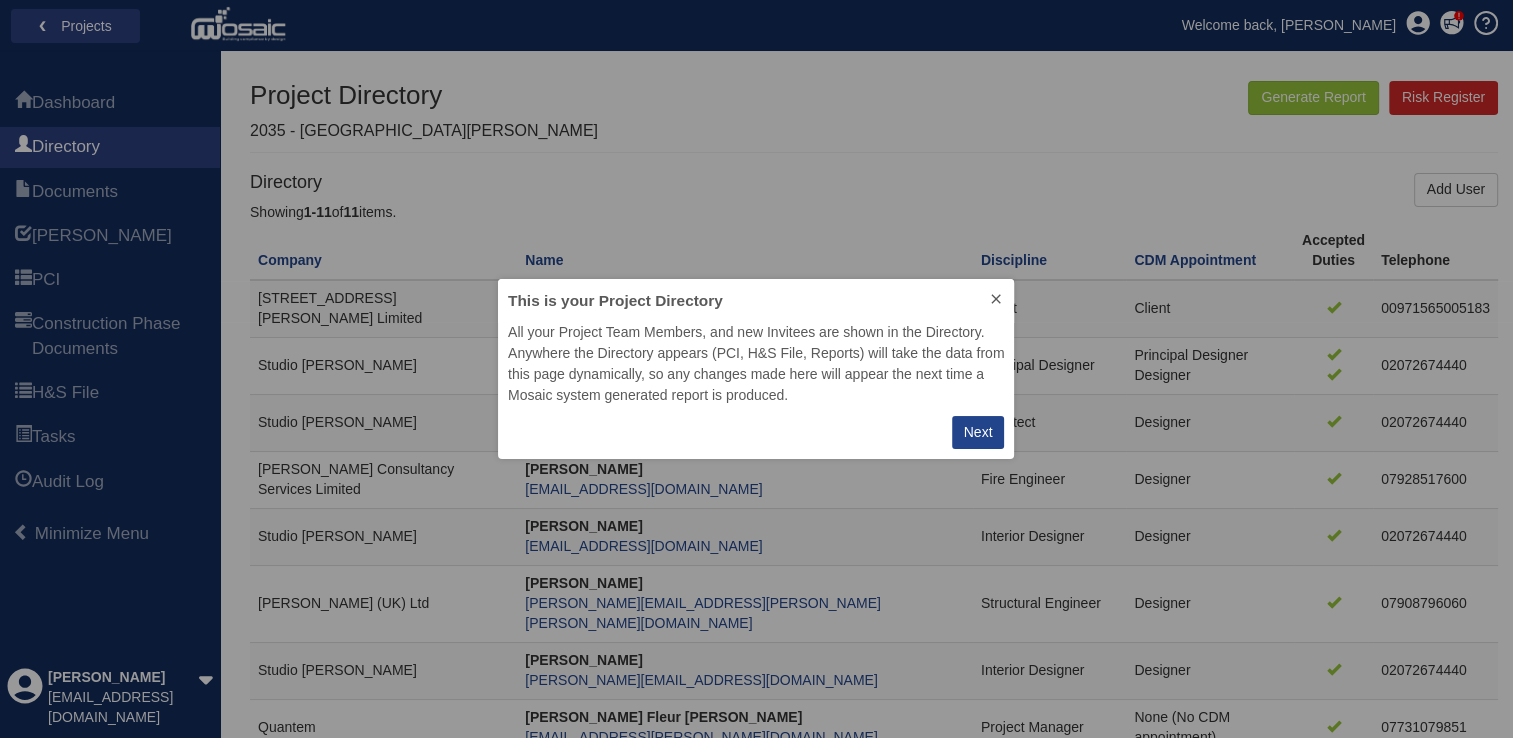 click on "Next" at bounding box center [978, 432] 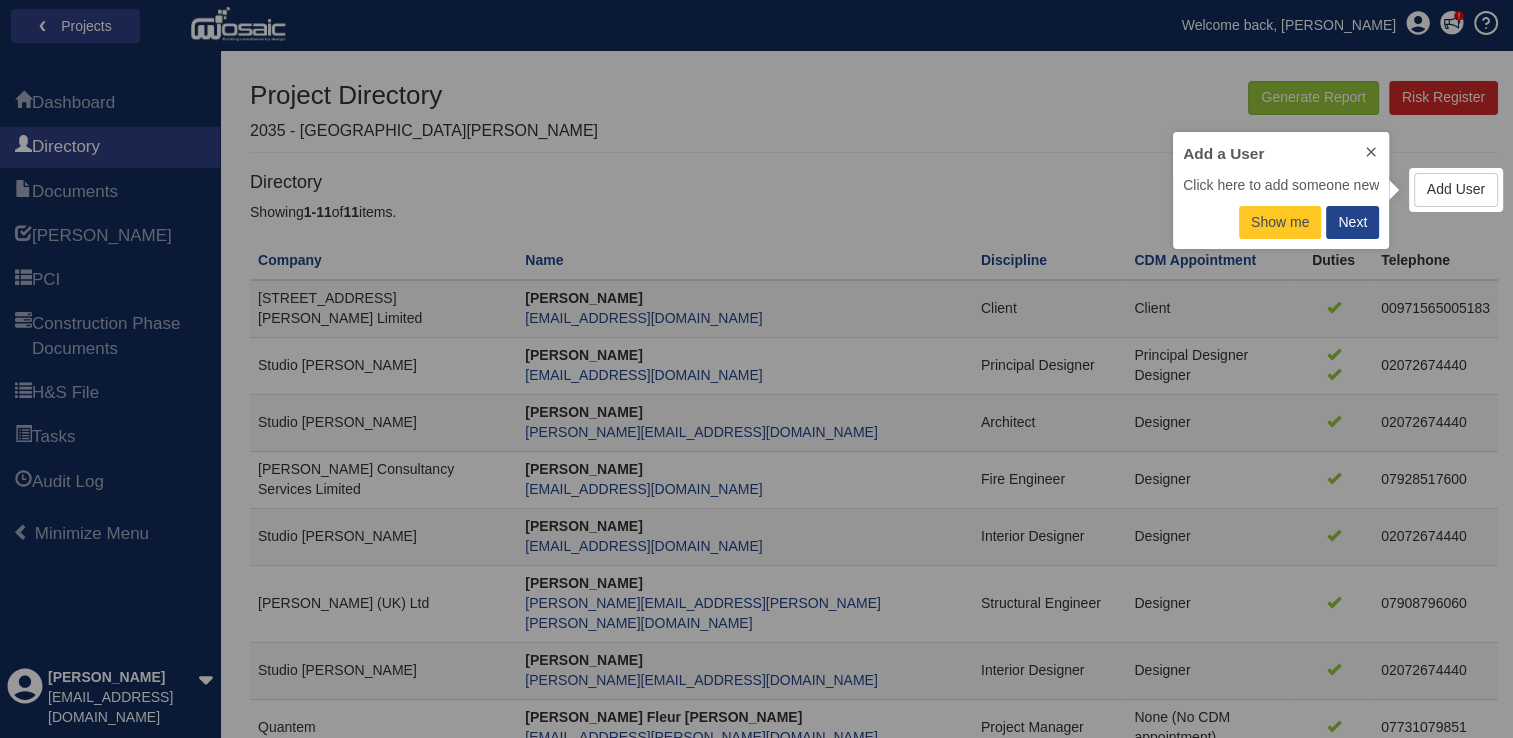 scroll, scrollTop: 16, scrollLeft: 16, axis: both 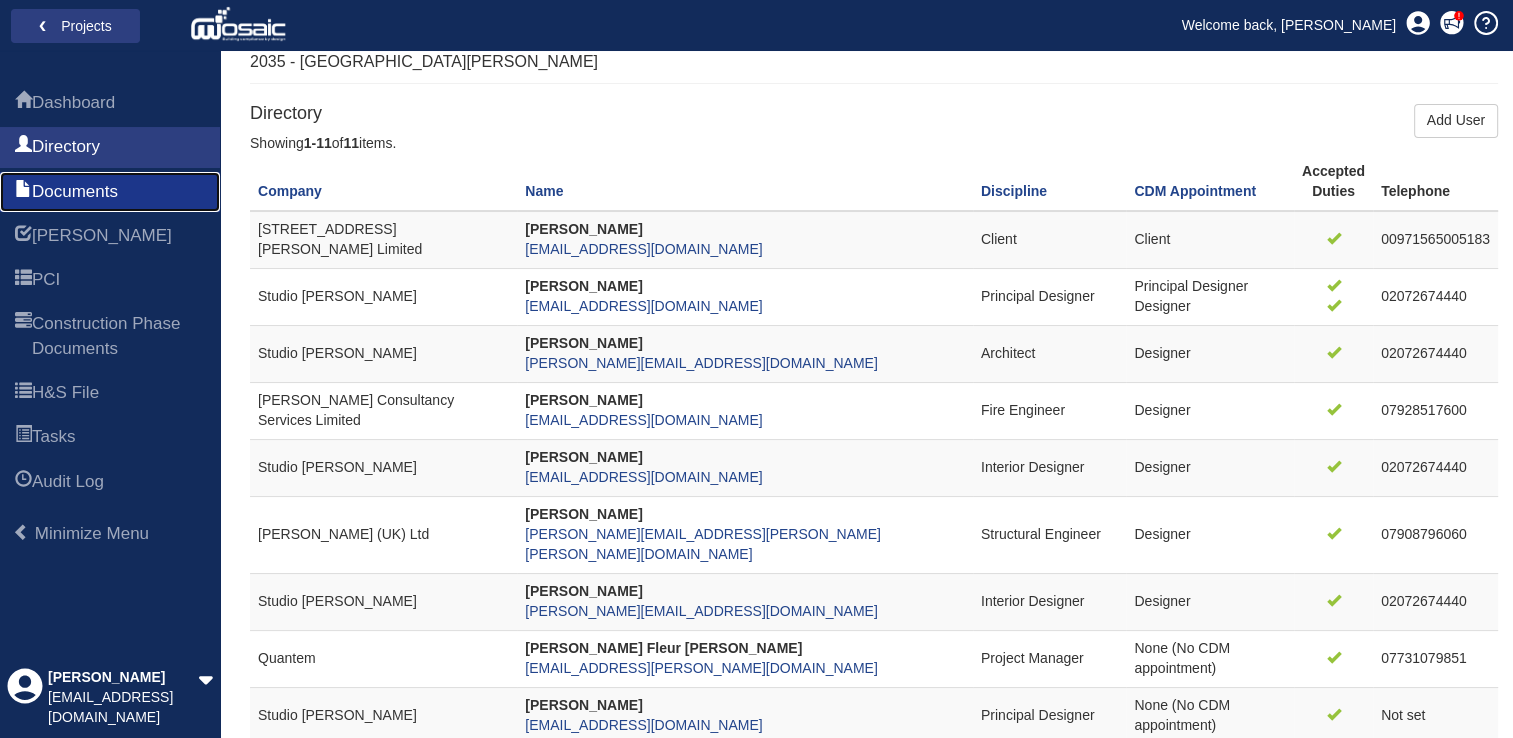 click on "Documents" at bounding box center [110, 192] 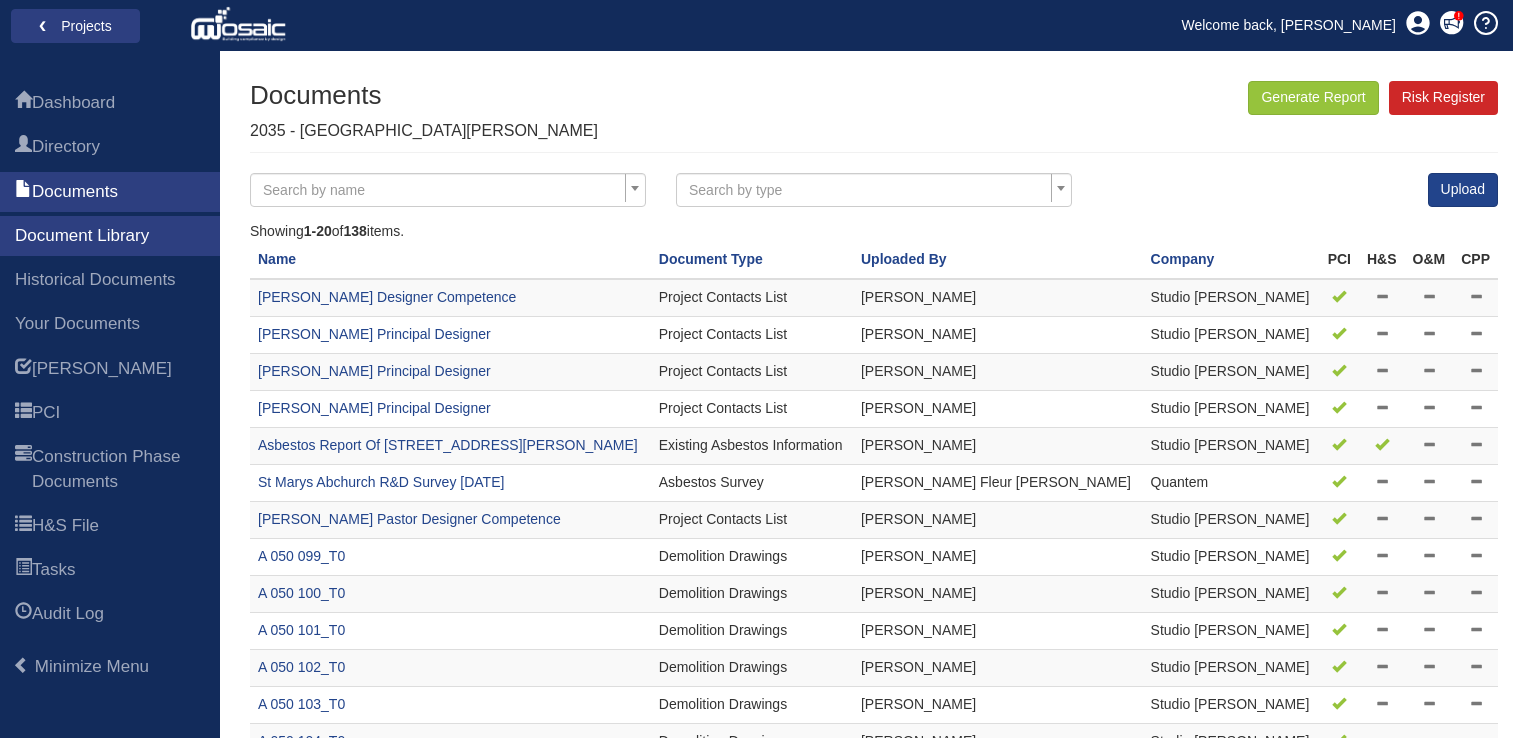 scroll, scrollTop: 0, scrollLeft: 0, axis: both 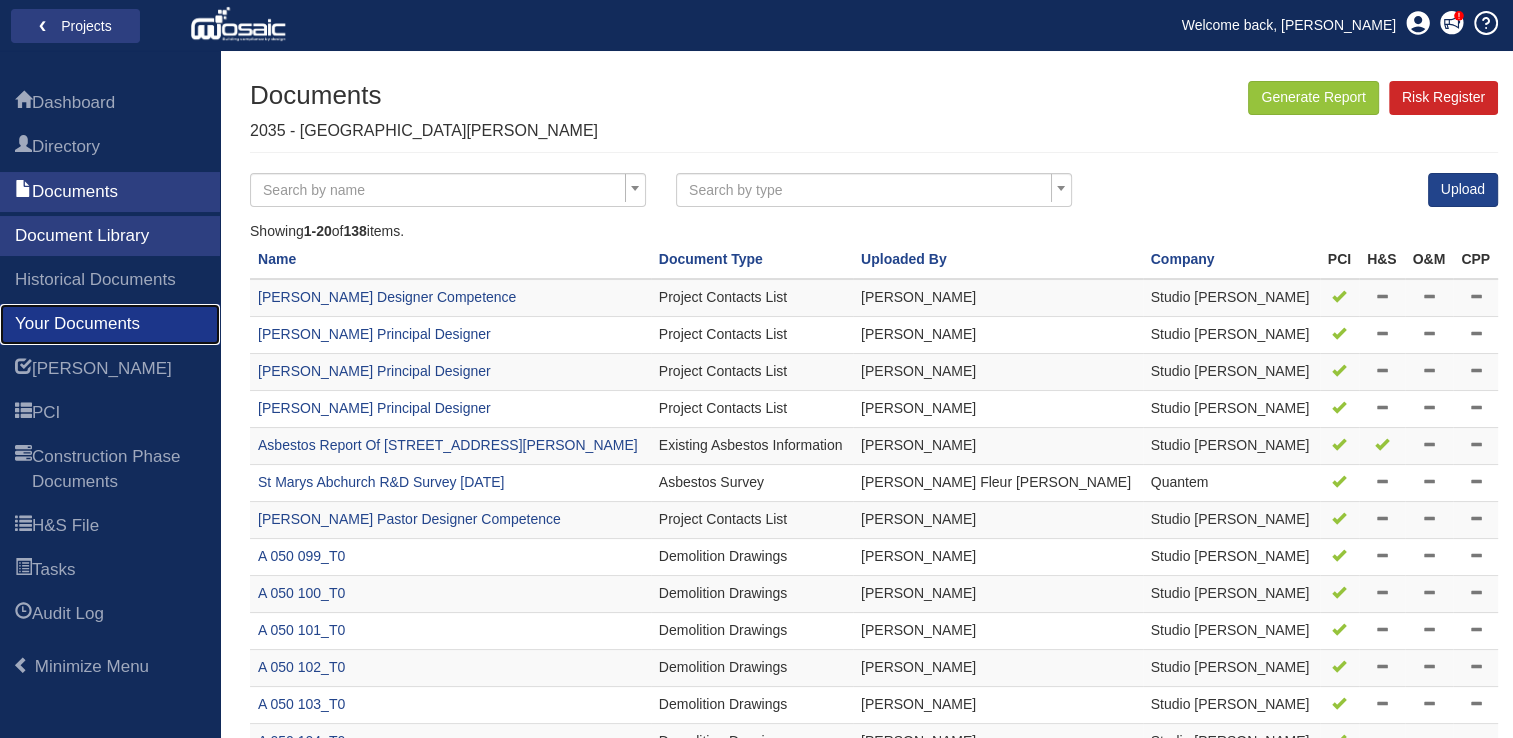 click on "Your Documents" at bounding box center (110, 324) 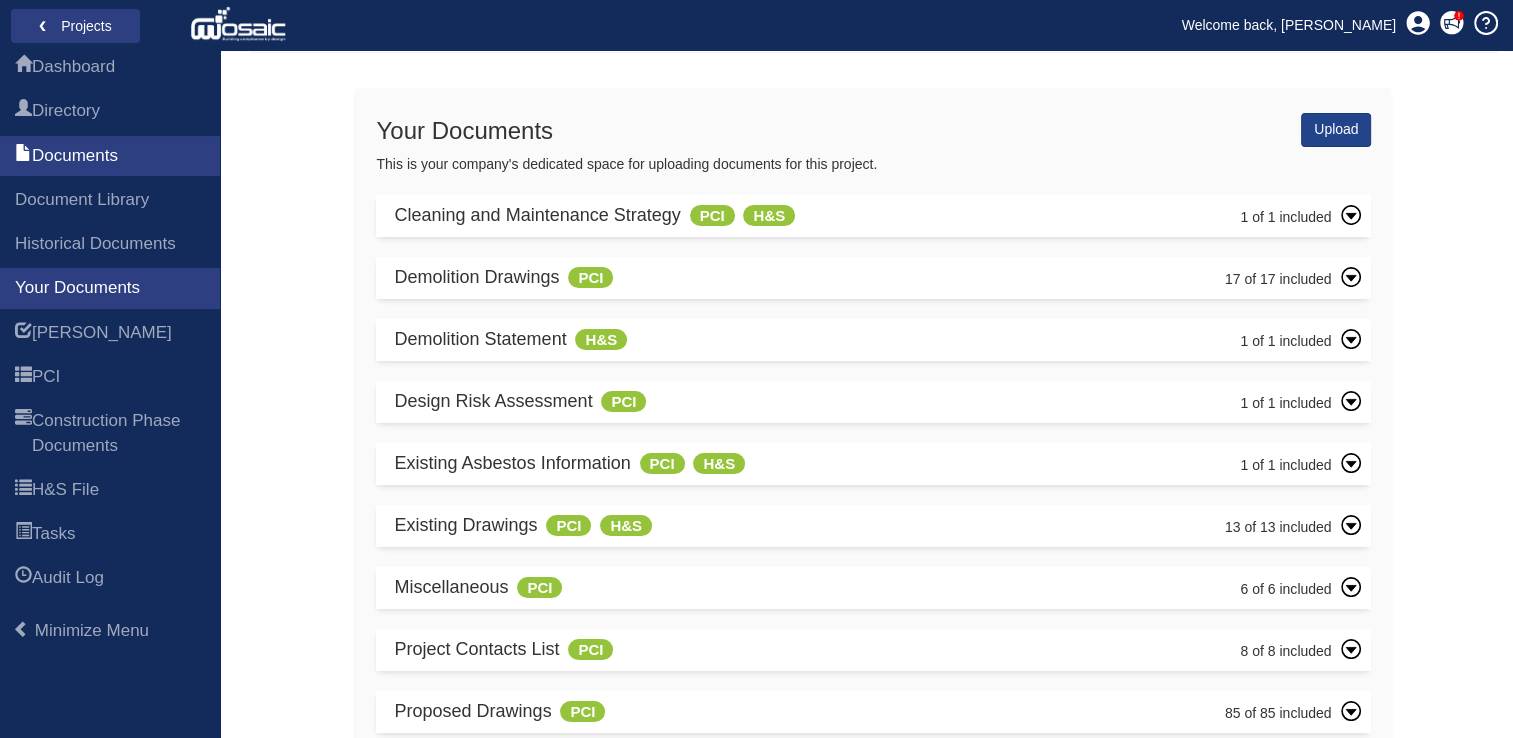 scroll, scrollTop: 170, scrollLeft: 0, axis: vertical 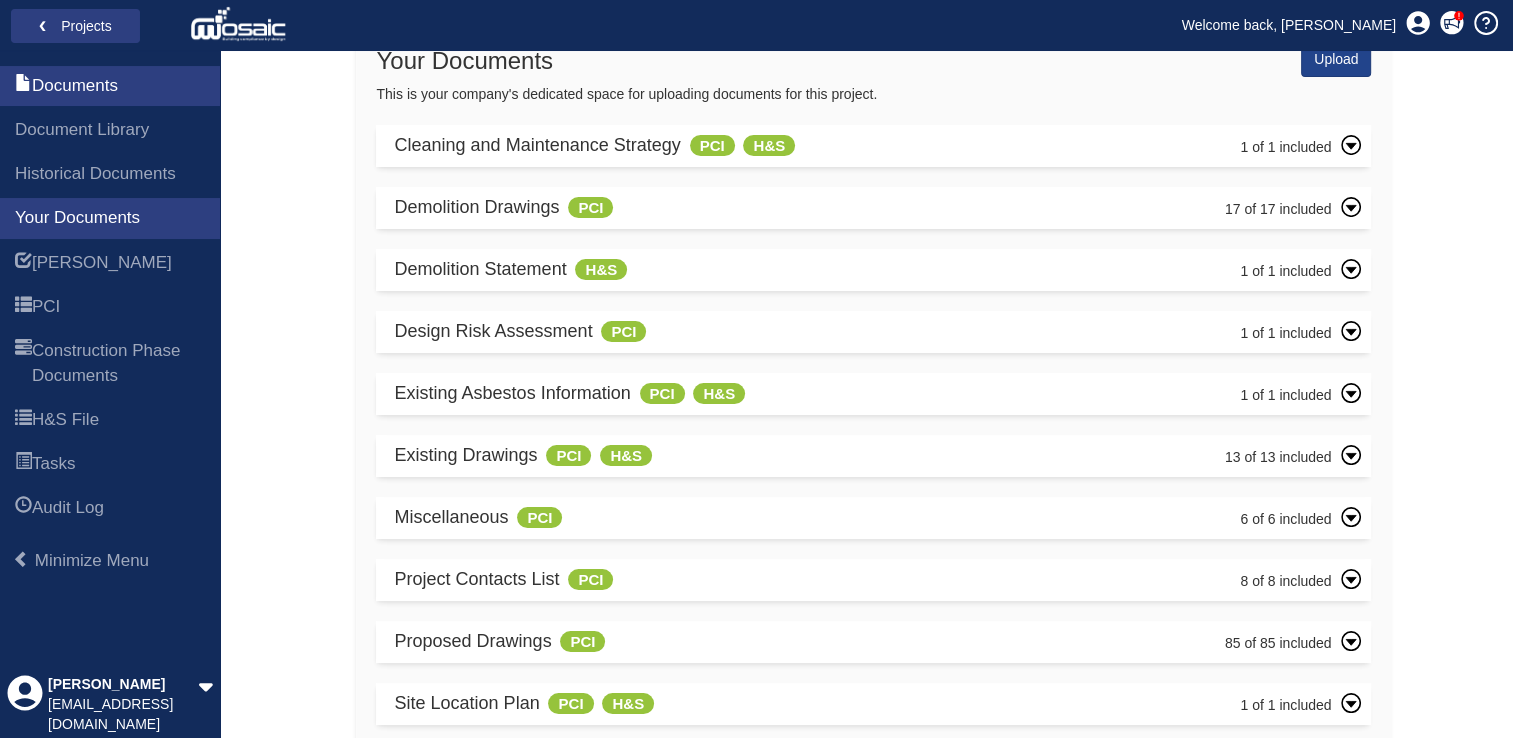 click 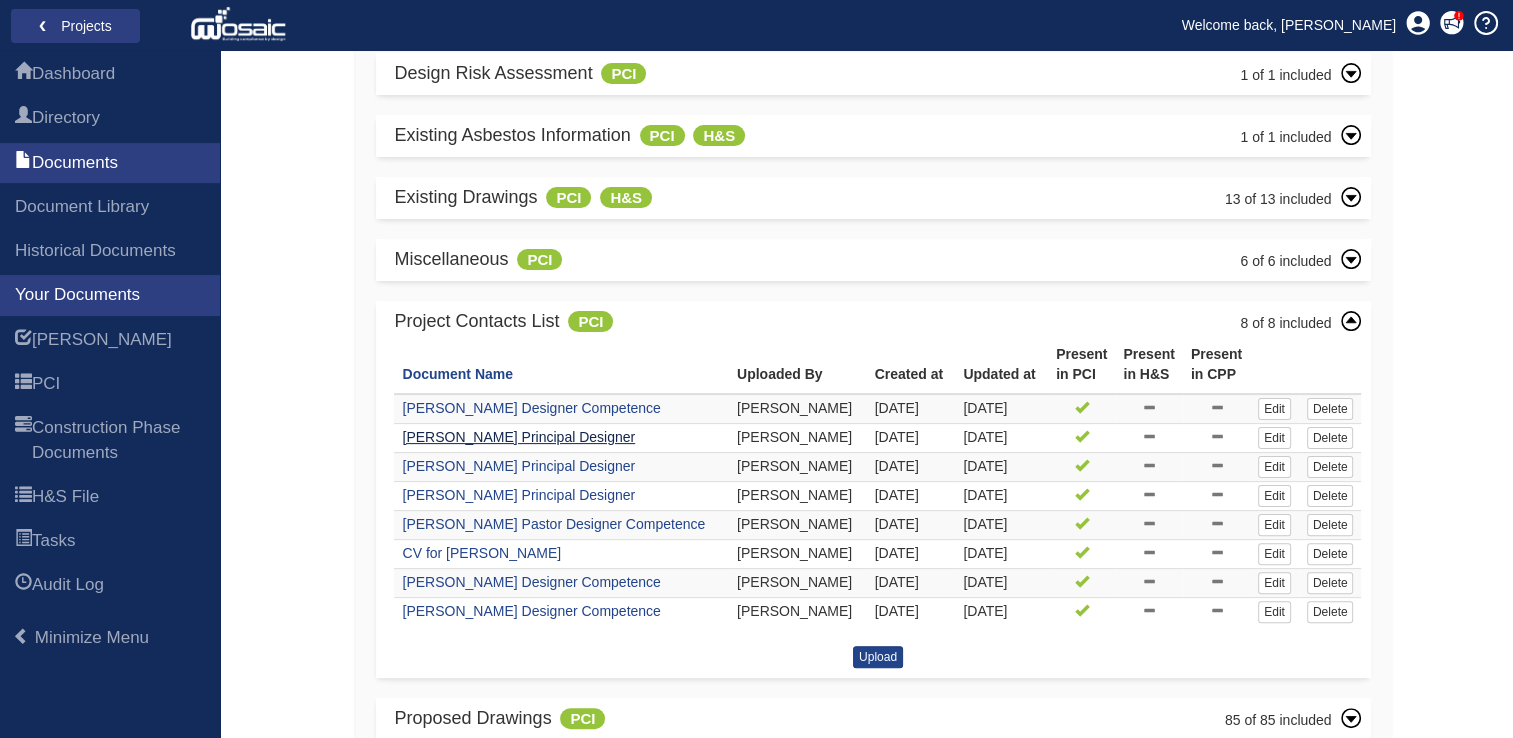 scroll, scrollTop: 470, scrollLeft: 0, axis: vertical 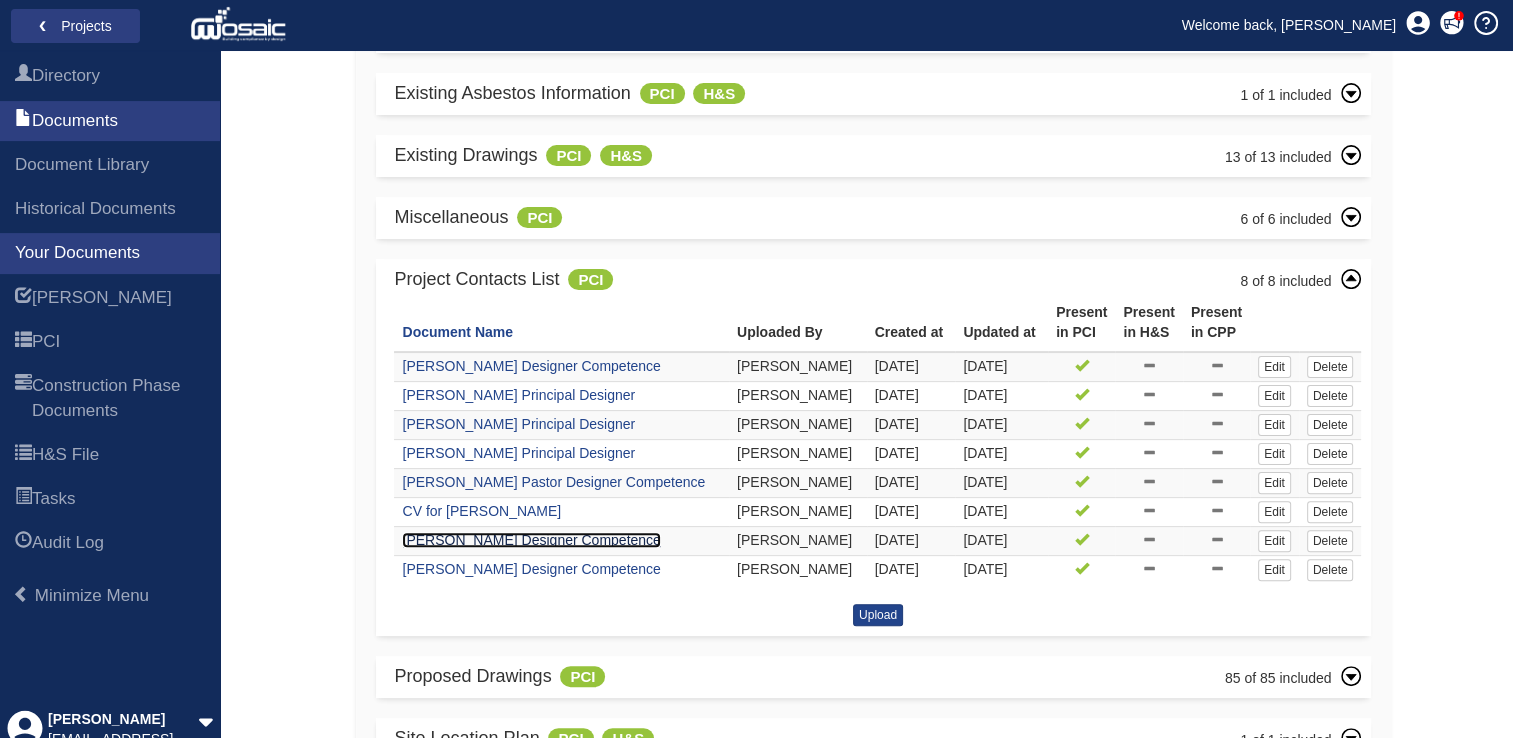 click on "[PERSON_NAME] Designer Competence" at bounding box center (531, 540) 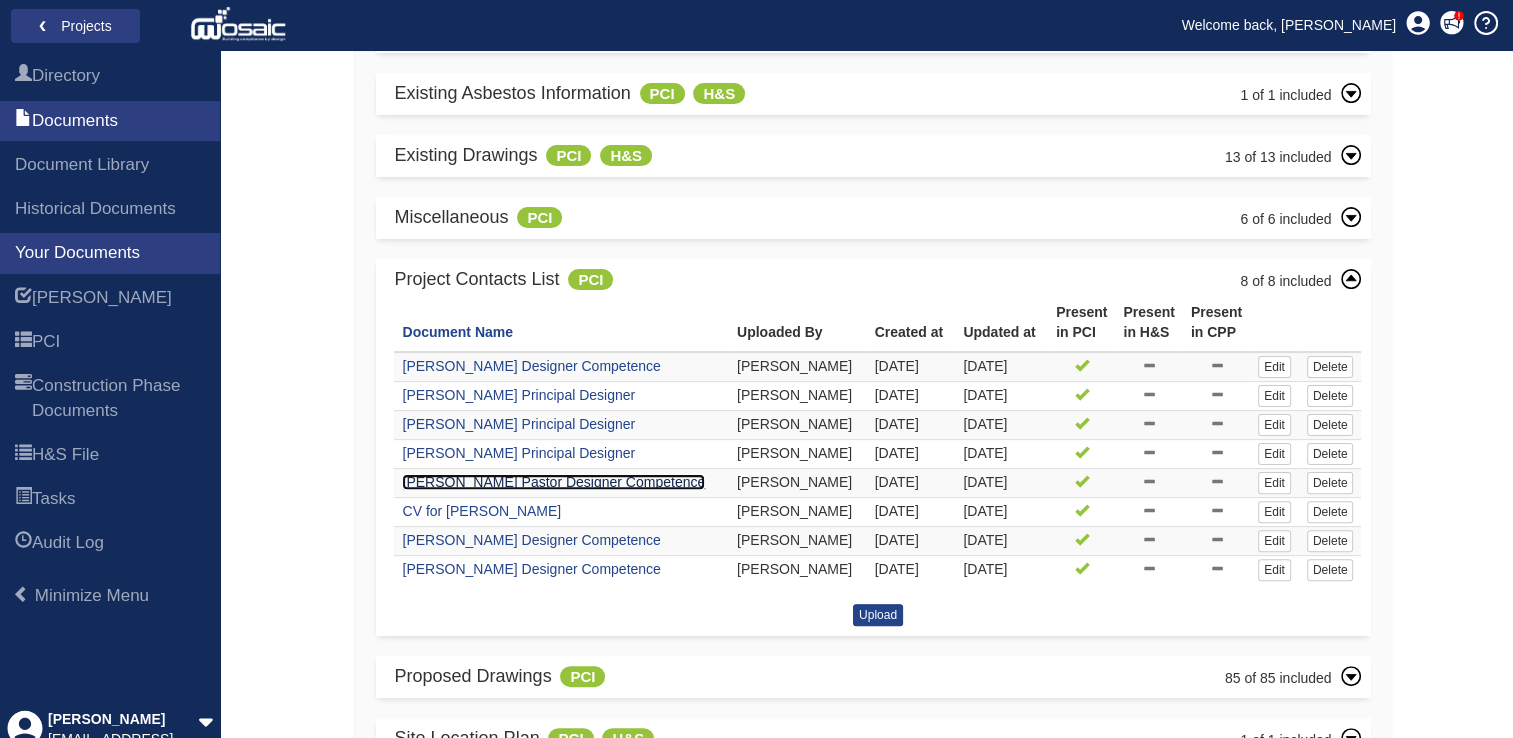click on "[PERSON_NAME] Pastor Designer Competence" at bounding box center (553, 482) 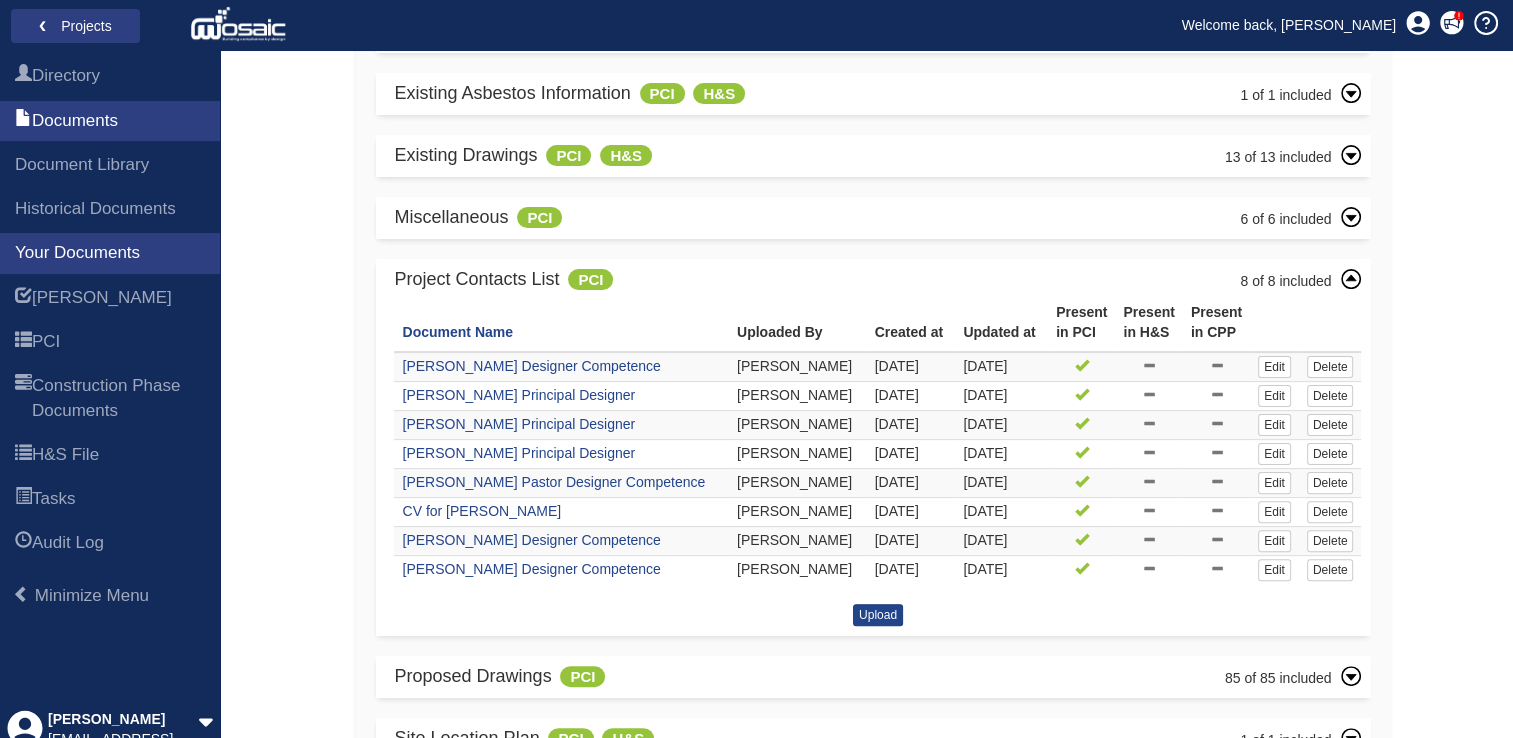 click on "Upload
Your Documents
This is your company's dedicated space for uploading documents for this project.
Cleaning and Maintenance Strategy
PCI
H&S" at bounding box center (874, 241) 